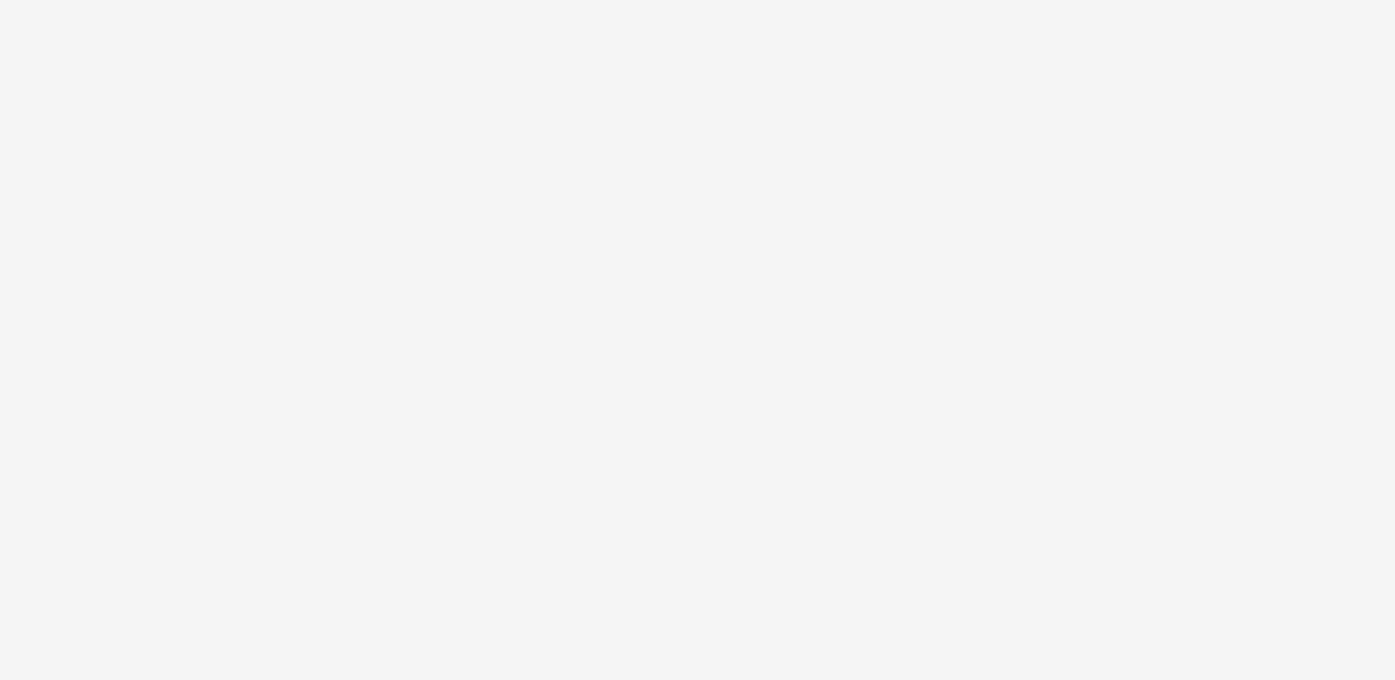 scroll, scrollTop: 0, scrollLeft: 0, axis: both 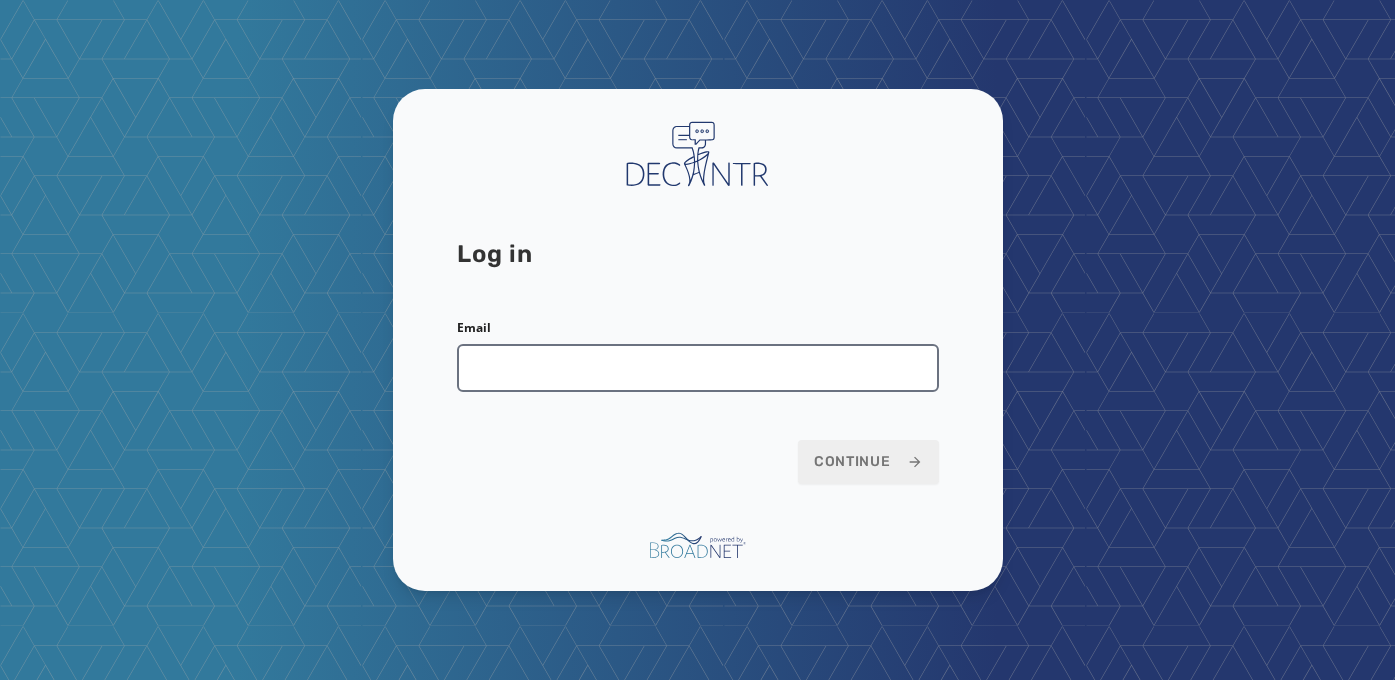click on "Email" at bounding box center (698, 368) 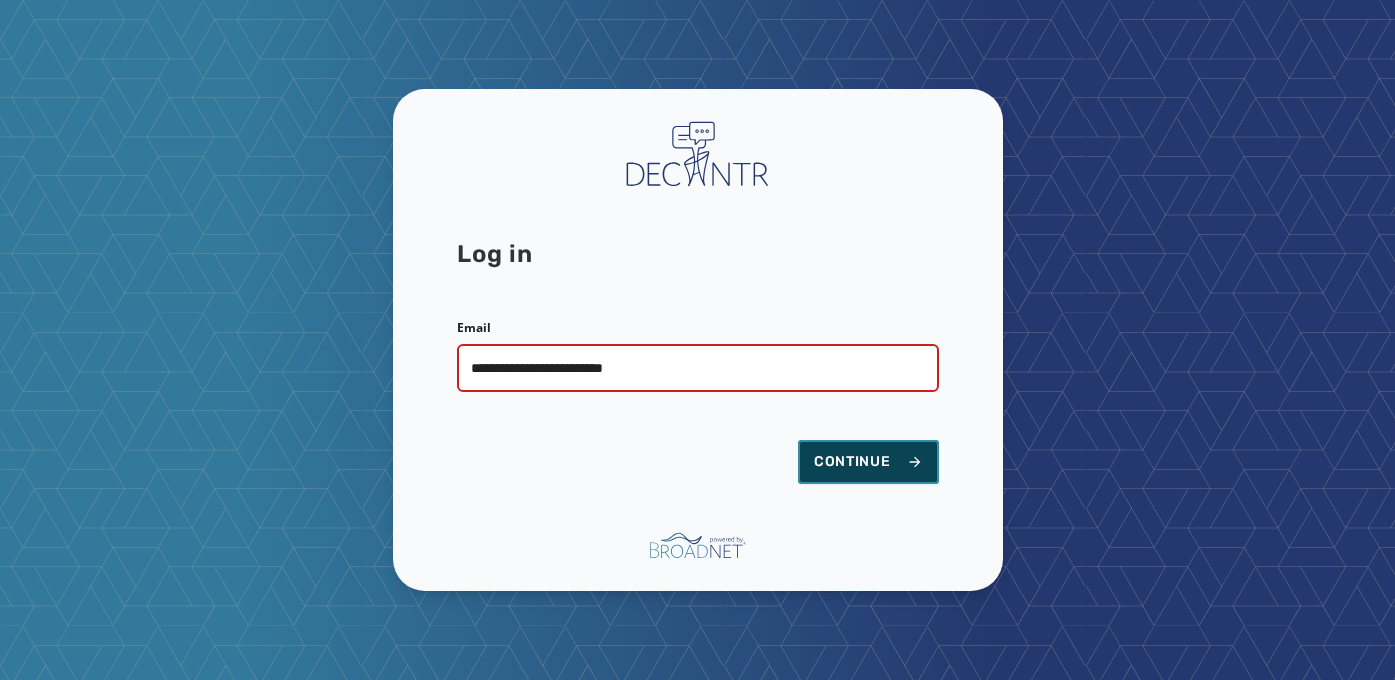 click on "Continue" at bounding box center [868, 462] 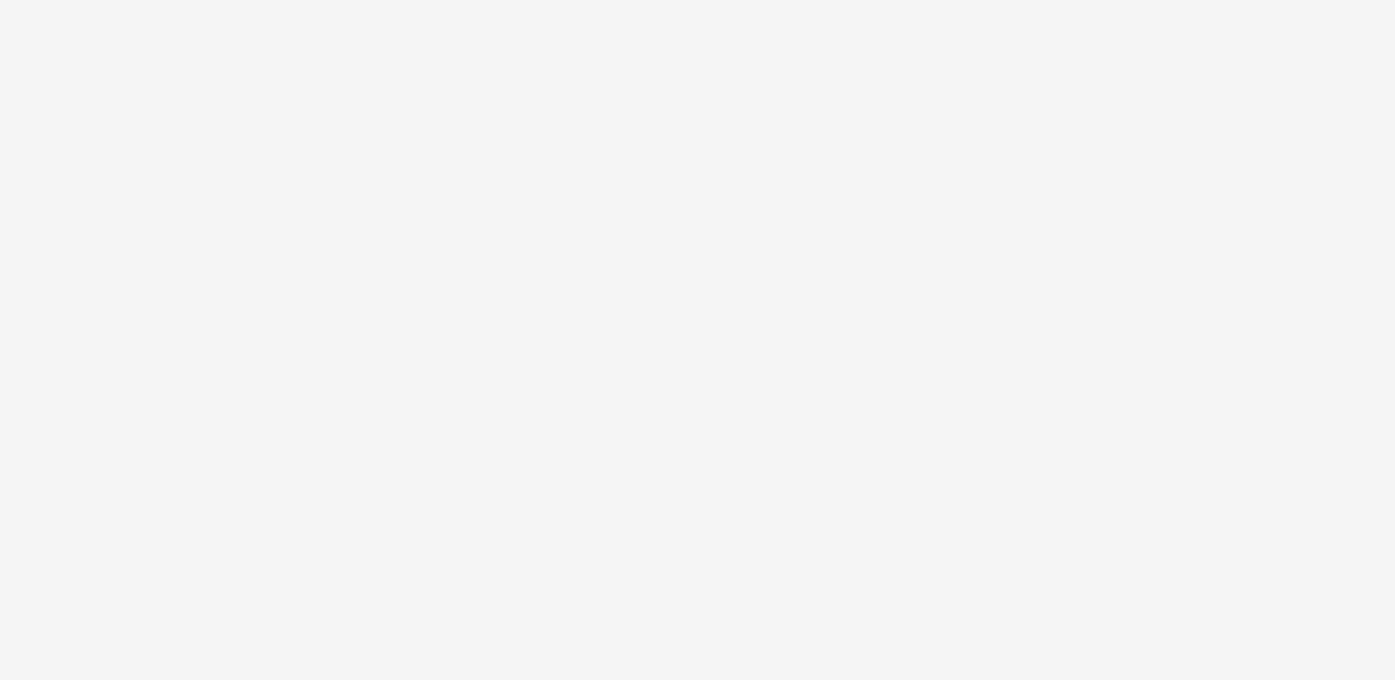 scroll, scrollTop: 0, scrollLeft: 0, axis: both 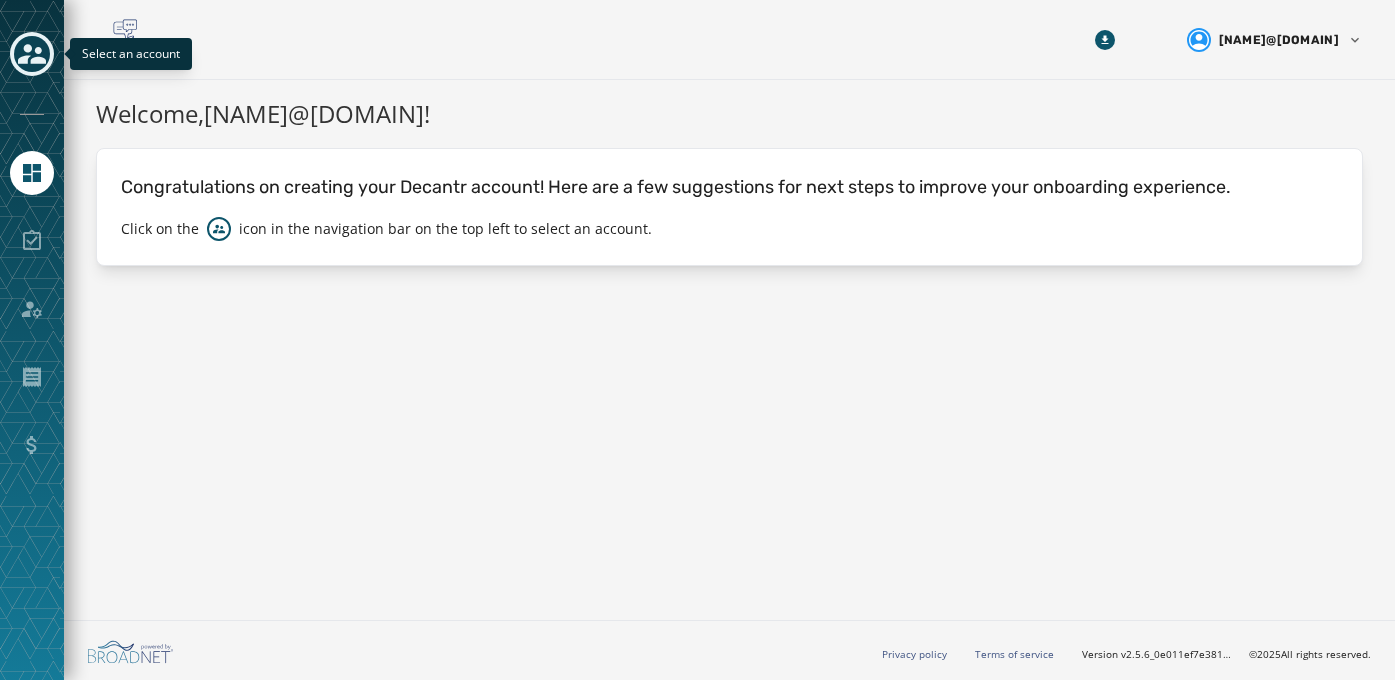 click 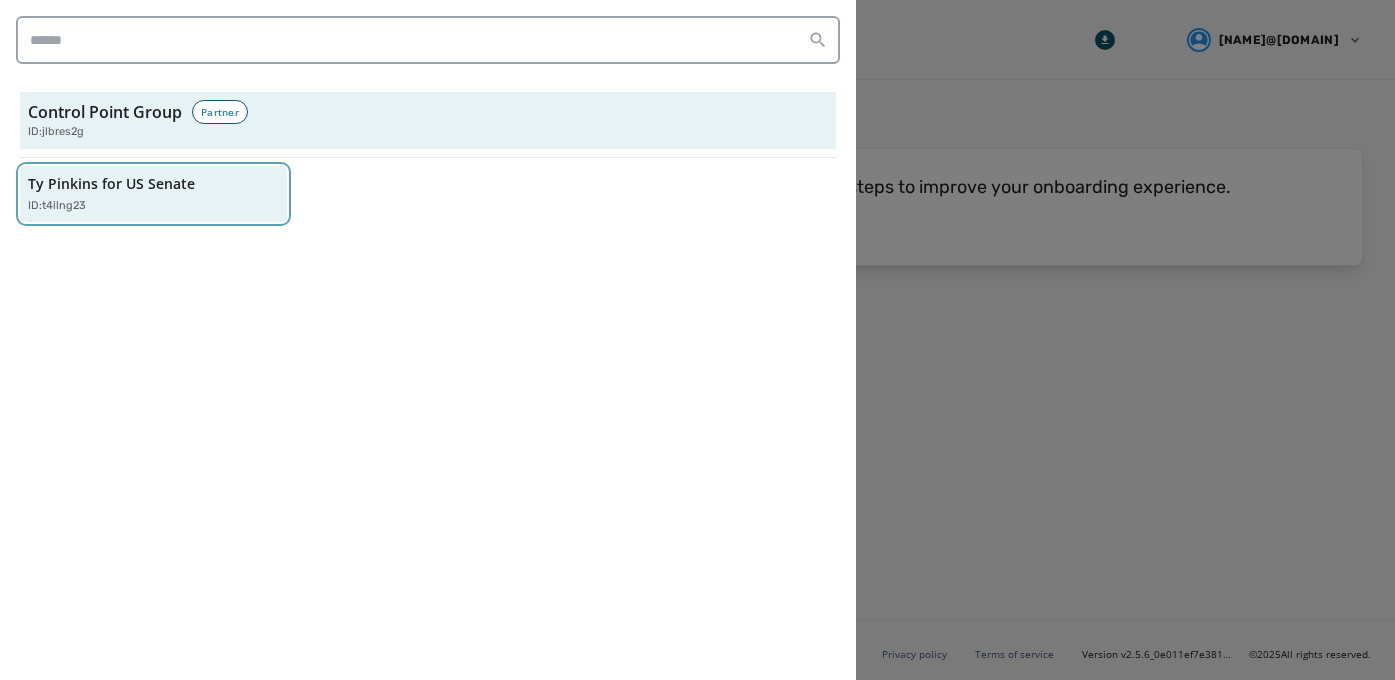 click on "Ty Pinkins for US Senate ID:  t4ilng23" at bounding box center (153, 194) 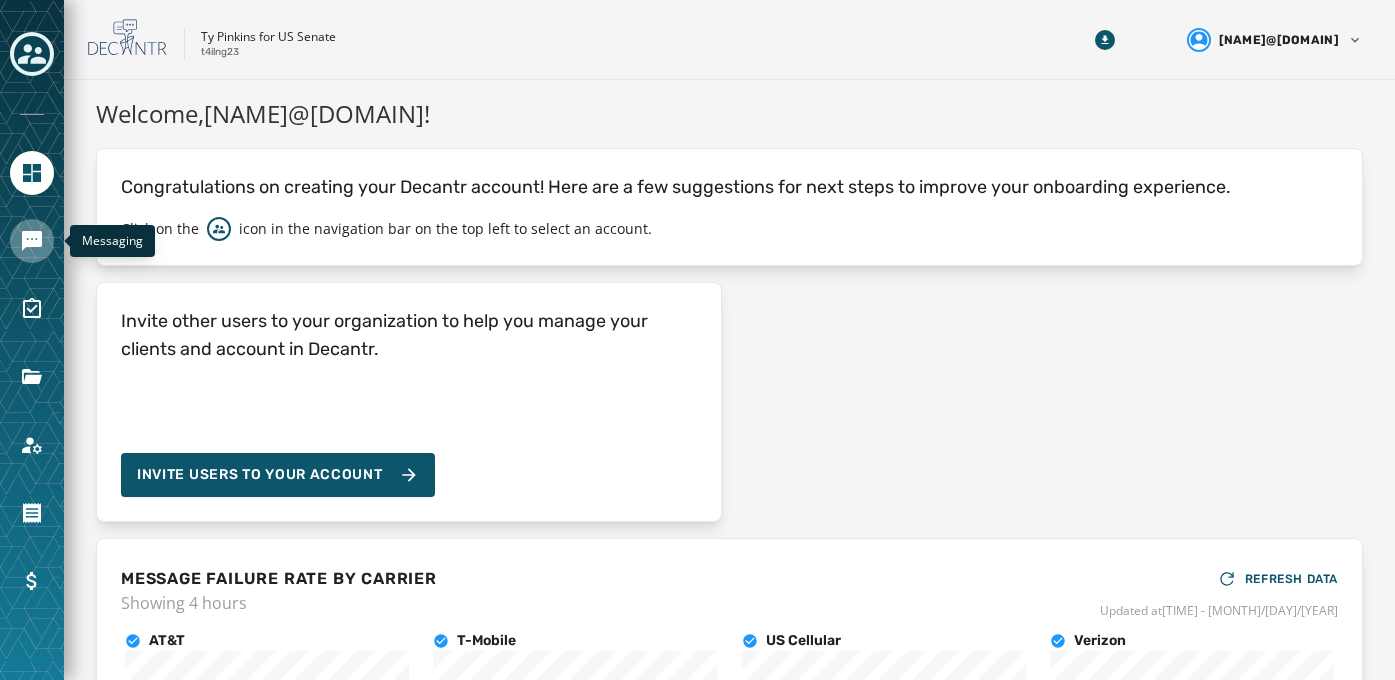 click 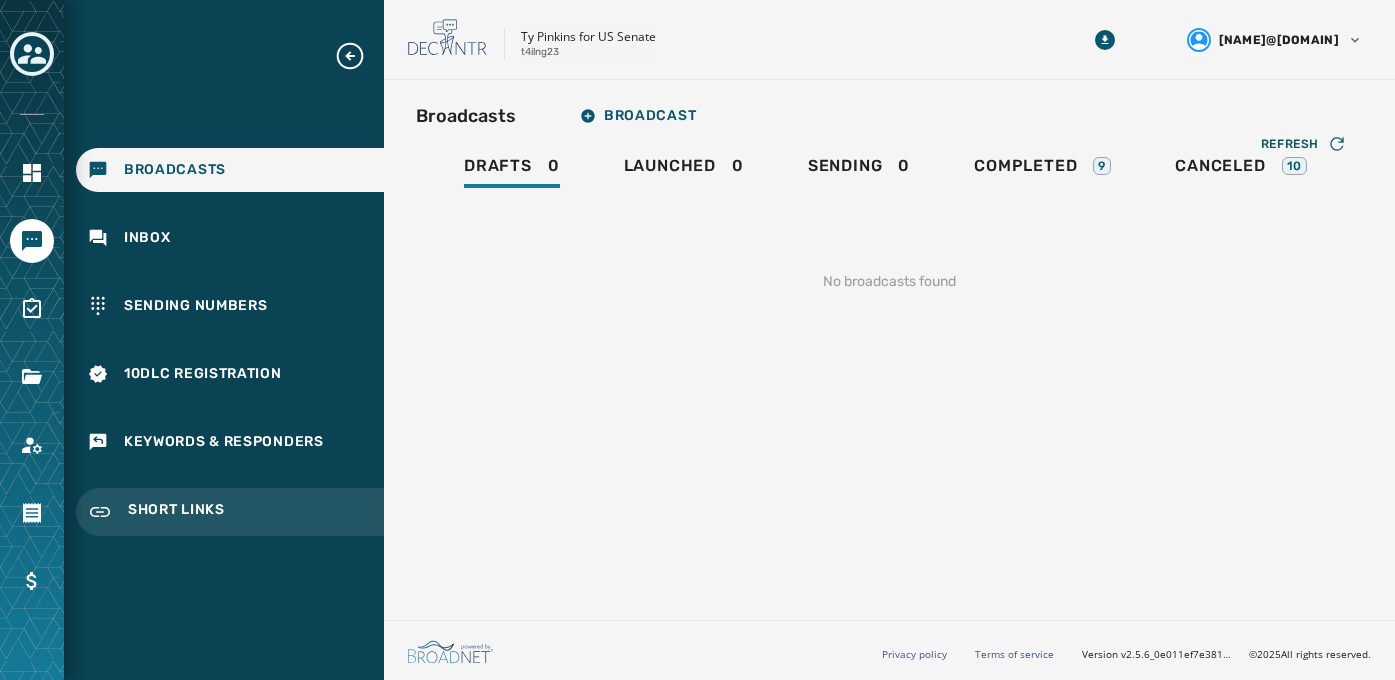 click on "Short Links" at bounding box center (176, 512) 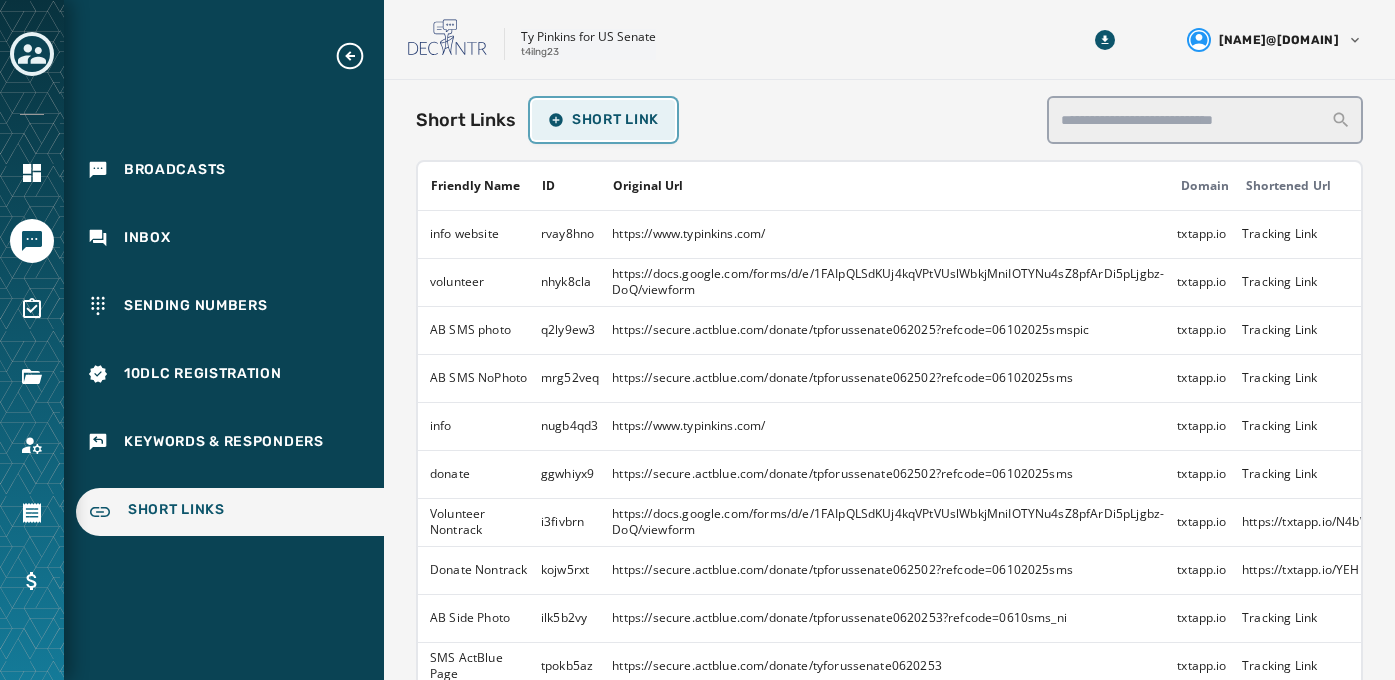 click 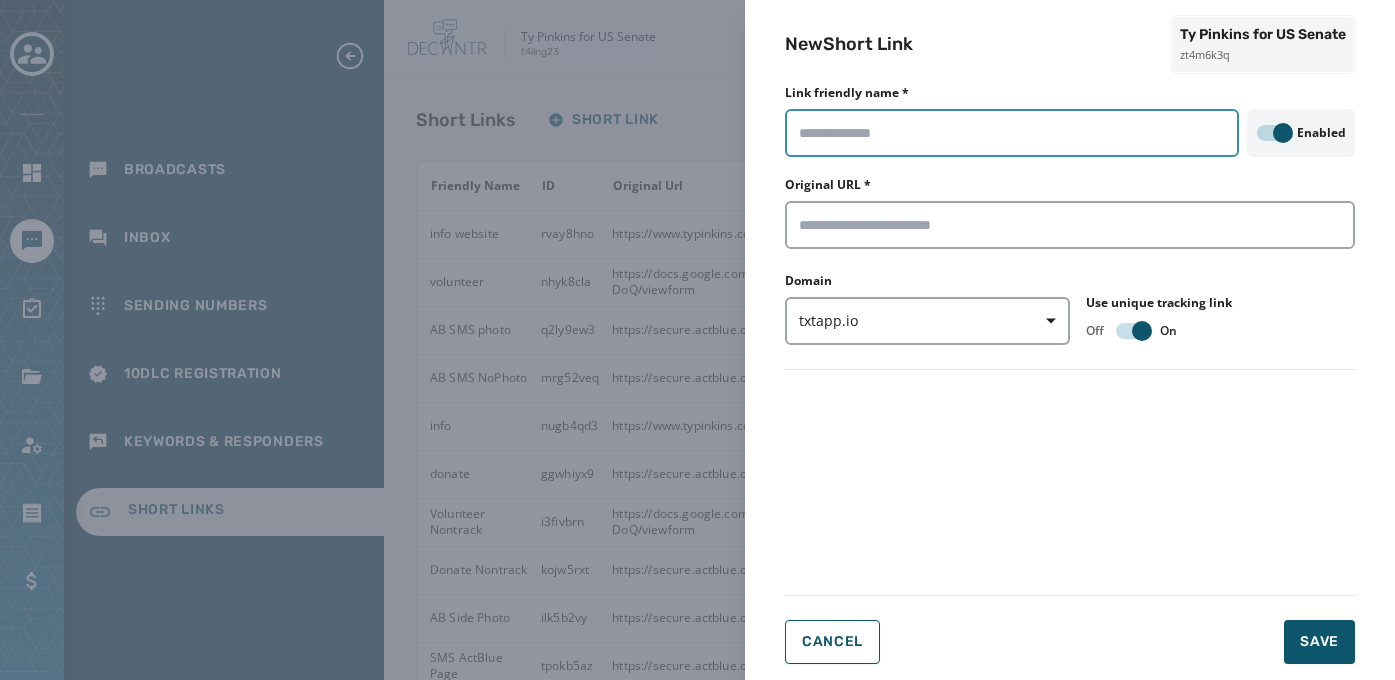 click on "Link friendly name *" at bounding box center [1012, 133] 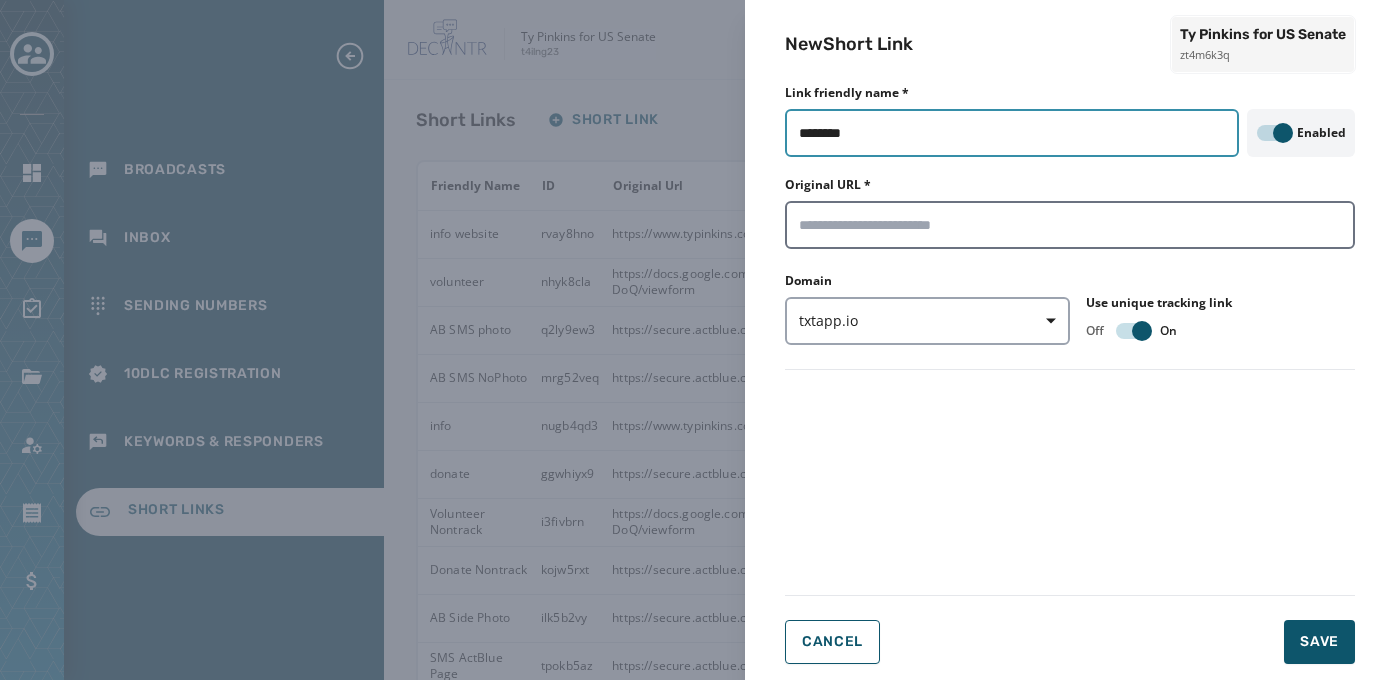 type on "********" 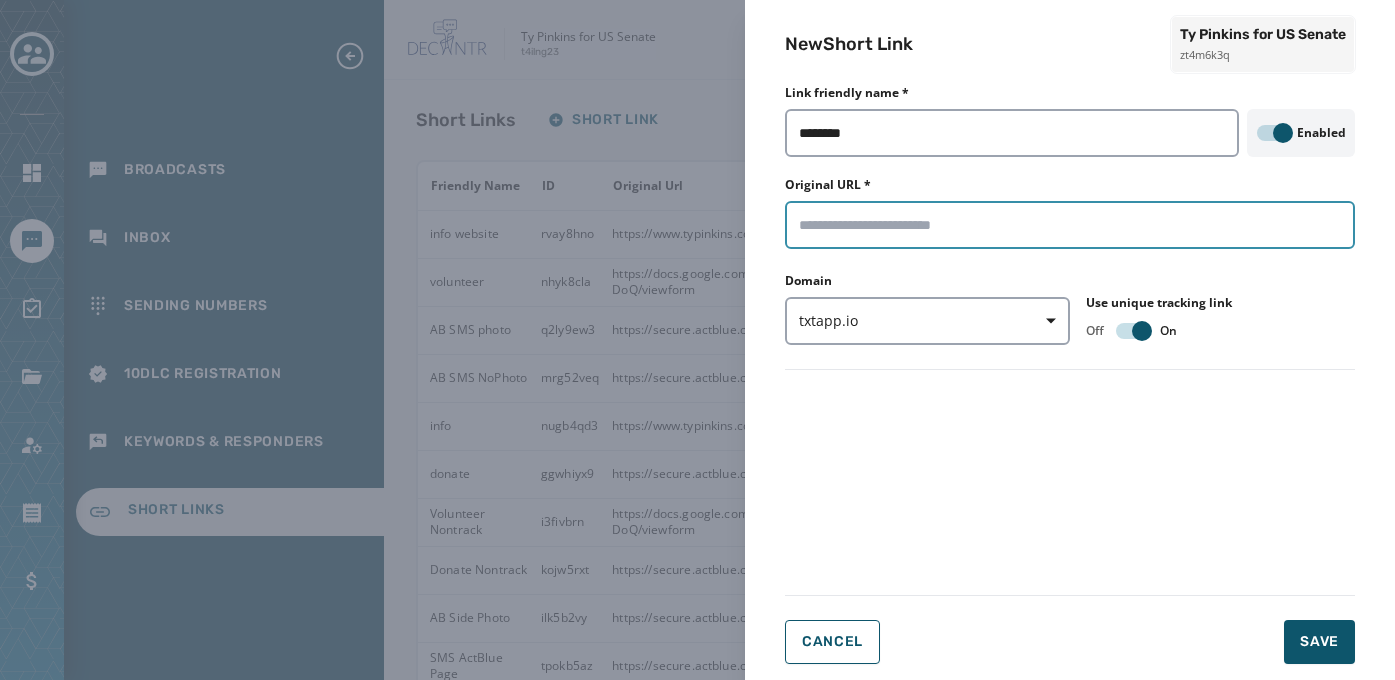 click on "Original URL *" at bounding box center (1070, 225) 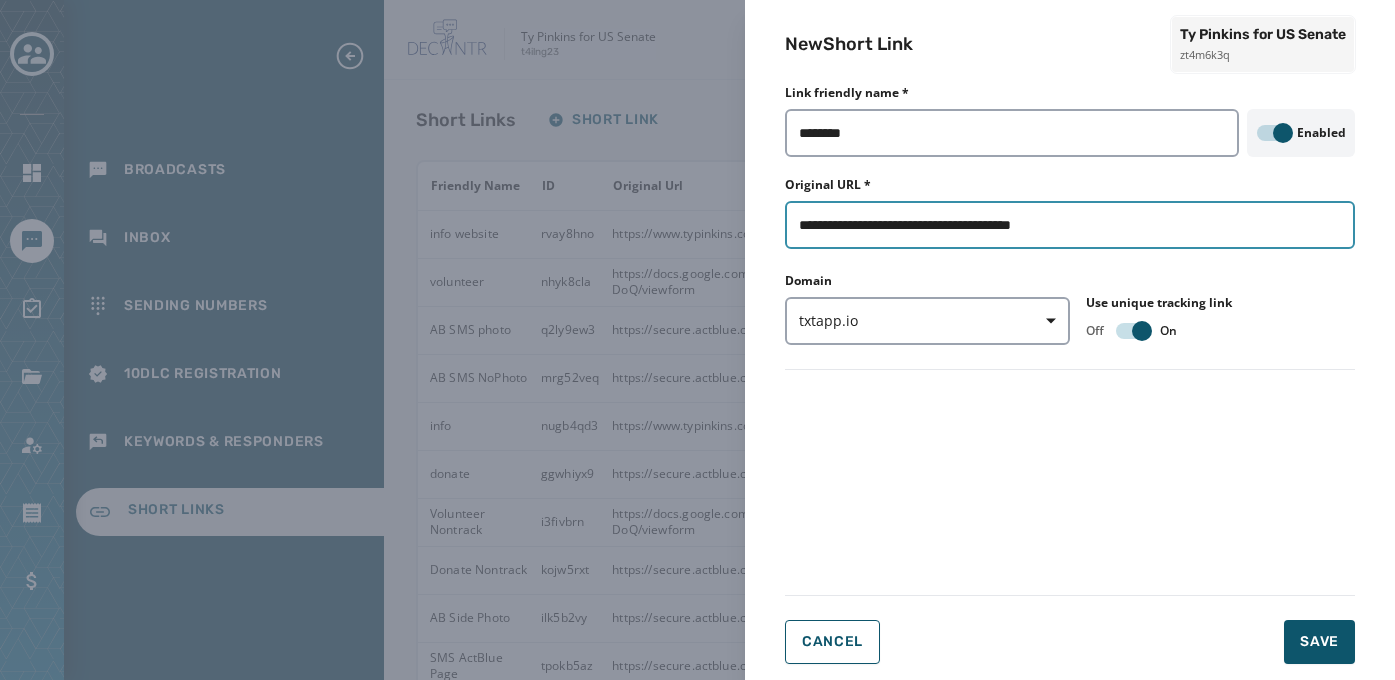type on "**********" 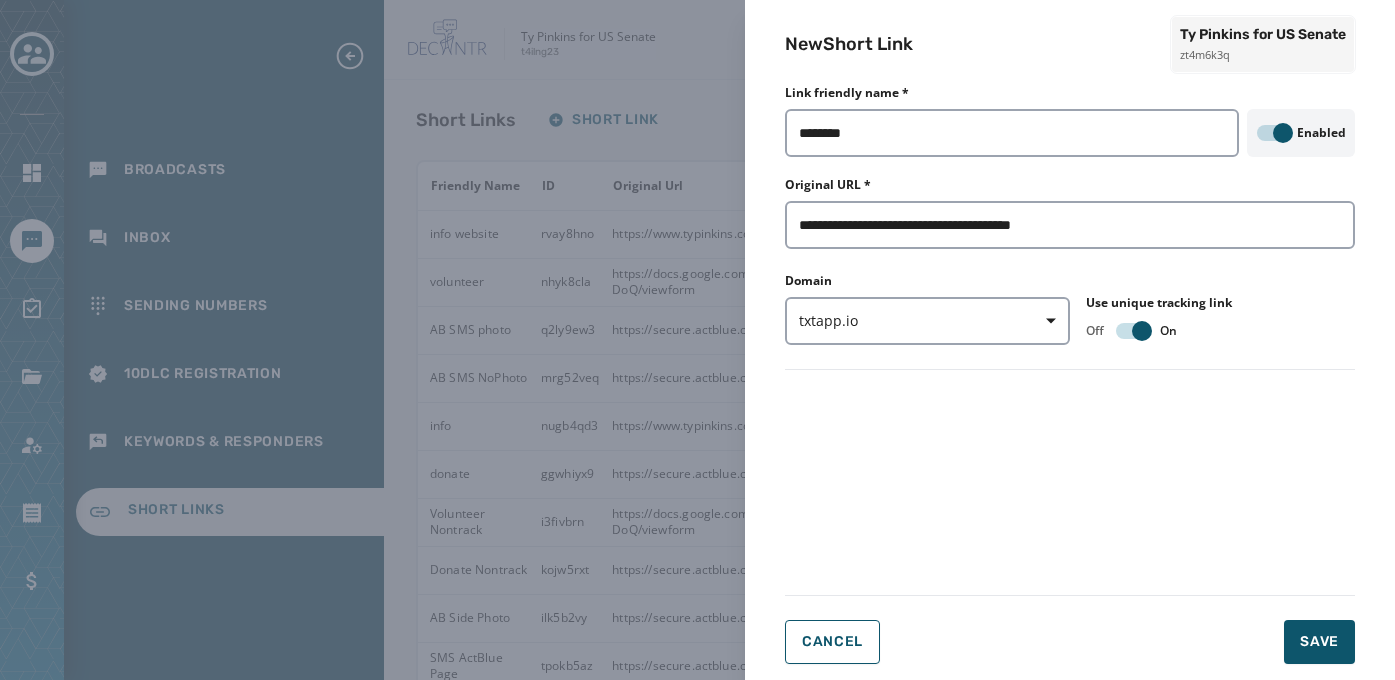 click on "**********" at bounding box center (1070, 381) 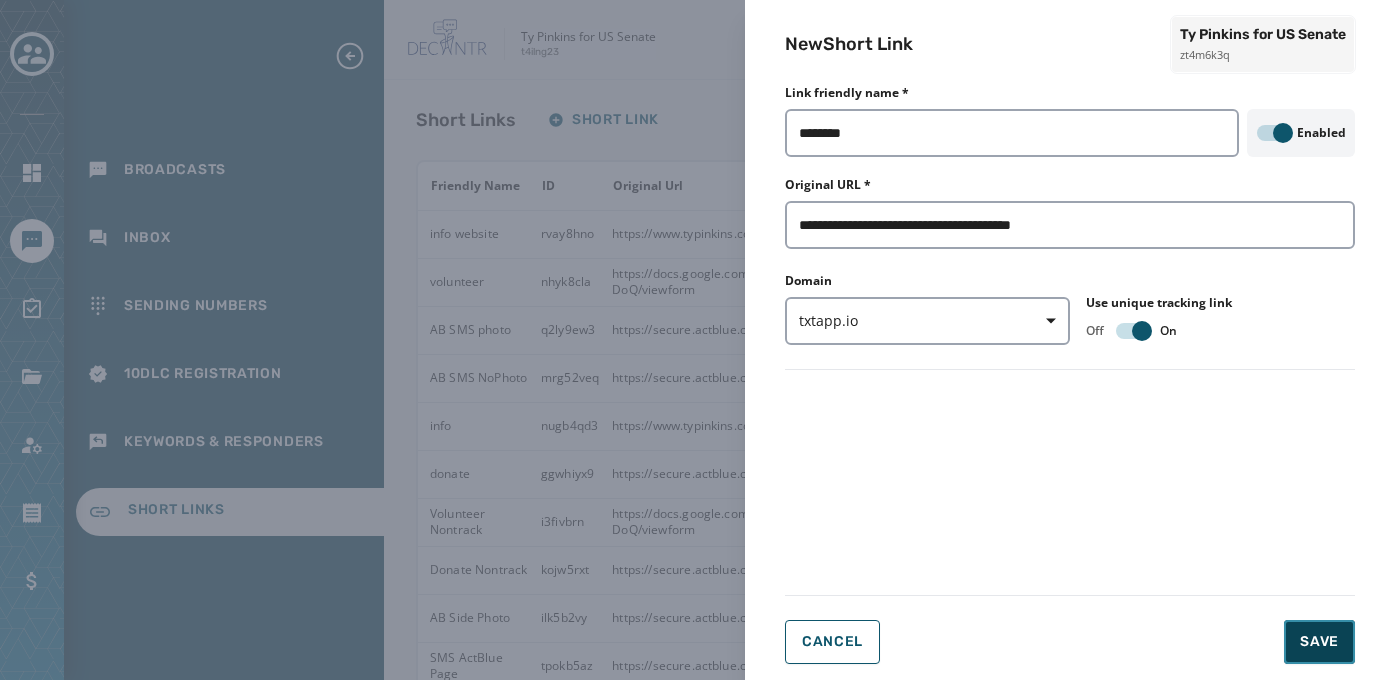 click on "Save" at bounding box center (1319, 642) 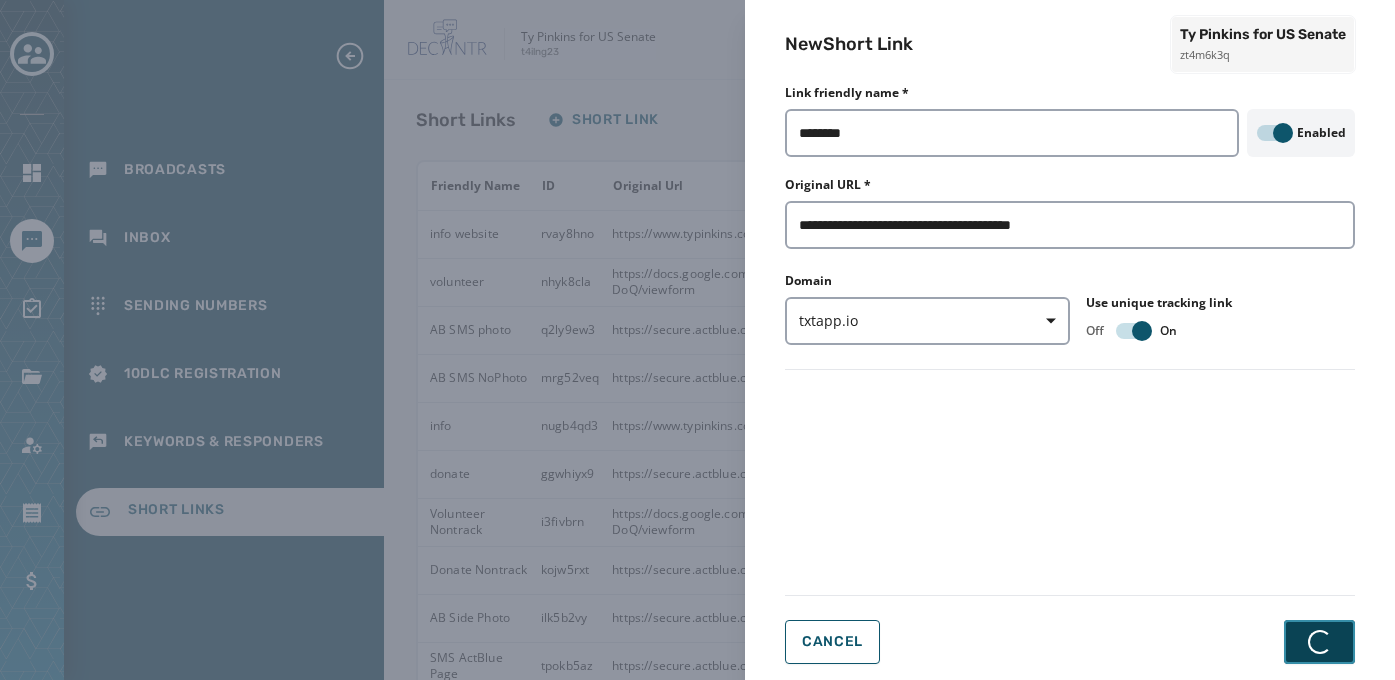 type 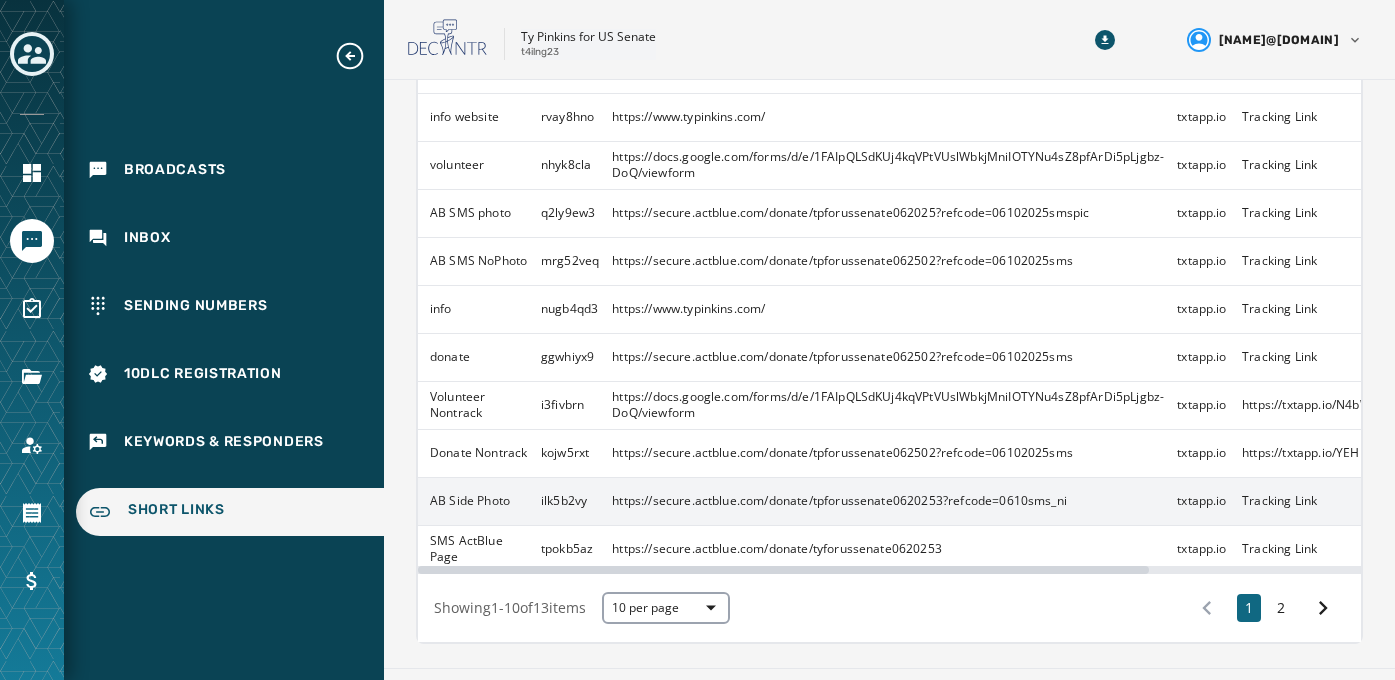 scroll, scrollTop: 92, scrollLeft: 0, axis: vertical 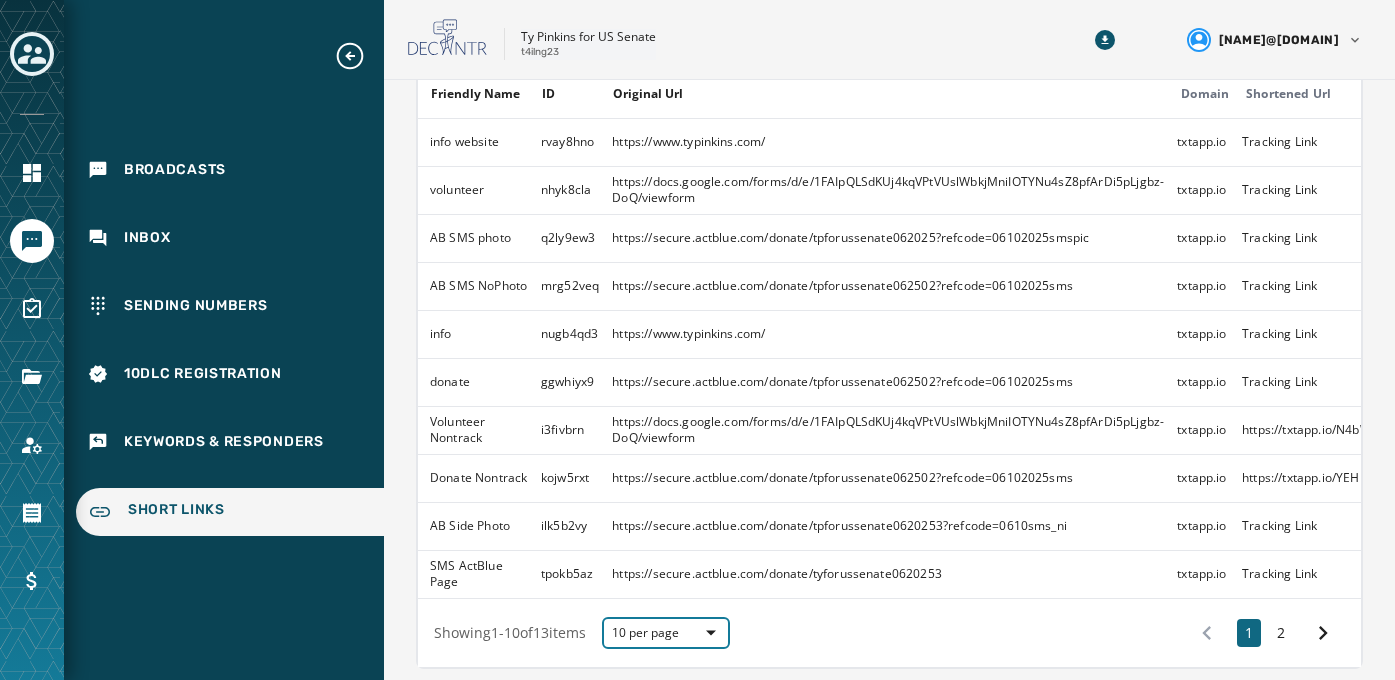 click 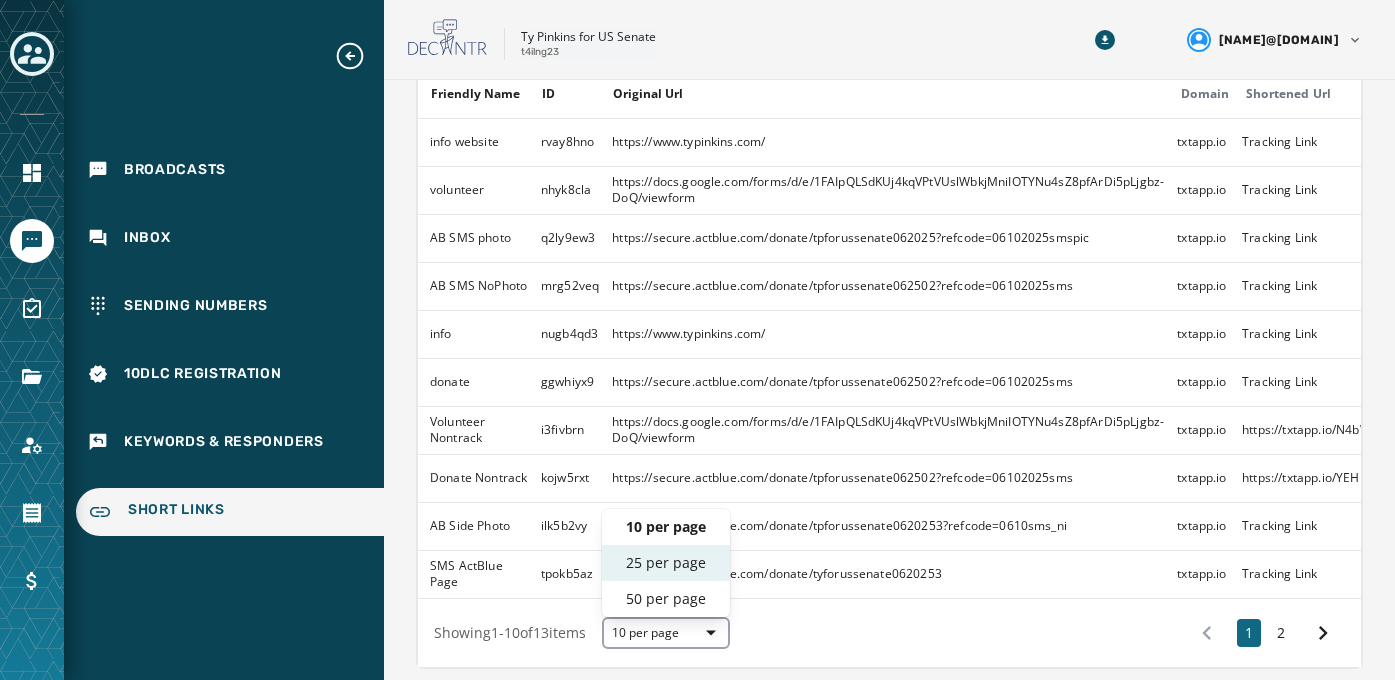 click on "25 per page" at bounding box center [666, 563] 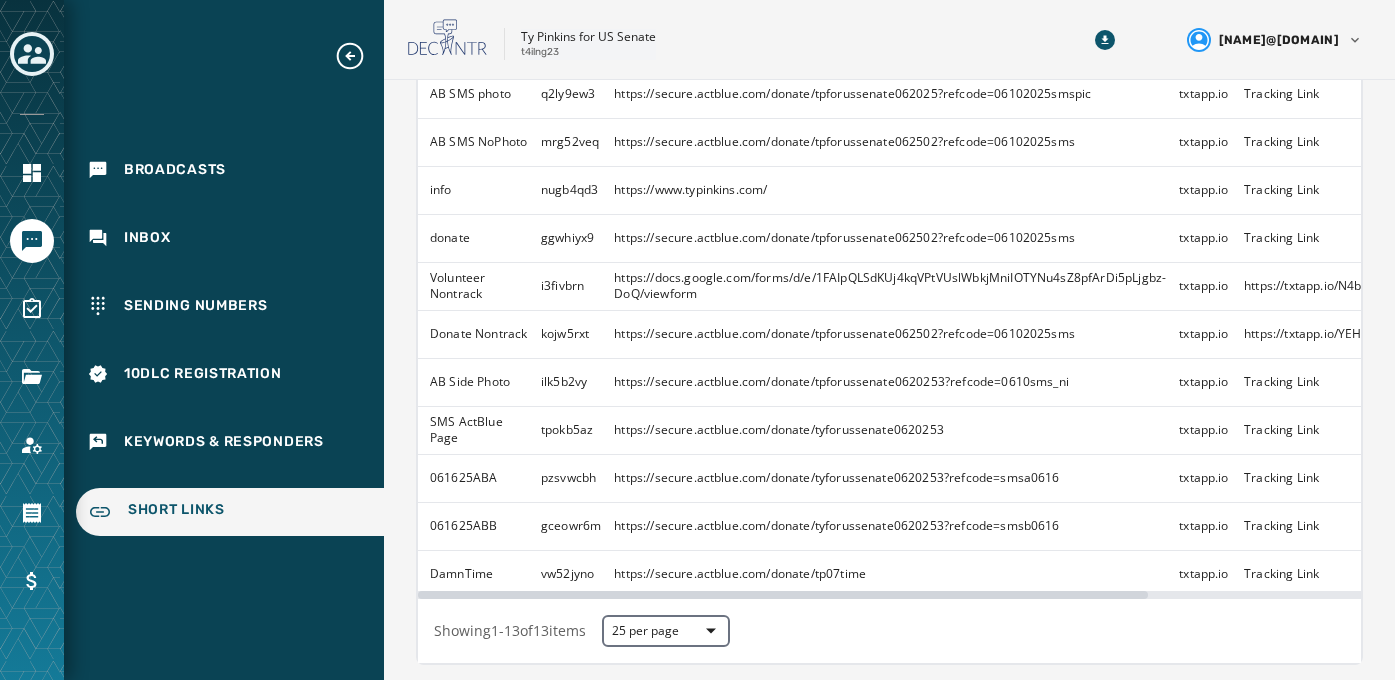 scroll, scrollTop: 304, scrollLeft: 0, axis: vertical 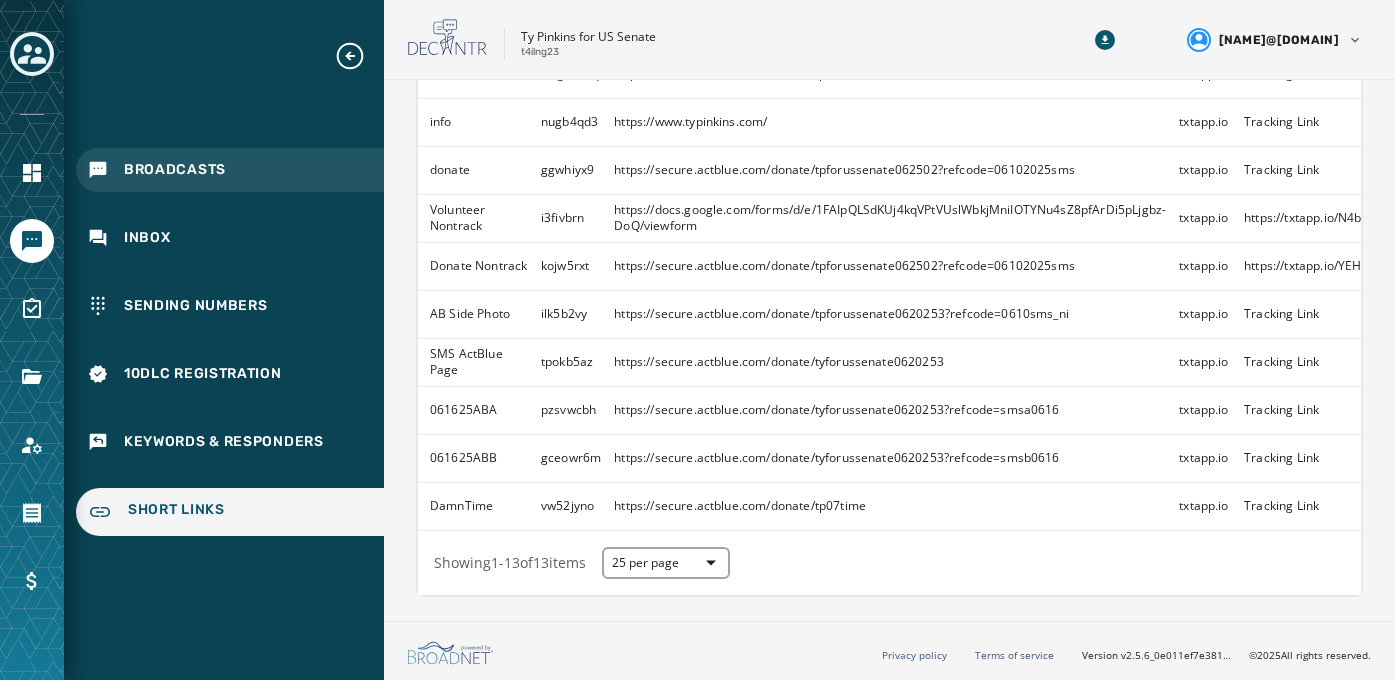 click on "Broadcasts" at bounding box center [175, 170] 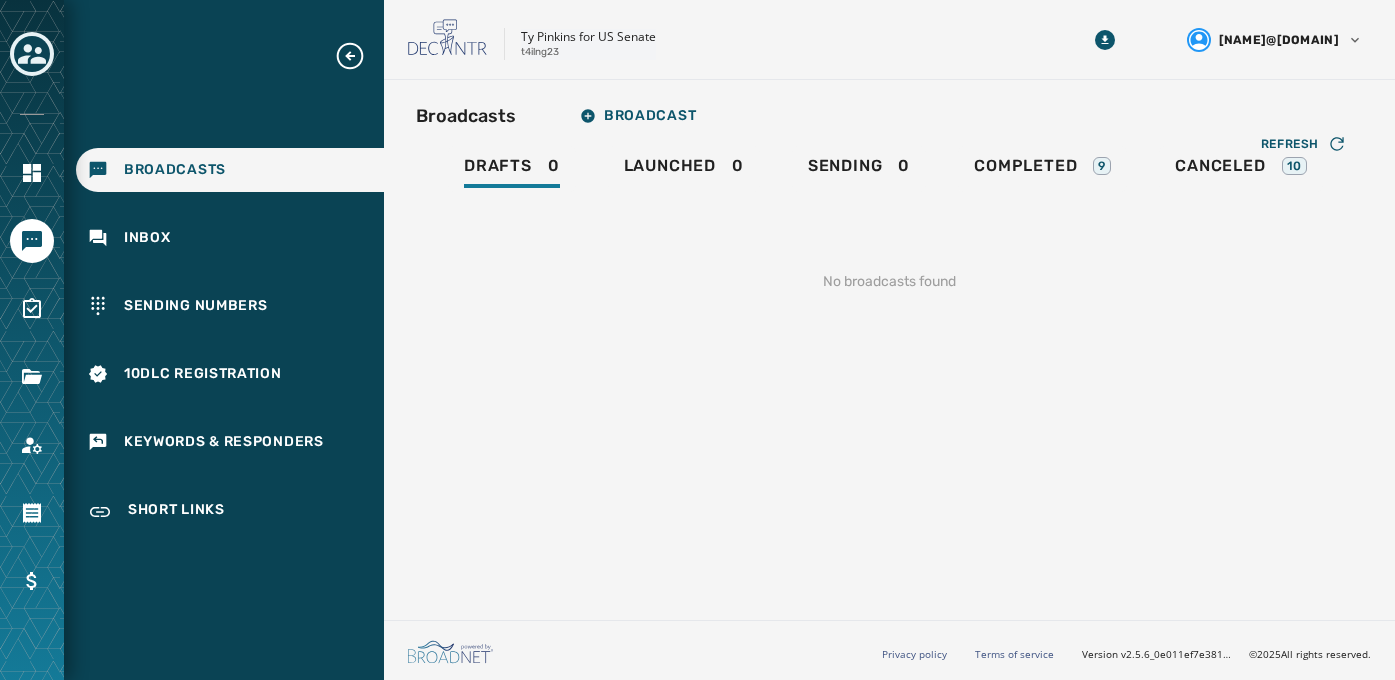 scroll, scrollTop: 0, scrollLeft: 0, axis: both 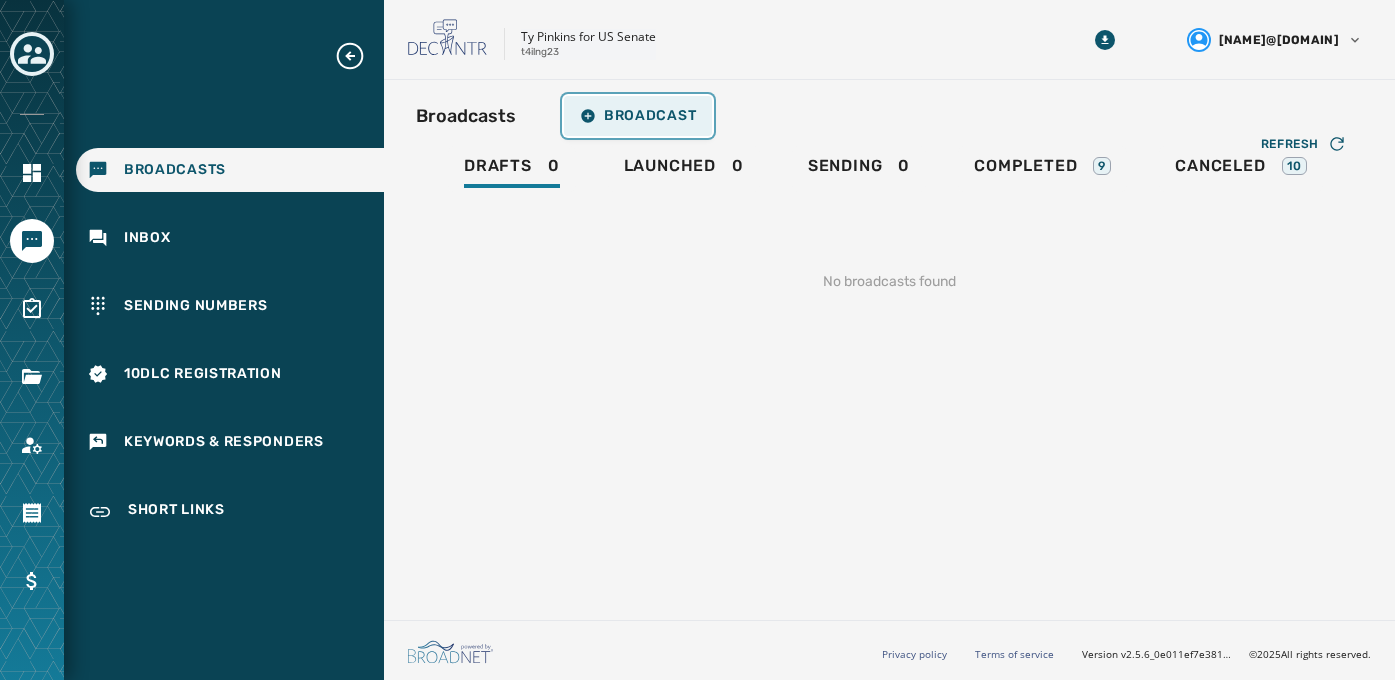 click on "Broadcast" at bounding box center [638, 116] 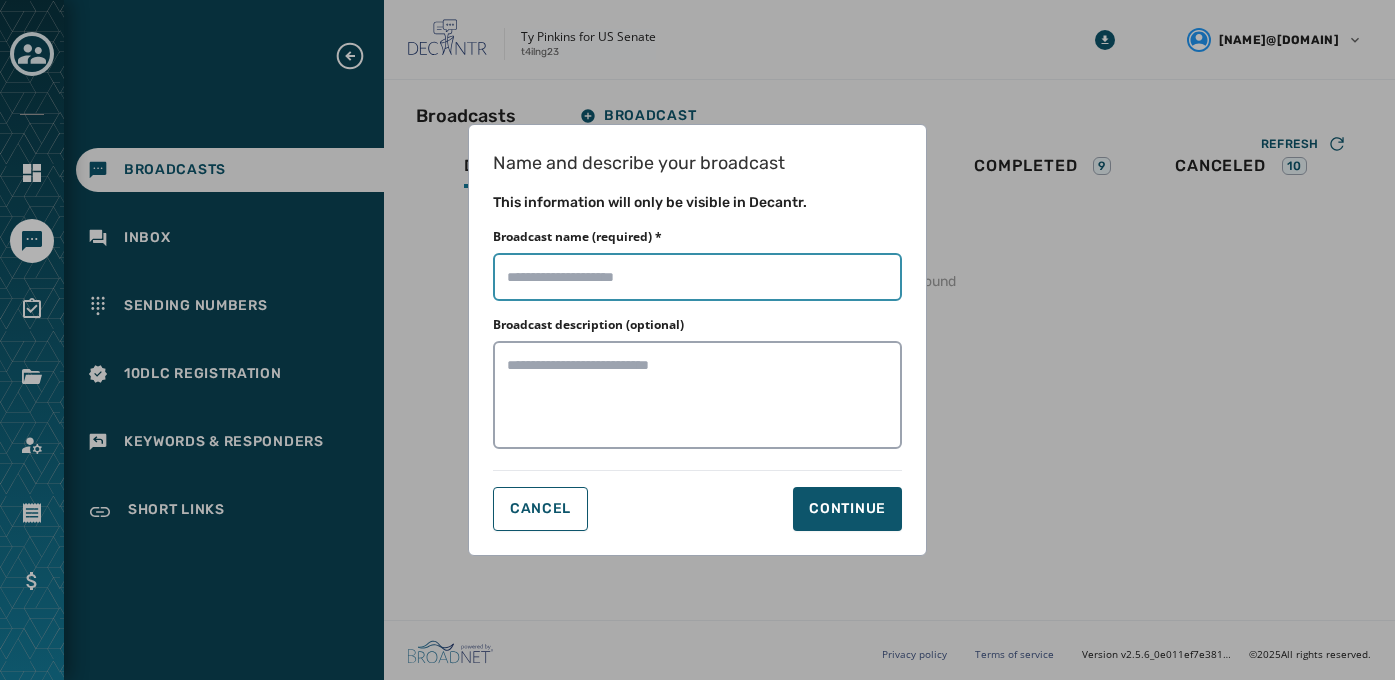 click on "Broadcast name (required) *" at bounding box center (697, 277) 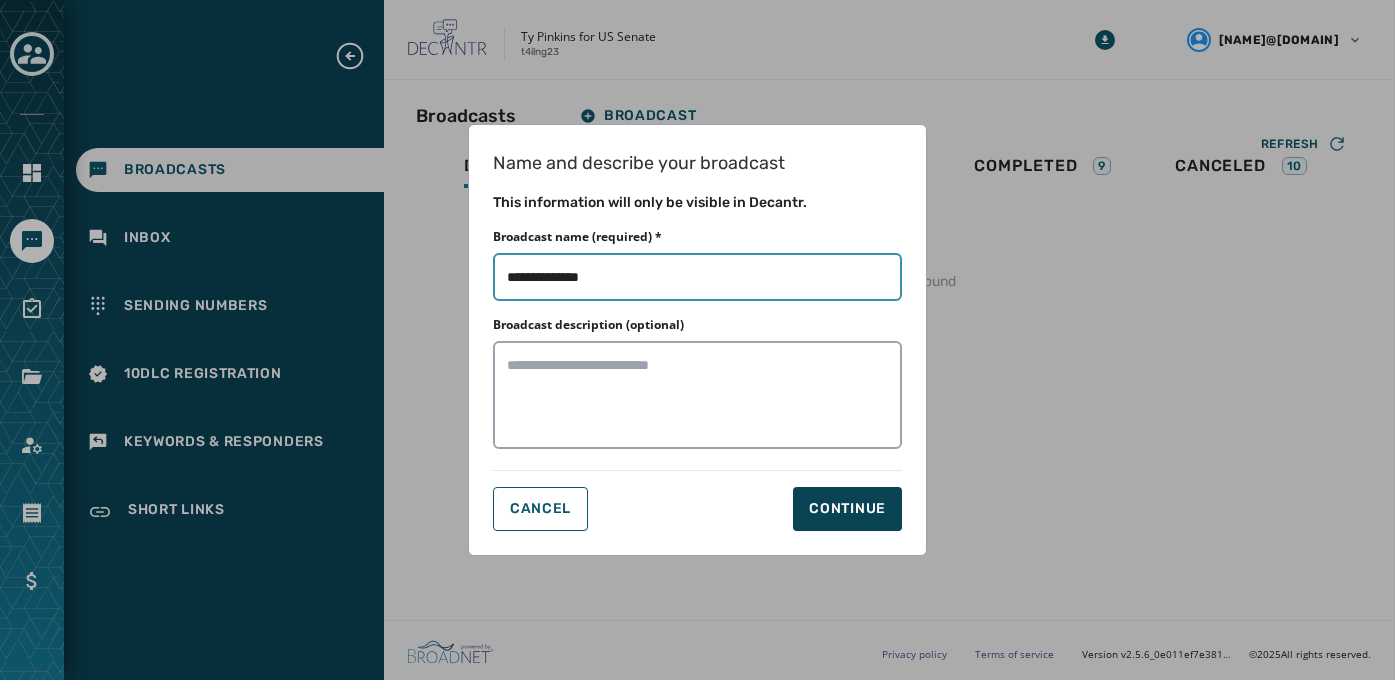 type on "**********" 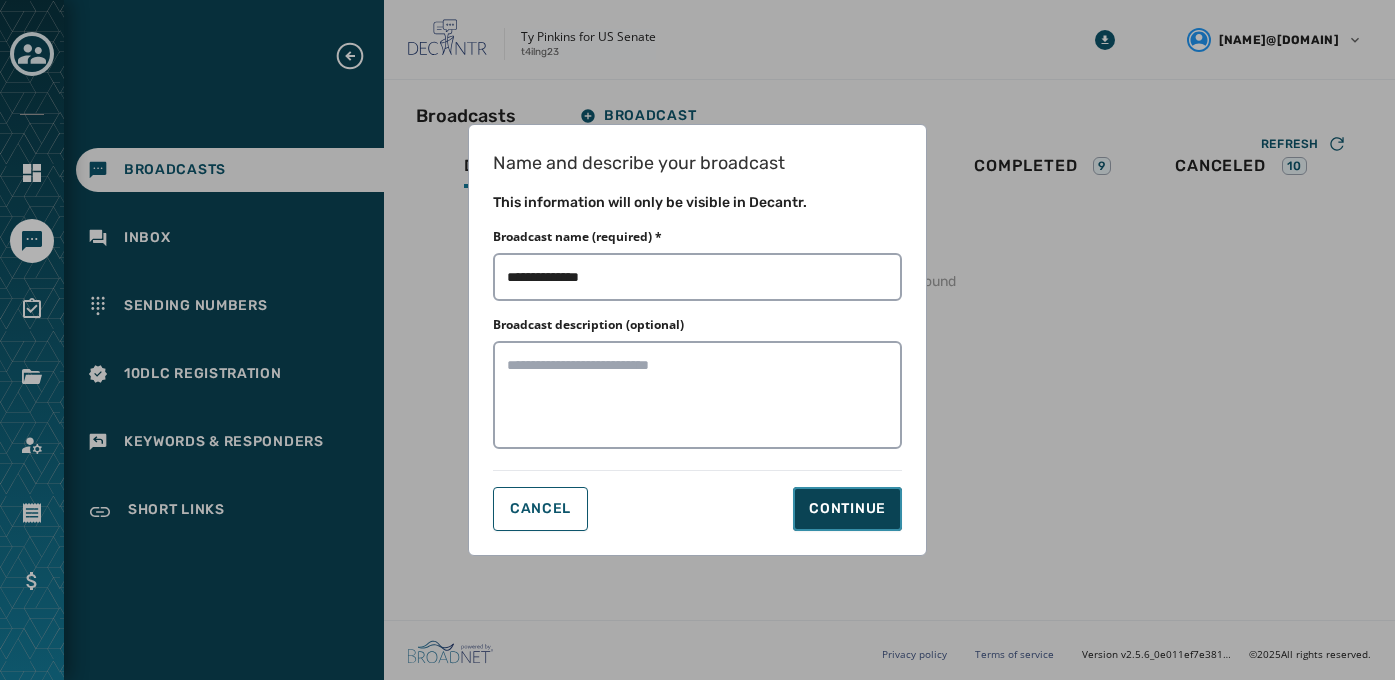 click on "Continue" at bounding box center (847, 509) 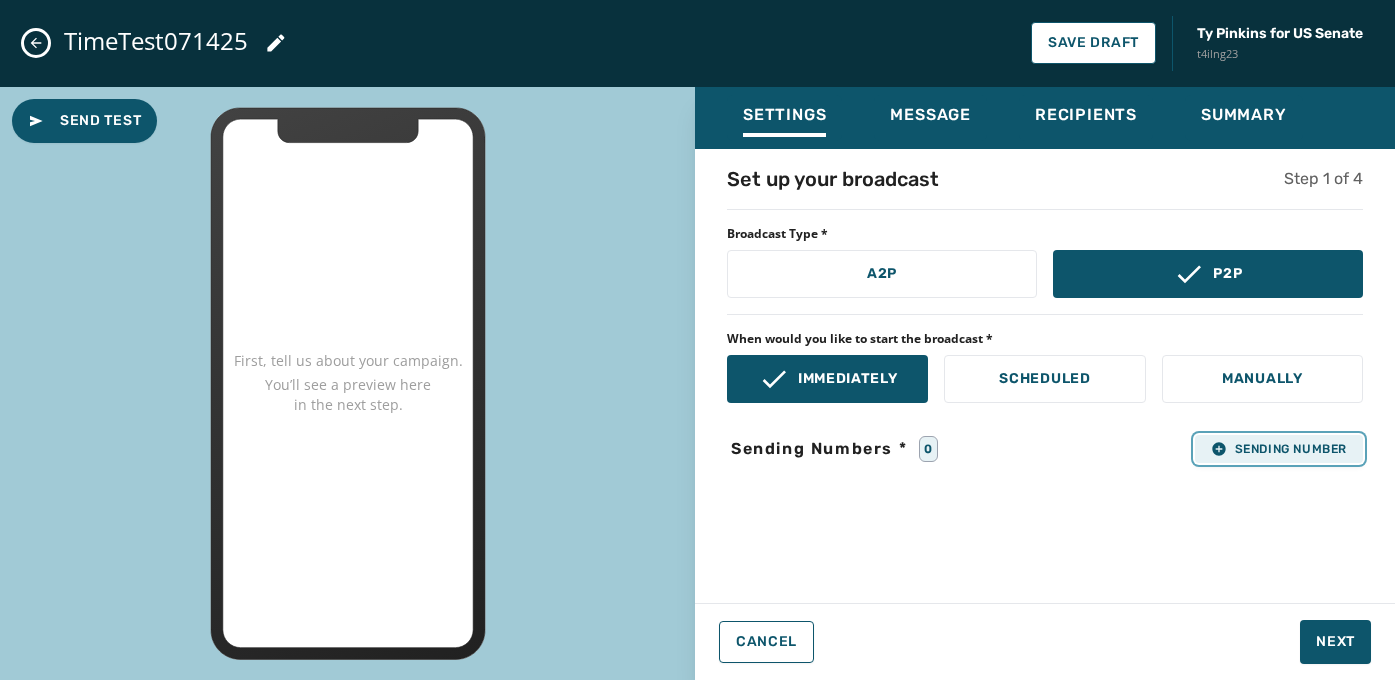 click on "Sending Number" at bounding box center [1279, 449] 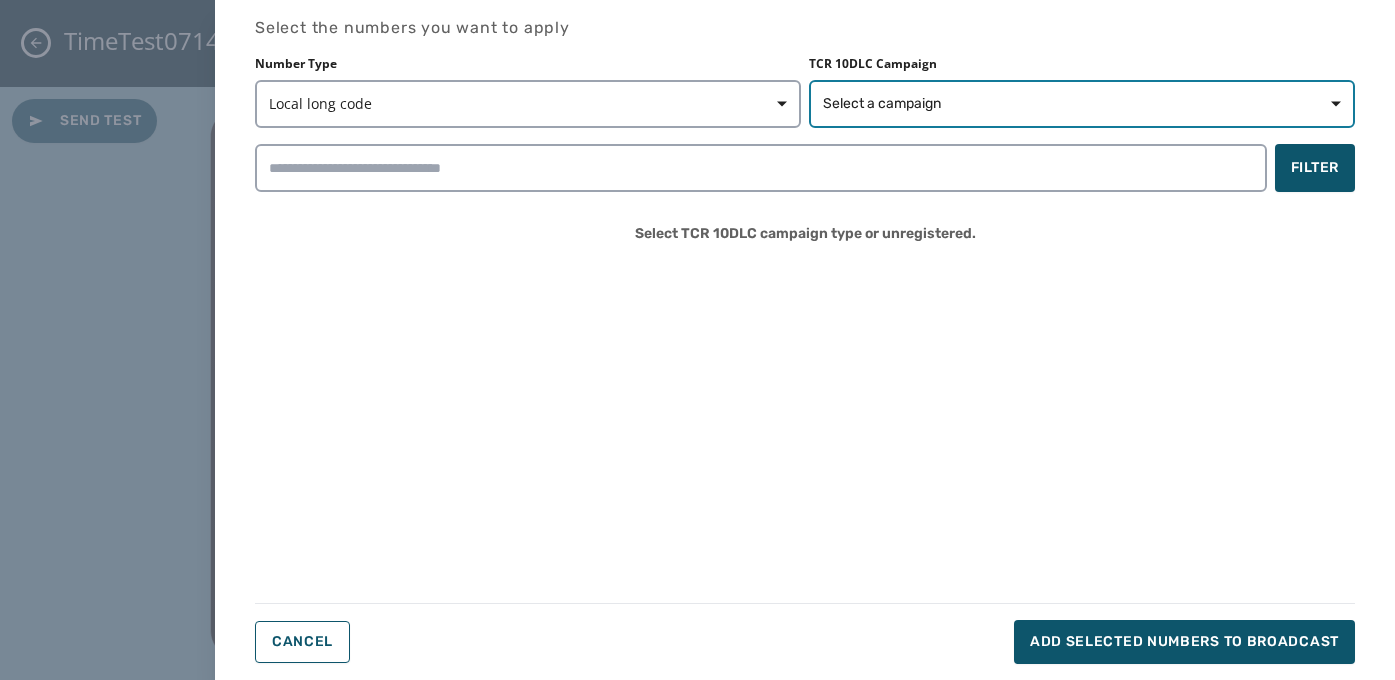 click on "Select a campaign" at bounding box center [1082, 104] 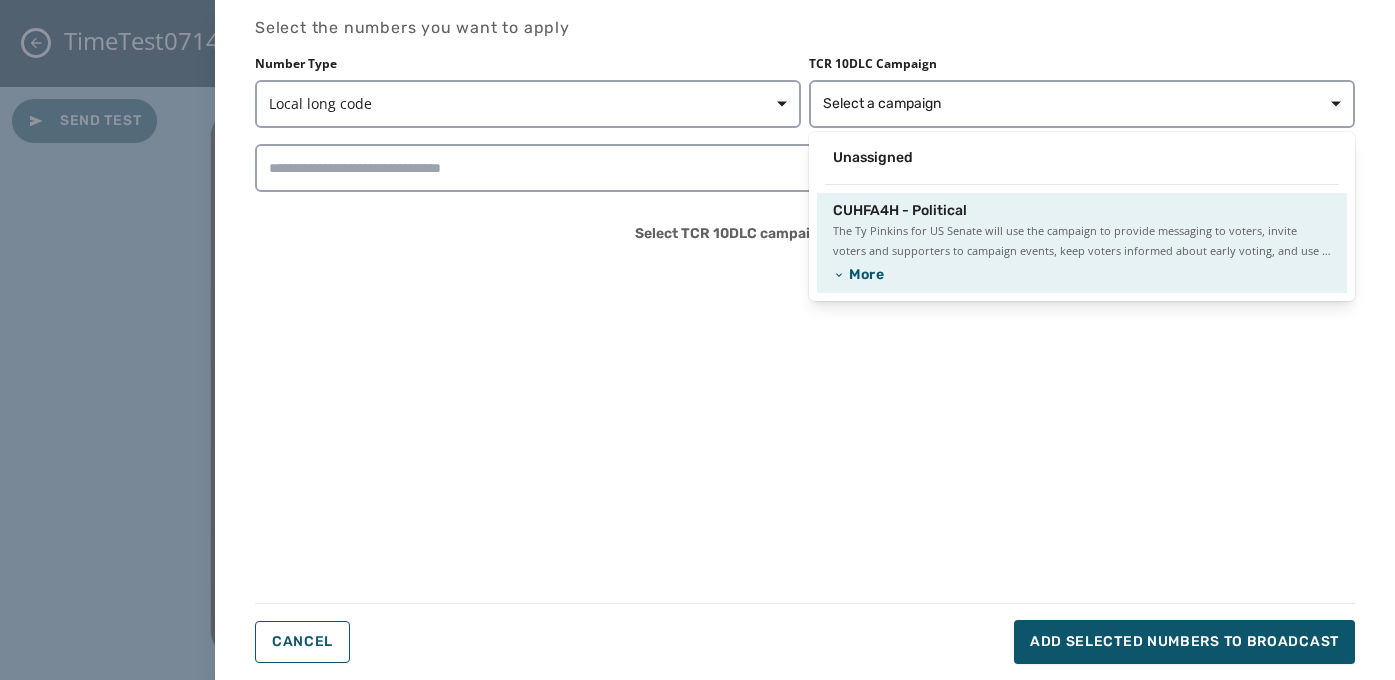 click on "CUHFA4H - Political" at bounding box center [900, 211] 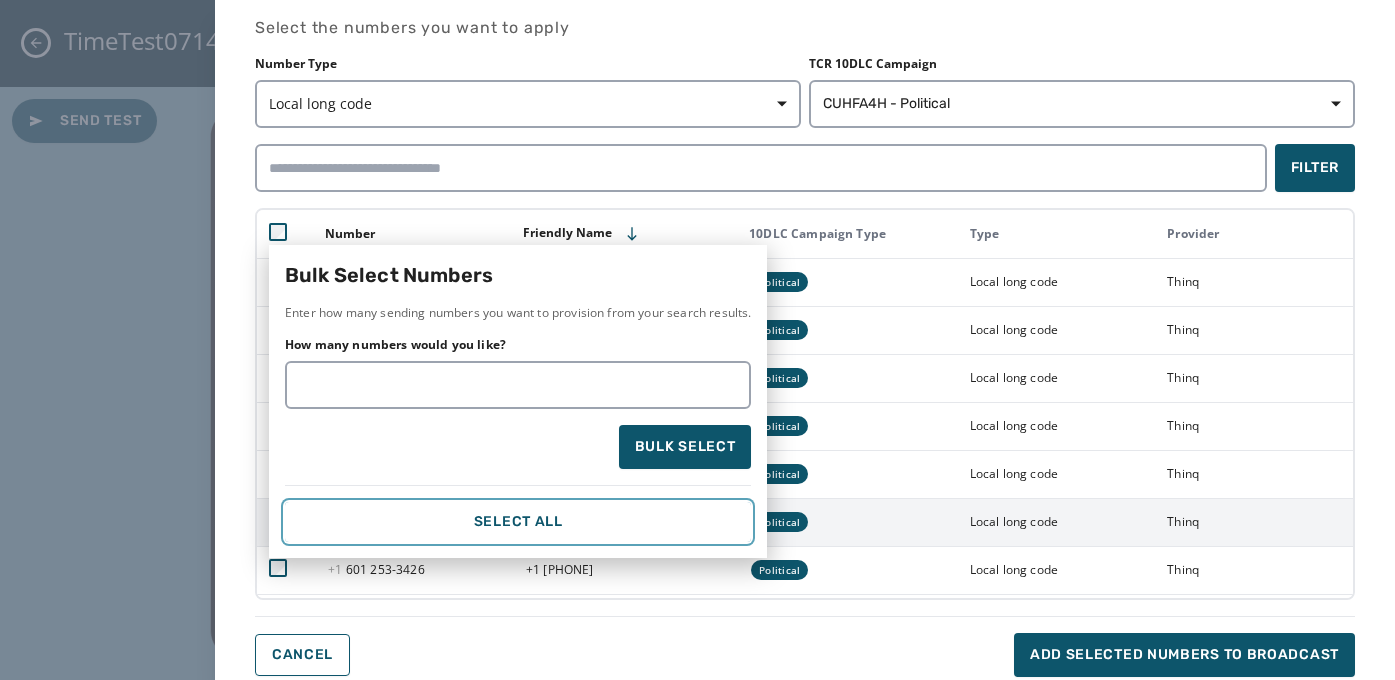 click on "Select All" at bounding box center [518, 522] 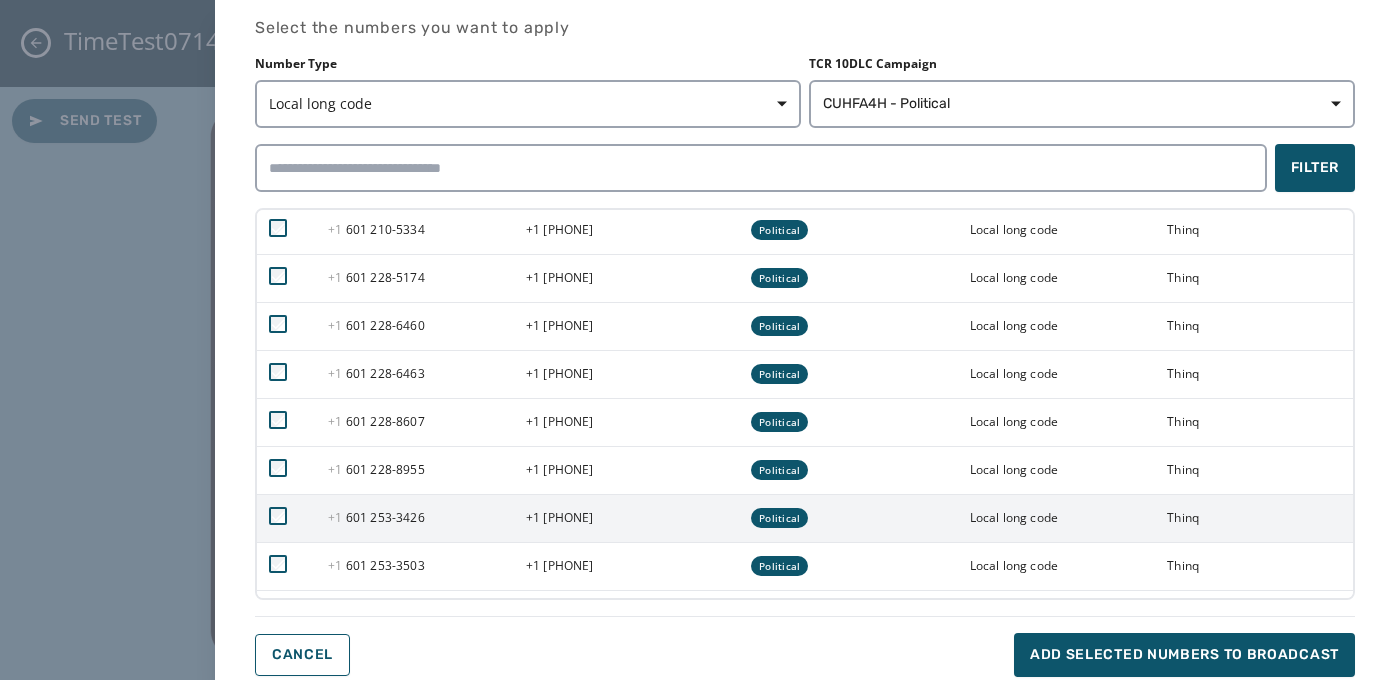 scroll, scrollTop: 140, scrollLeft: 0, axis: vertical 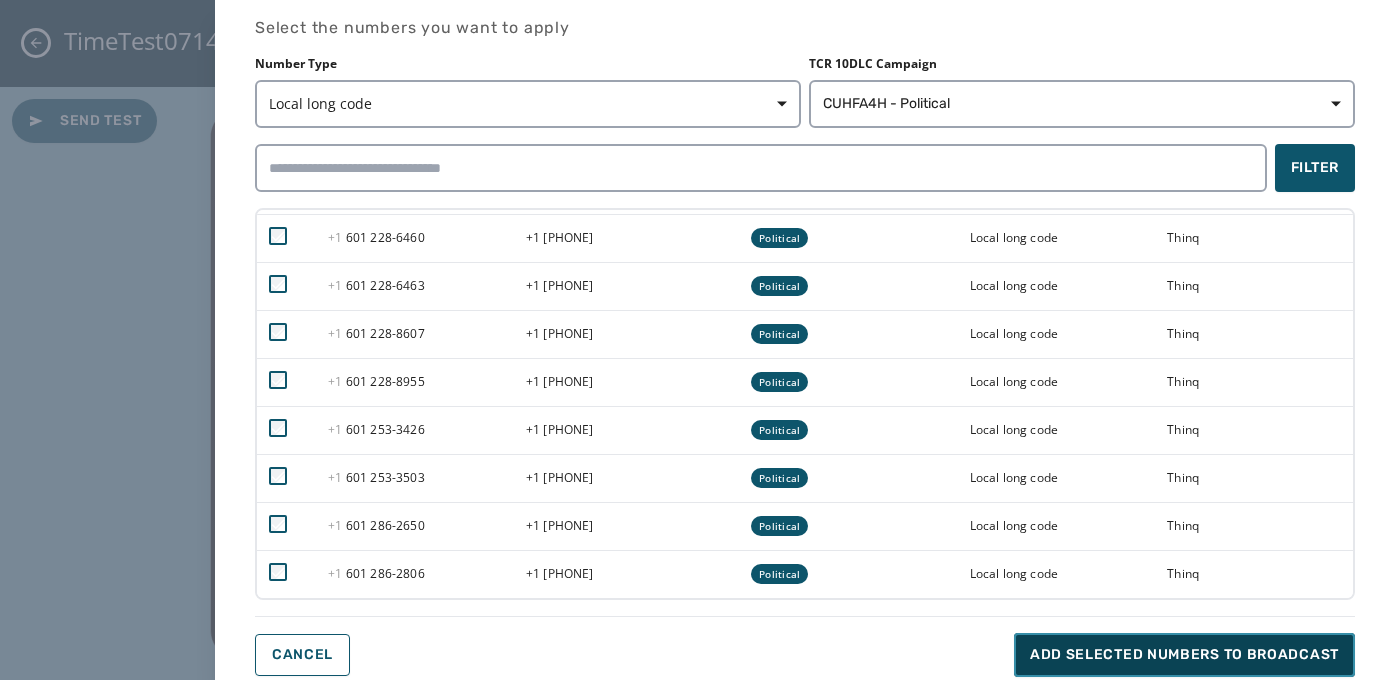 click on "Add selected numbers to broadcast" at bounding box center [1184, 655] 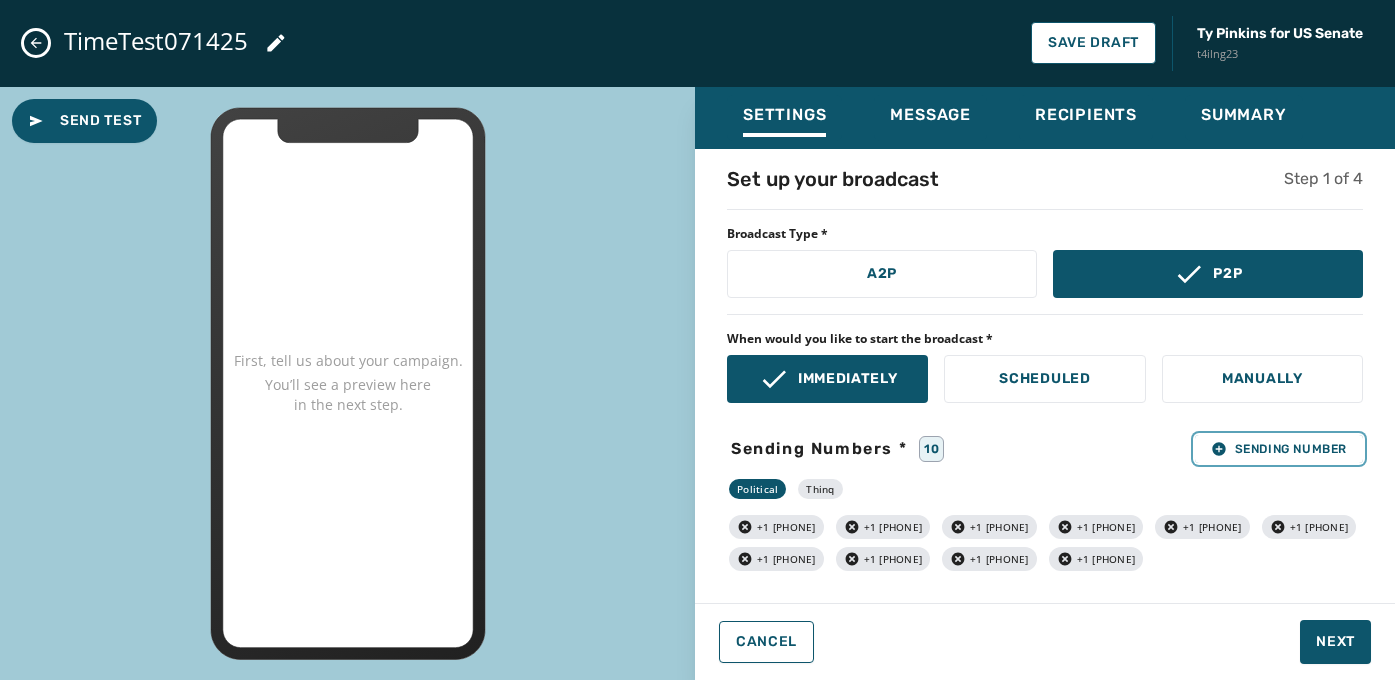 scroll, scrollTop: 52, scrollLeft: 0, axis: vertical 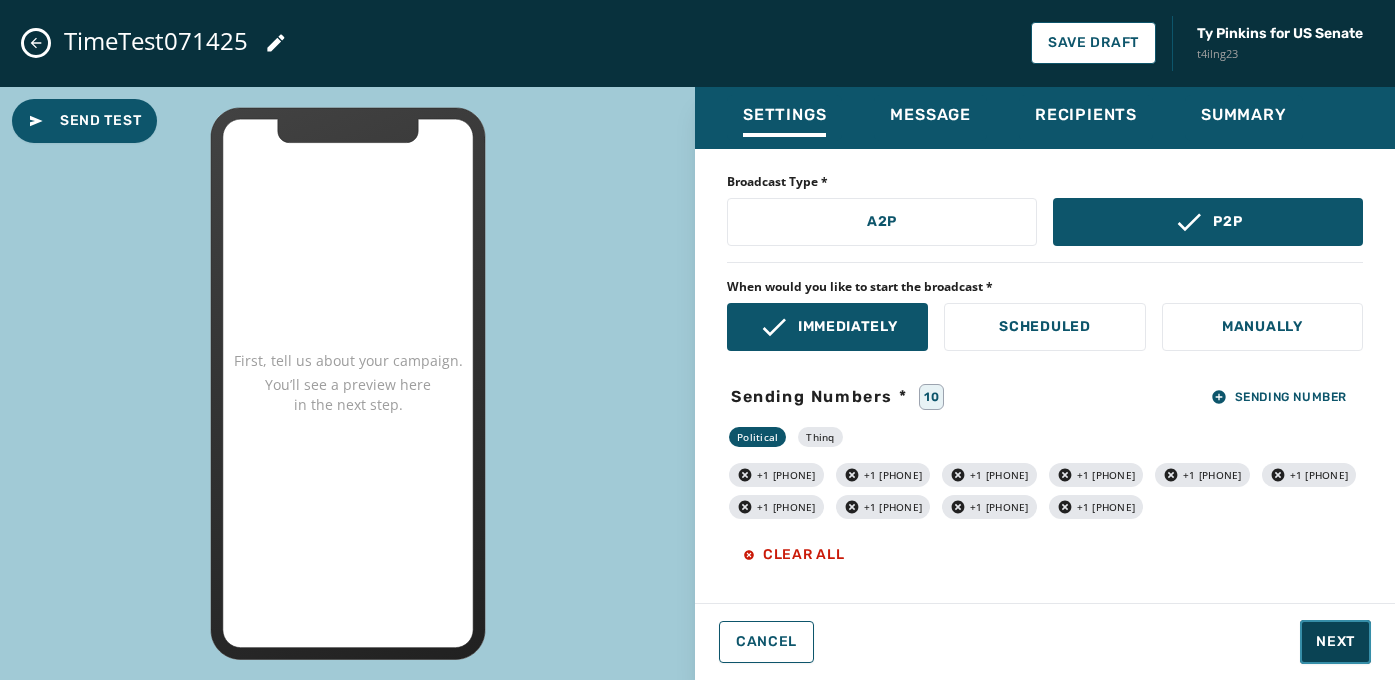 click on "Next" at bounding box center [1335, 642] 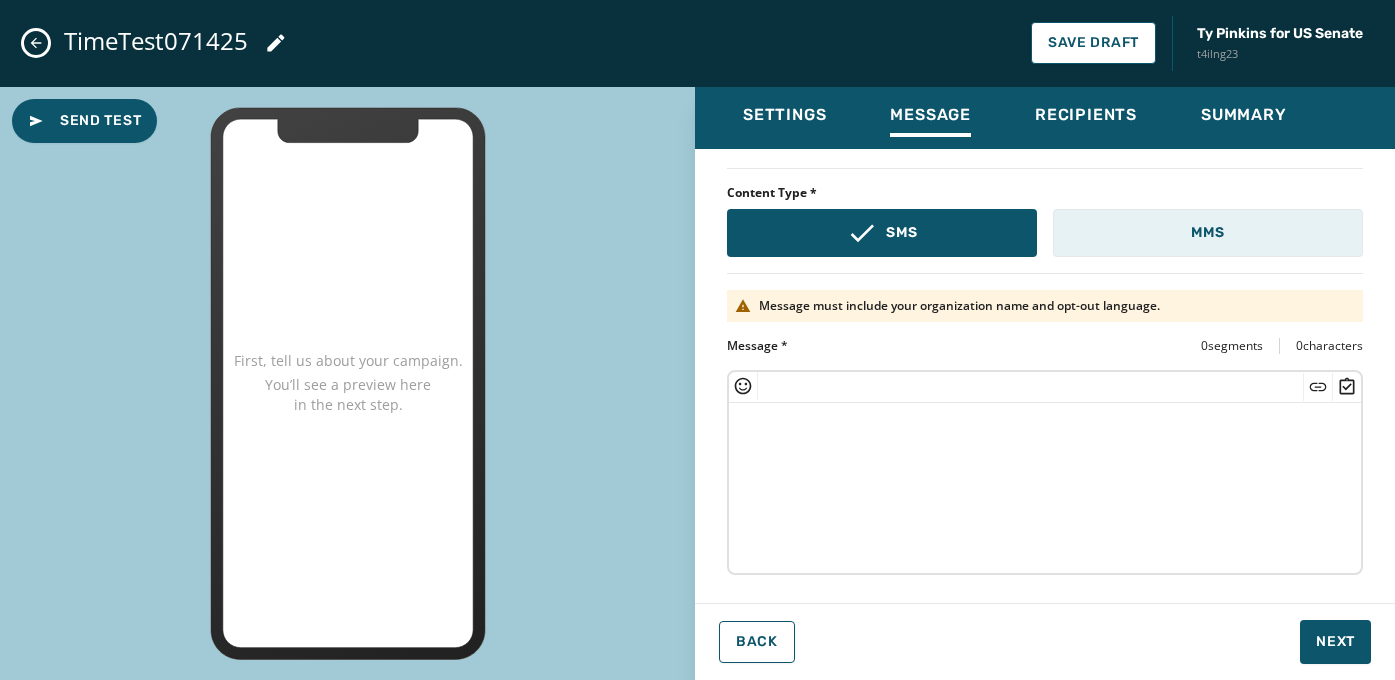 click on "MMS" at bounding box center (1208, 233) 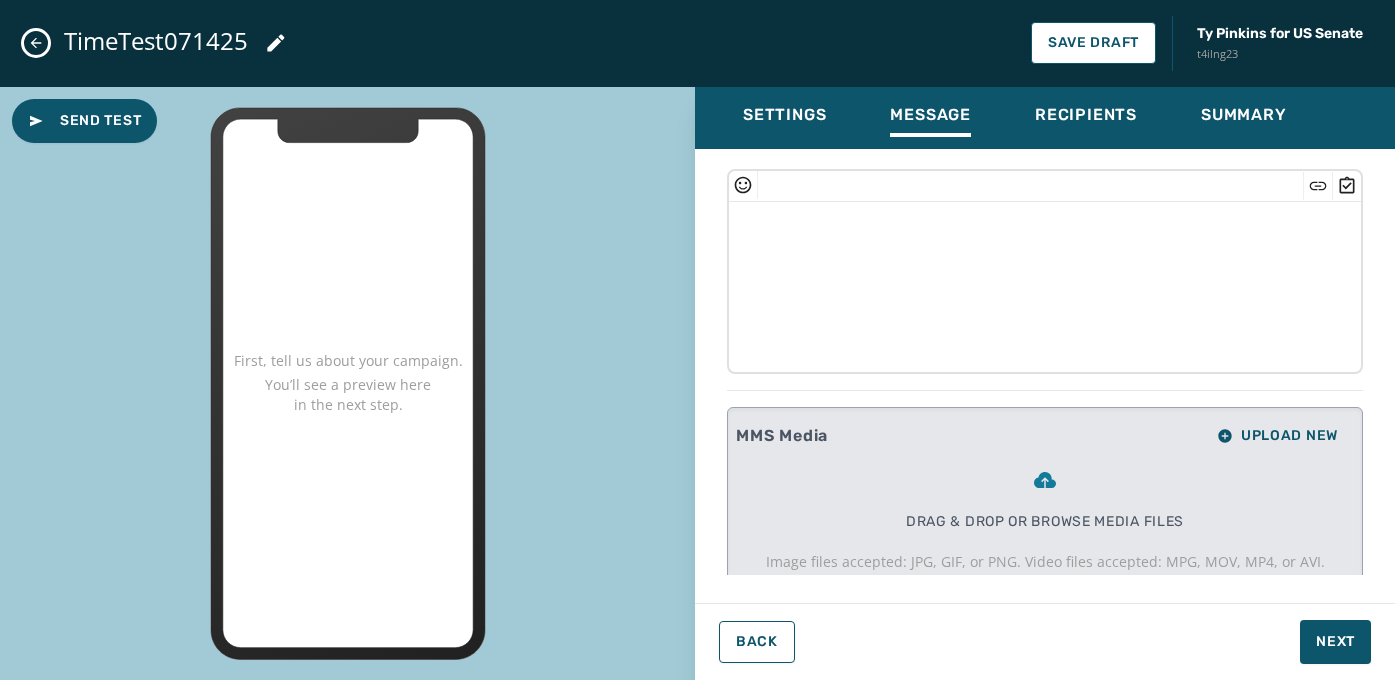 scroll, scrollTop: 259, scrollLeft: 0, axis: vertical 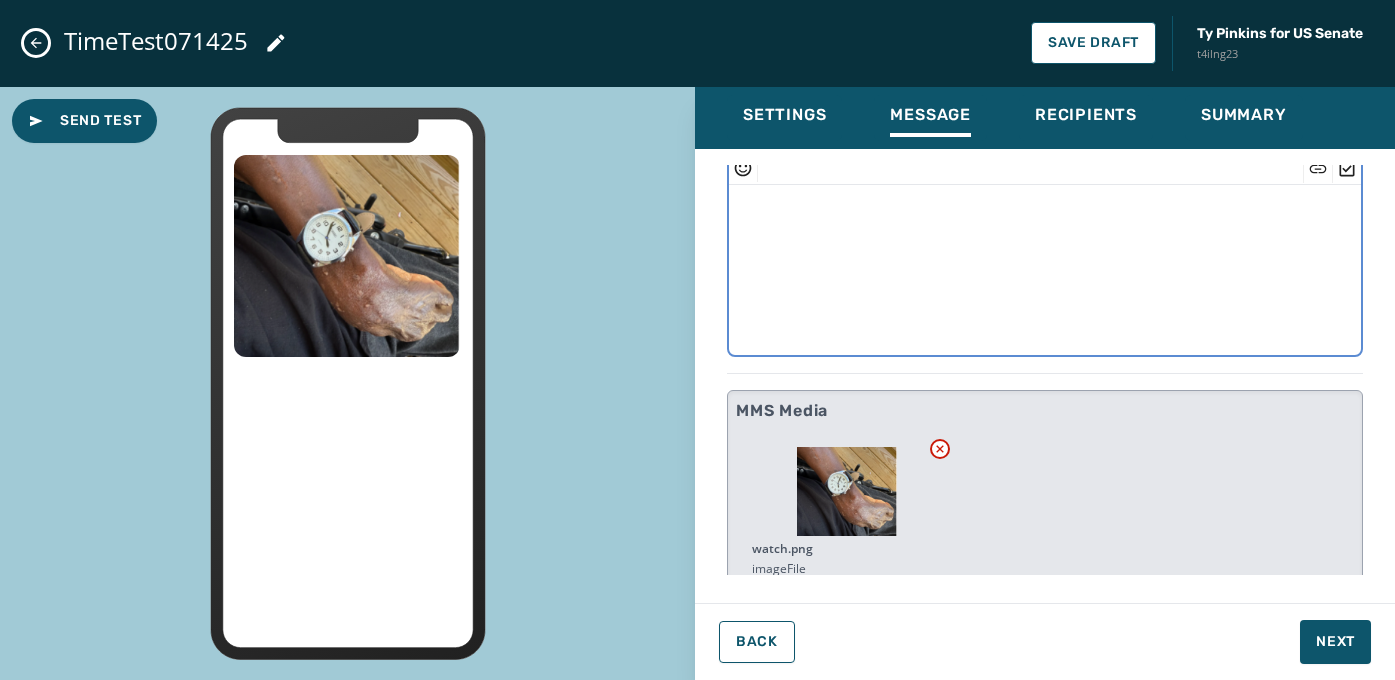 click at bounding box center [1045, 267] 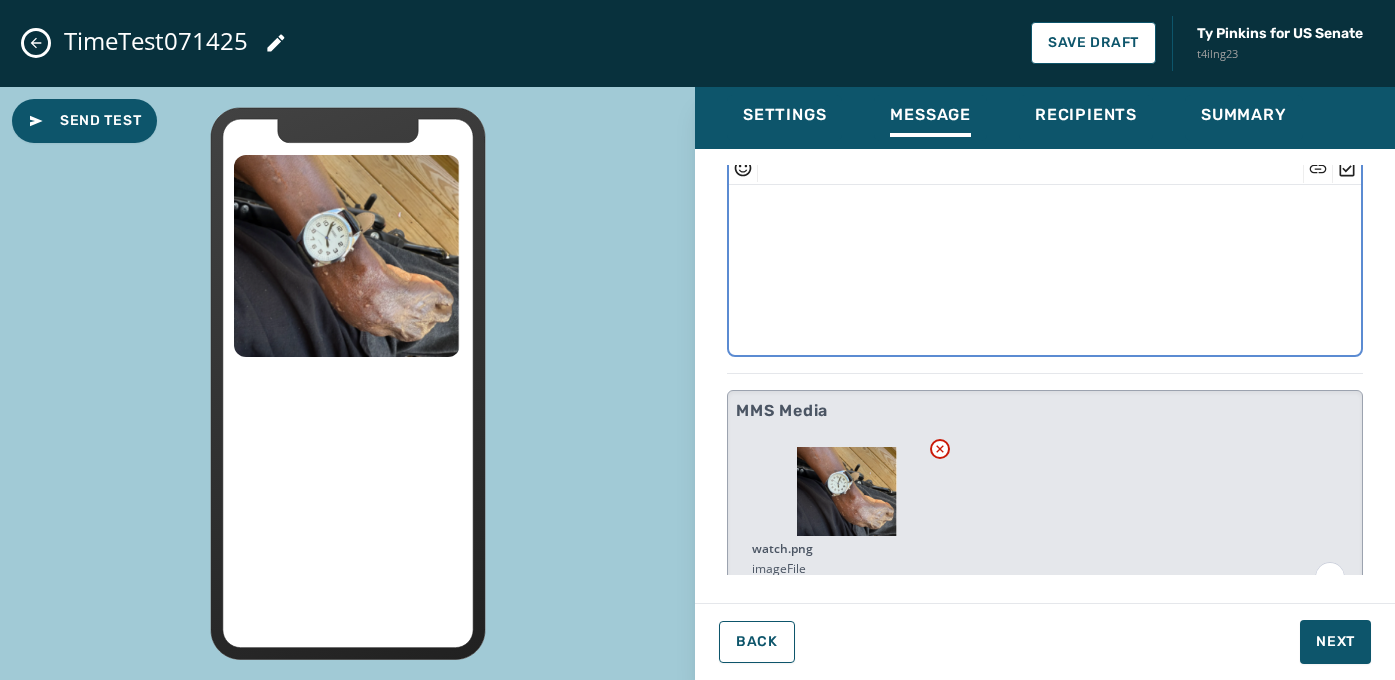 scroll, scrollTop: 145, scrollLeft: 0, axis: vertical 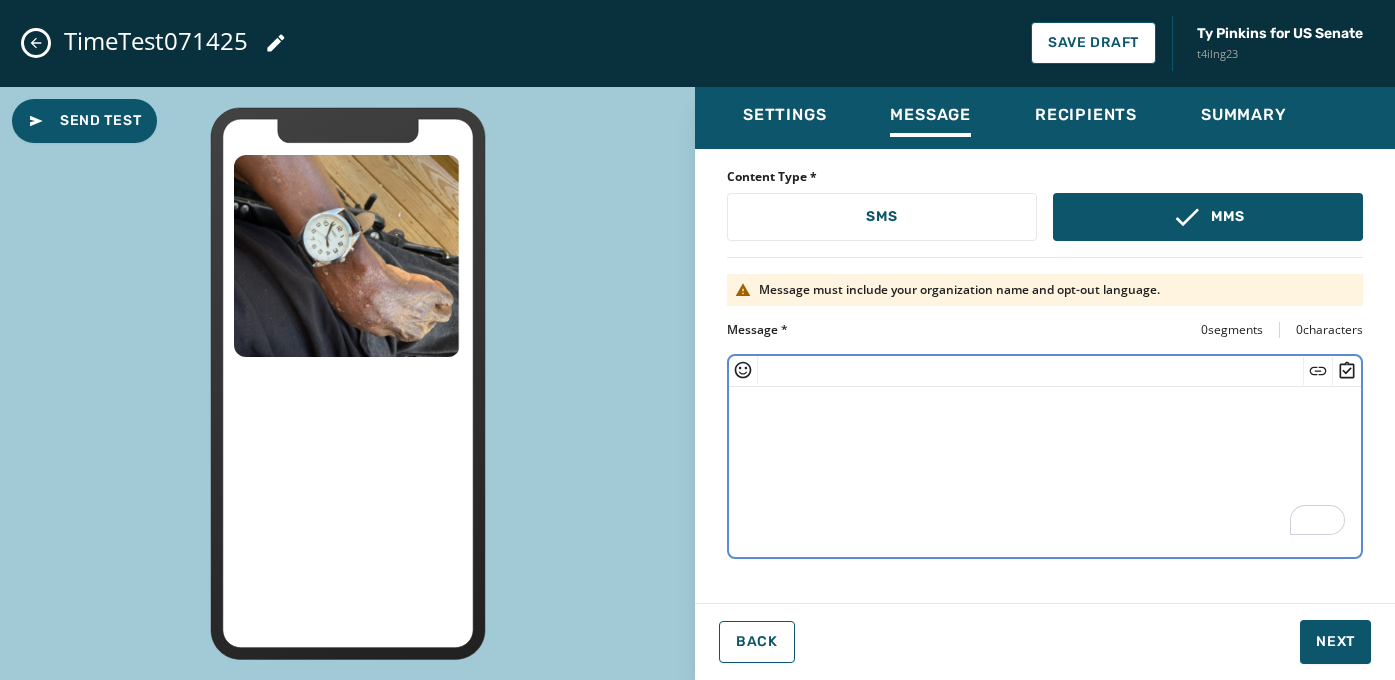 paste on "**********" 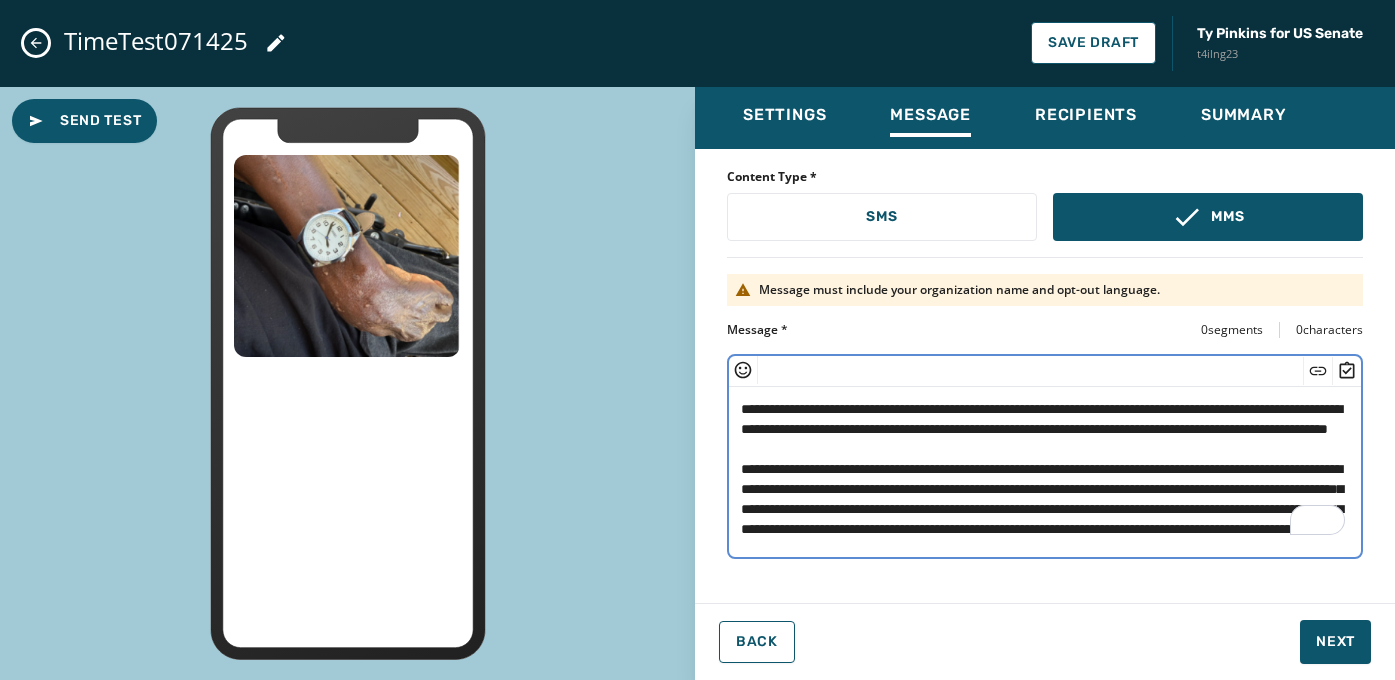 scroll, scrollTop: 147, scrollLeft: 0, axis: vertical 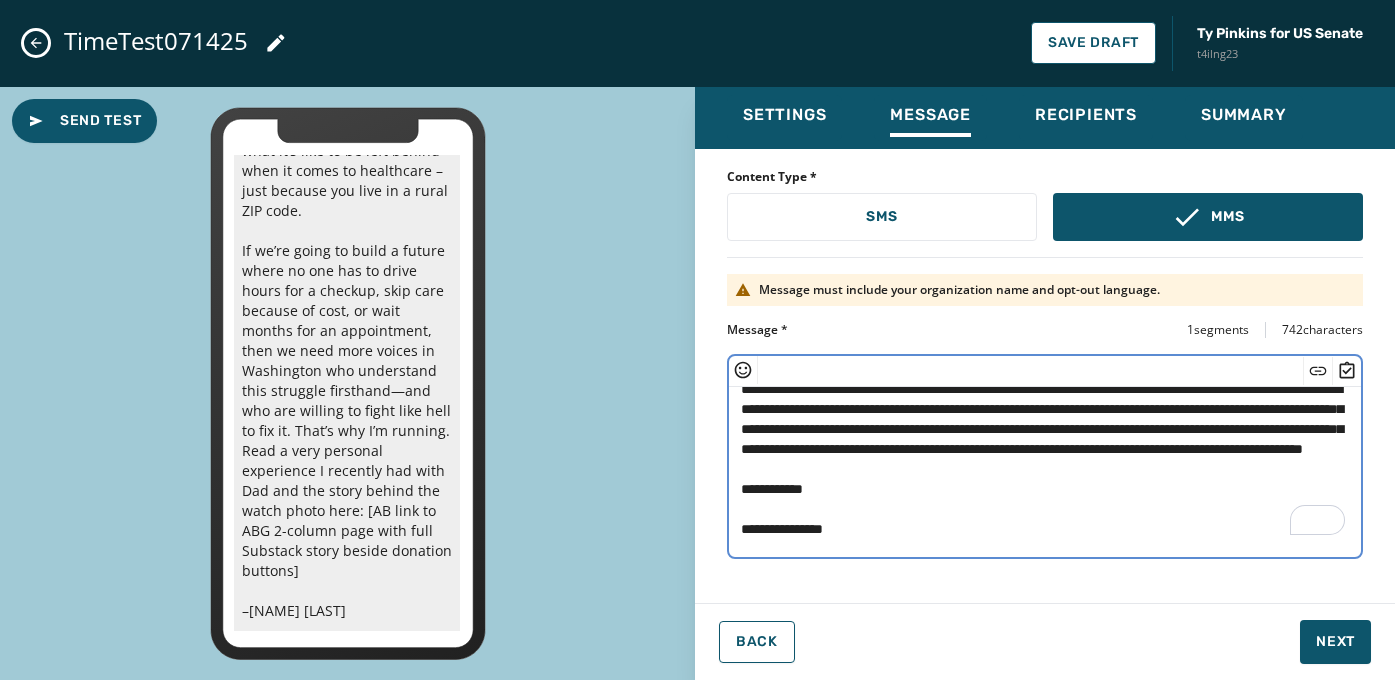 drag, startPoint x: 958, startPoint y: 487, endPoint x: 977, endPoint y: 466, distance: 28.319605 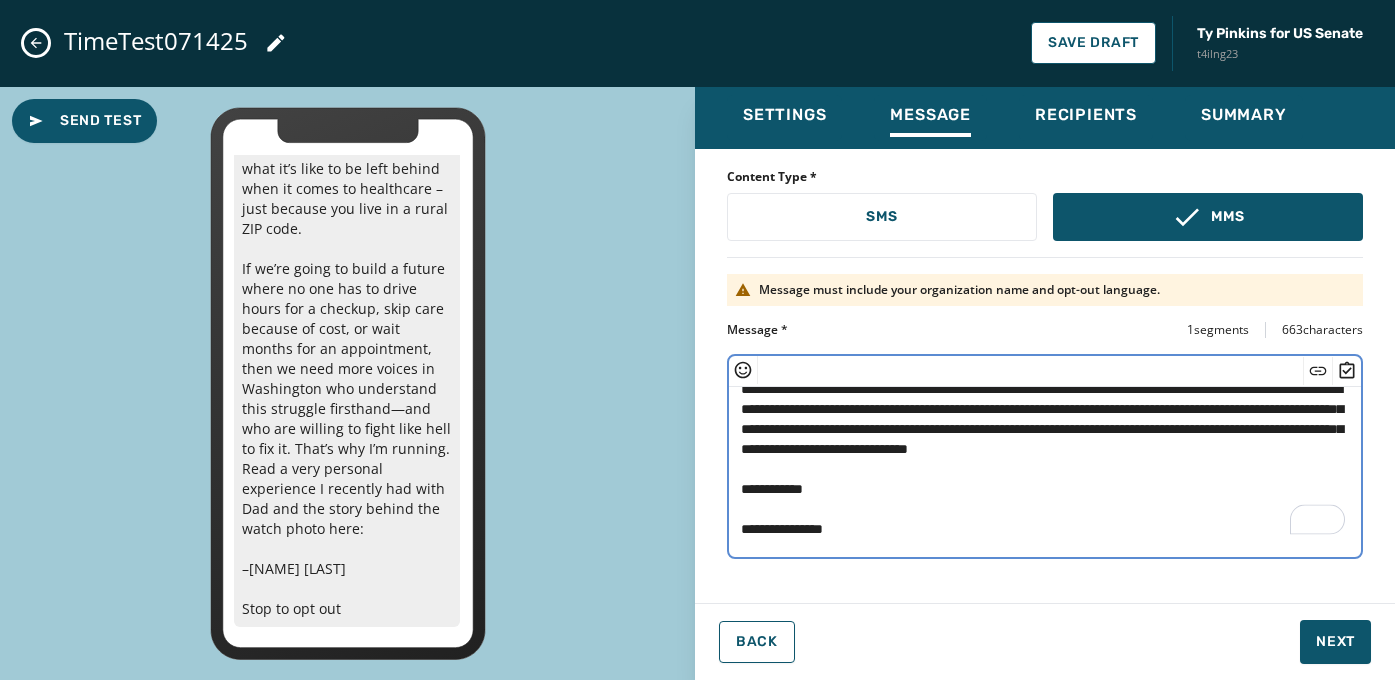 scroll, scrollTop: 290, scrollLeft: 0, axis: vertical 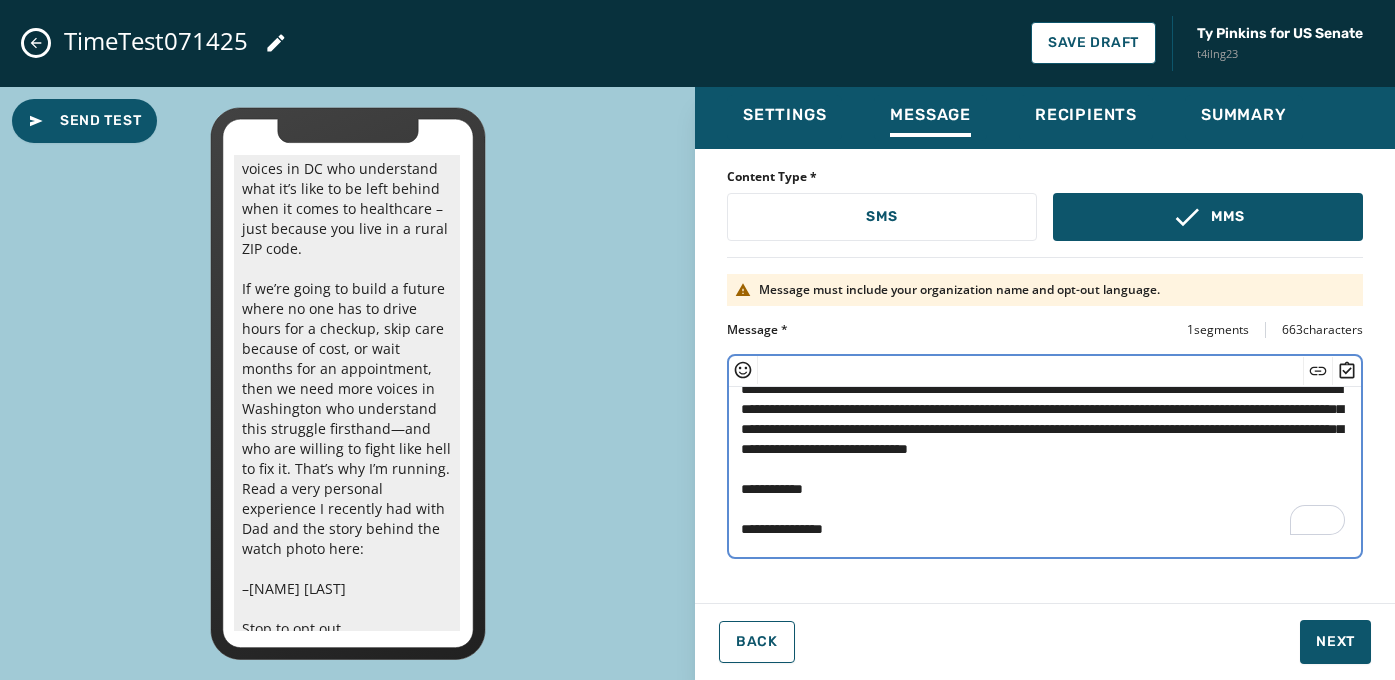 click 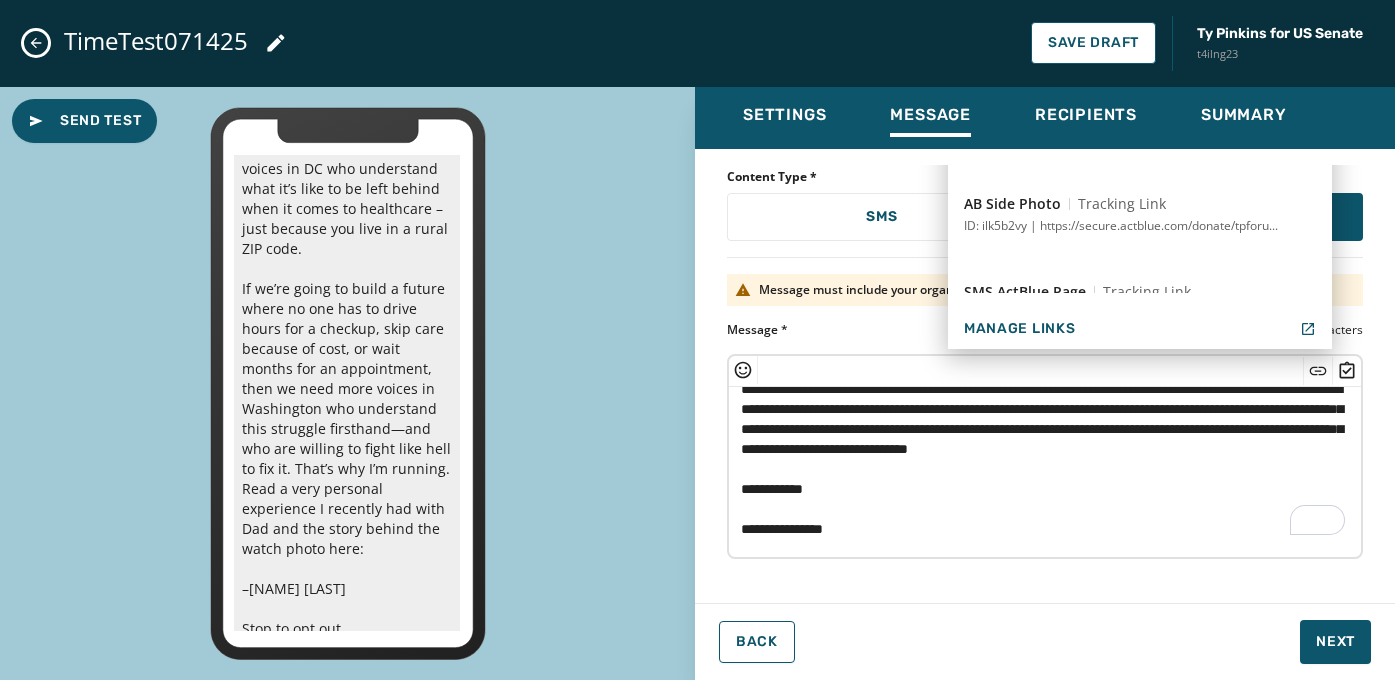 scroll, scrollTop: 788, scrollLeft: 0, axis: vertical 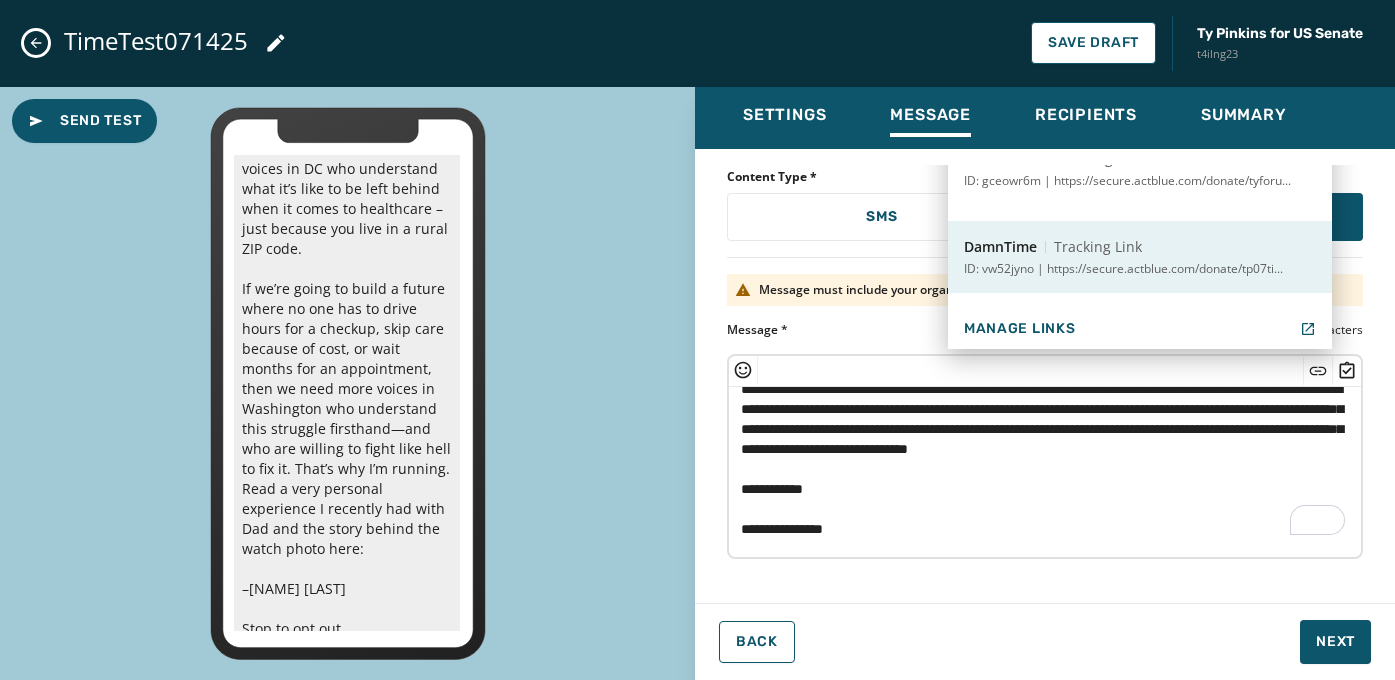 click on "ID: vw52jyno | https://secure.actblue.com/donate/tp07ti..." at bounding box center (1123, 269) 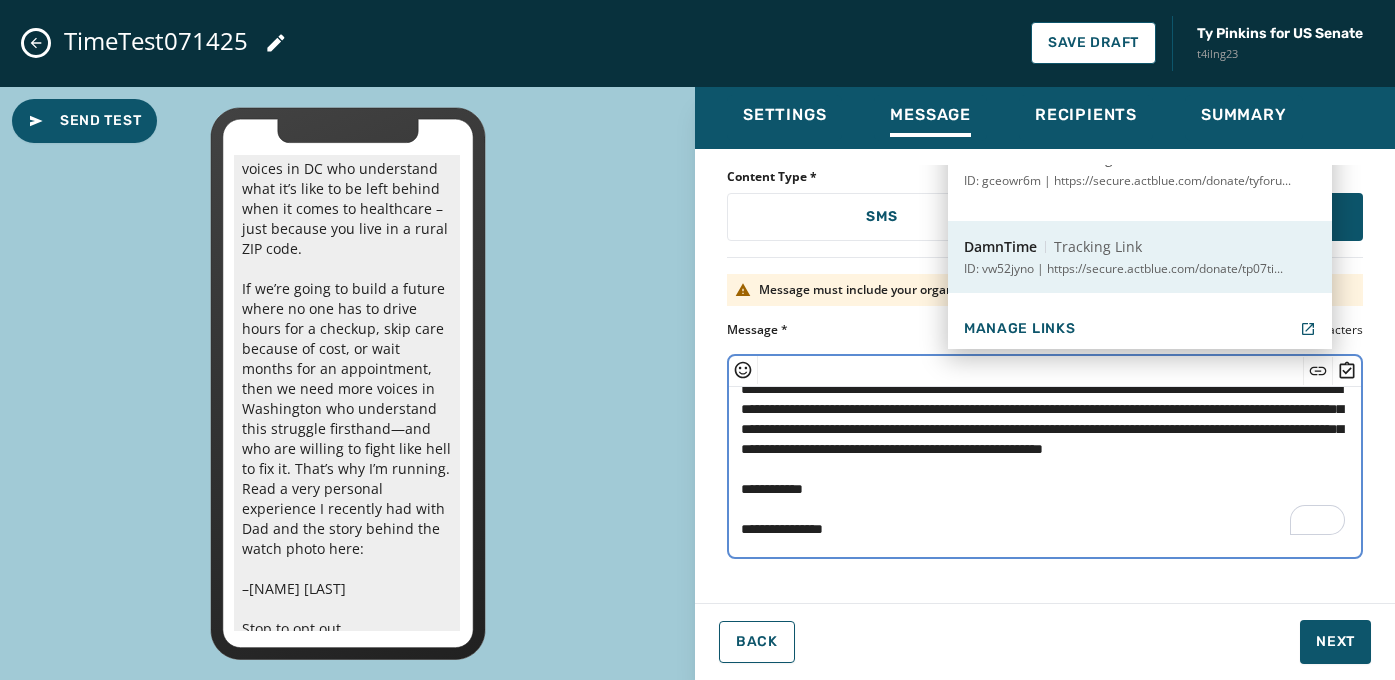 scroll 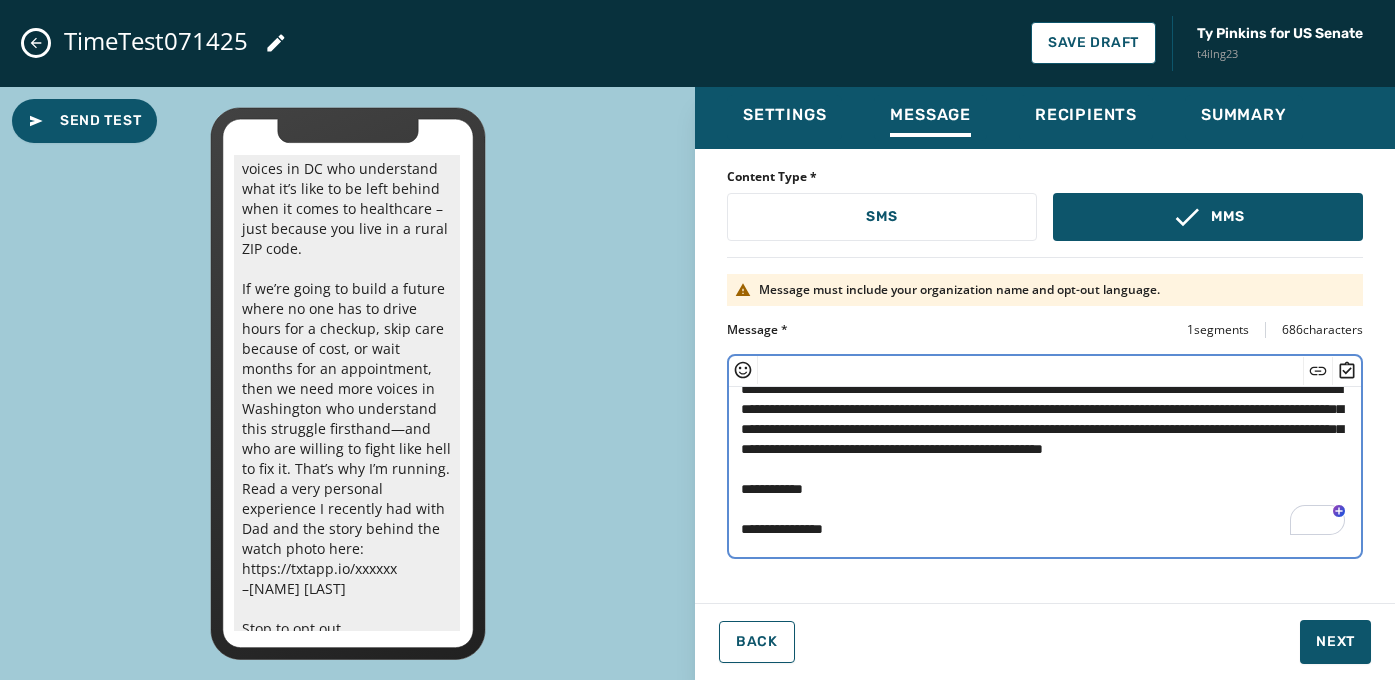 click on "**********" at bounding box center (1045, 469) 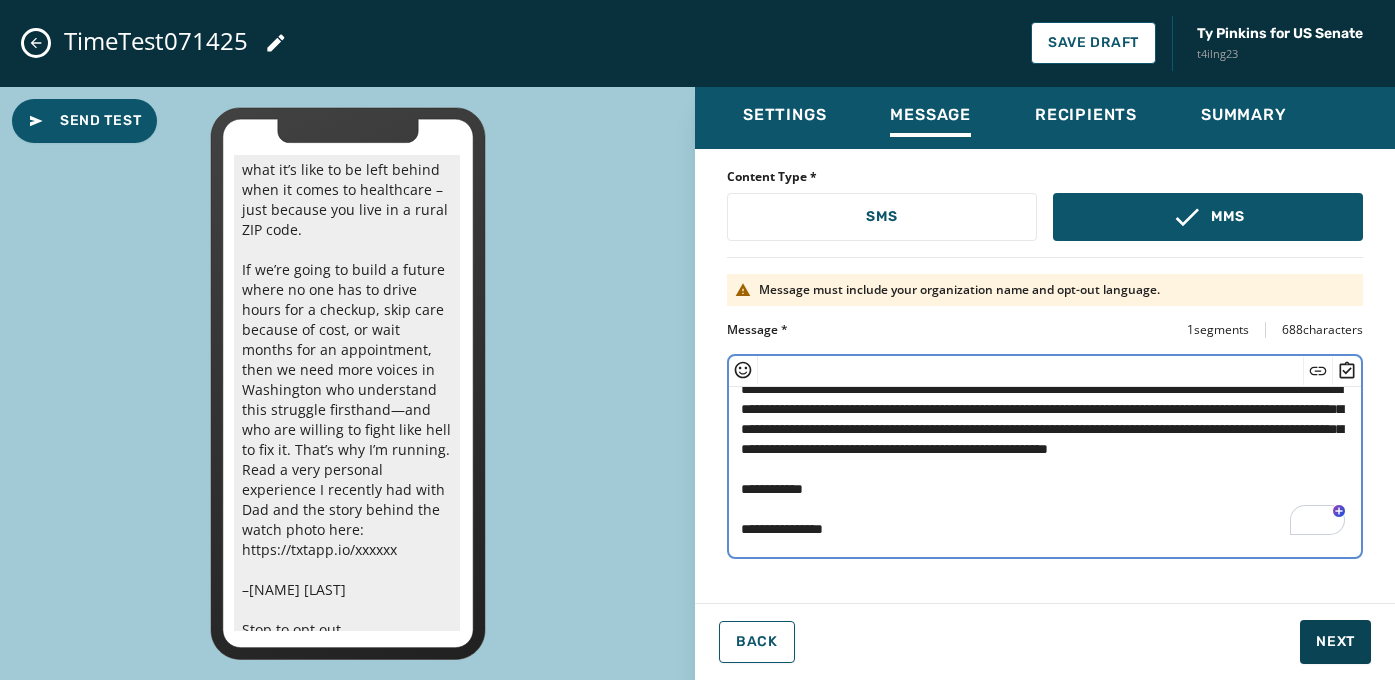 type on "**********" 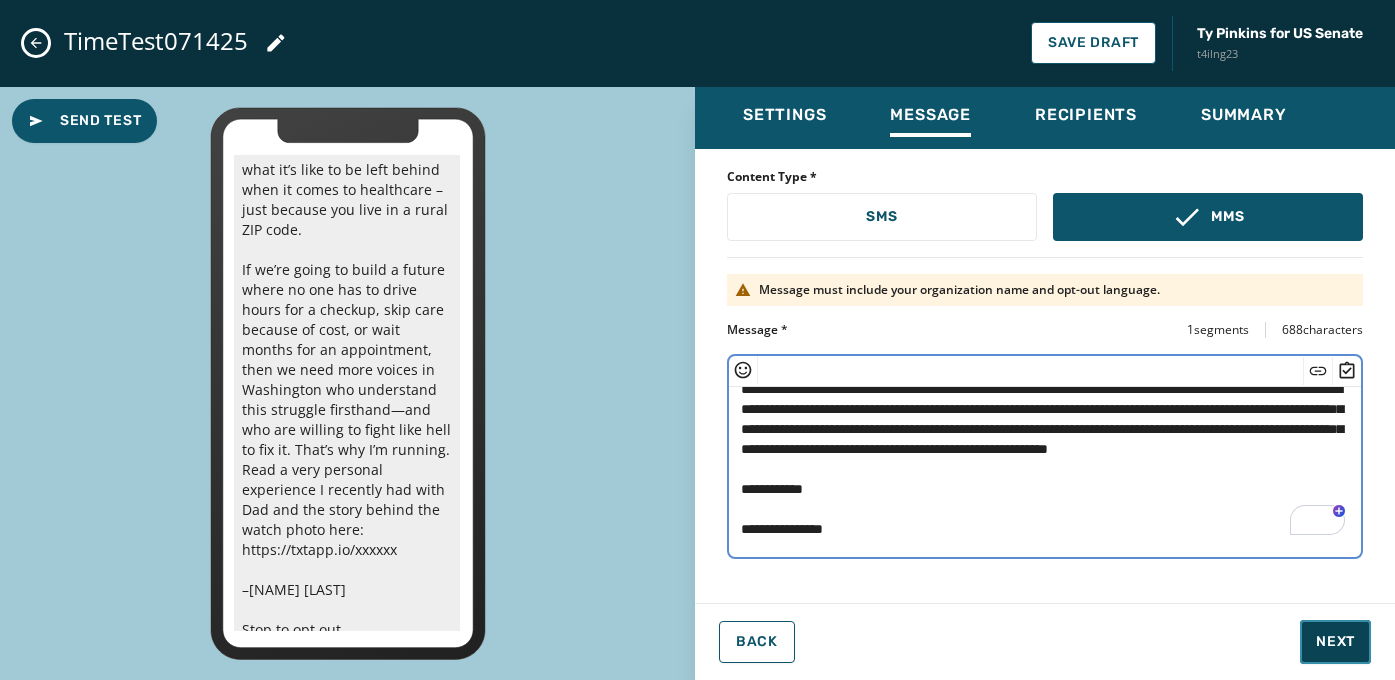 click on "Next" at bounding box center [1335, 642] 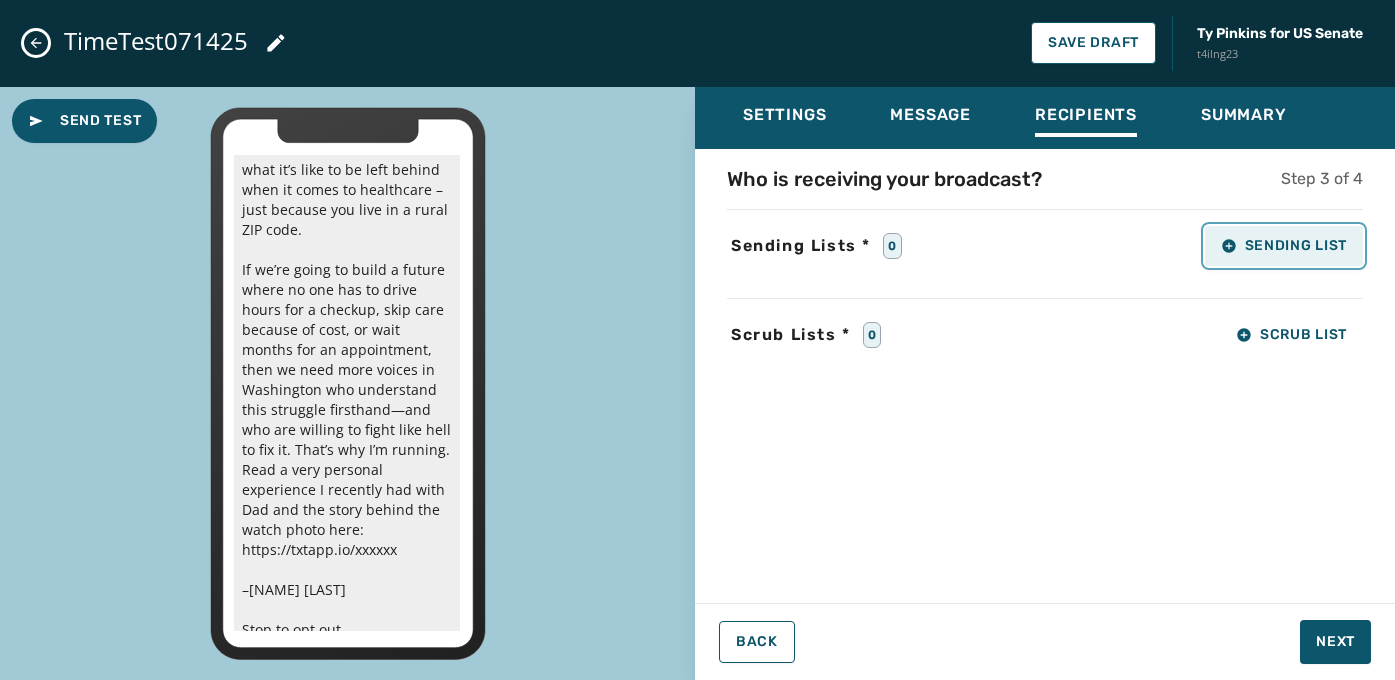 click 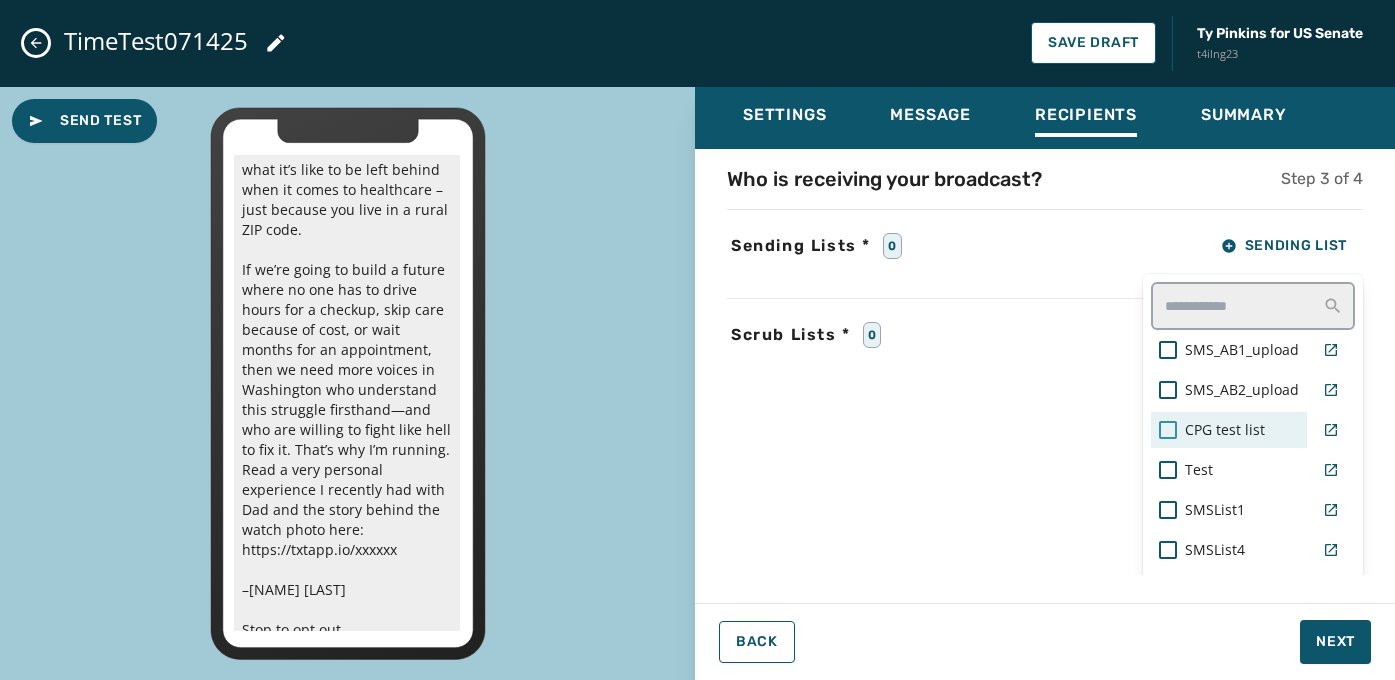 click at bounding box center (1168, 430) 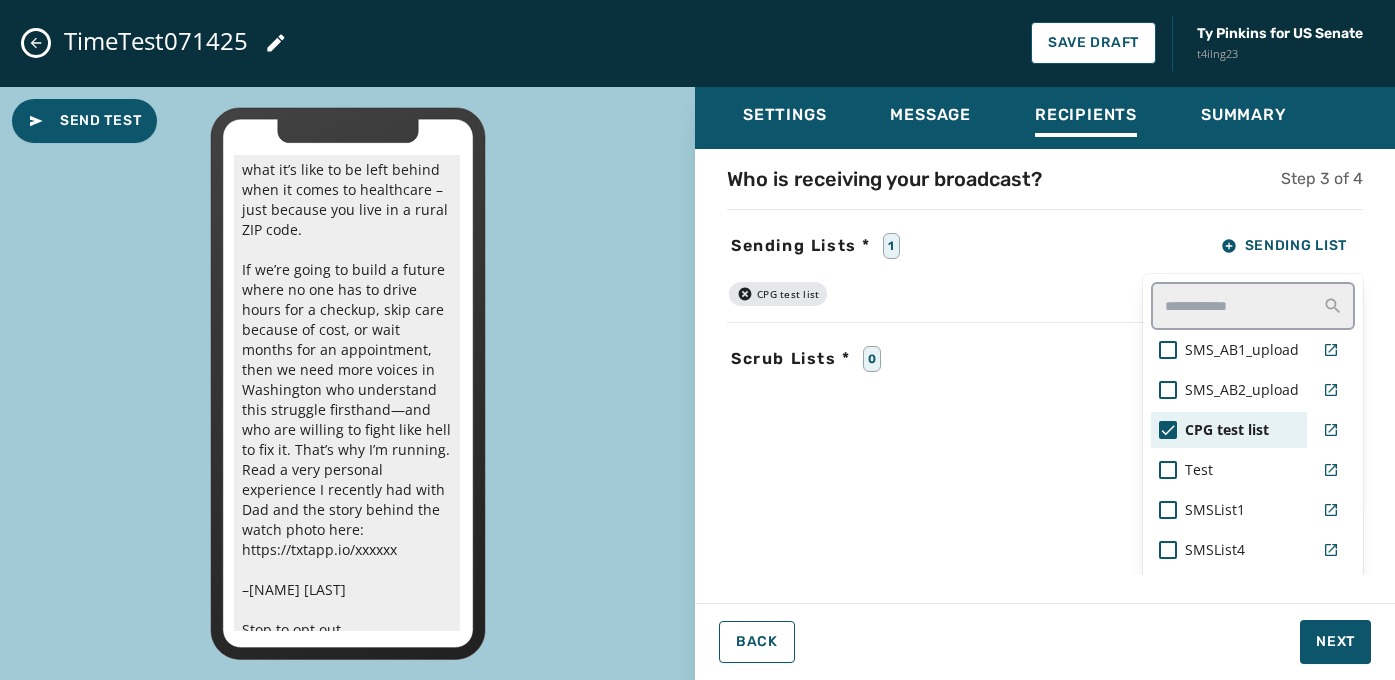 click on "Settings Message Recipients Summary Who is receiving your broadcast? Step 3 of 4 Sending Lists * 1 Sending List SMS_AB1_upload SMS_AB2_upload CPG test list Test SMSList1 SMSList4 SMS_AB3 SMS_AB4 SMSList2 SMSList3 SMSList5 SMSList6 SMSList7 Manage Send Lists CPG test list Scrub Lists * 0 Scrub List Back Next" at bounding box center [1045, 376] 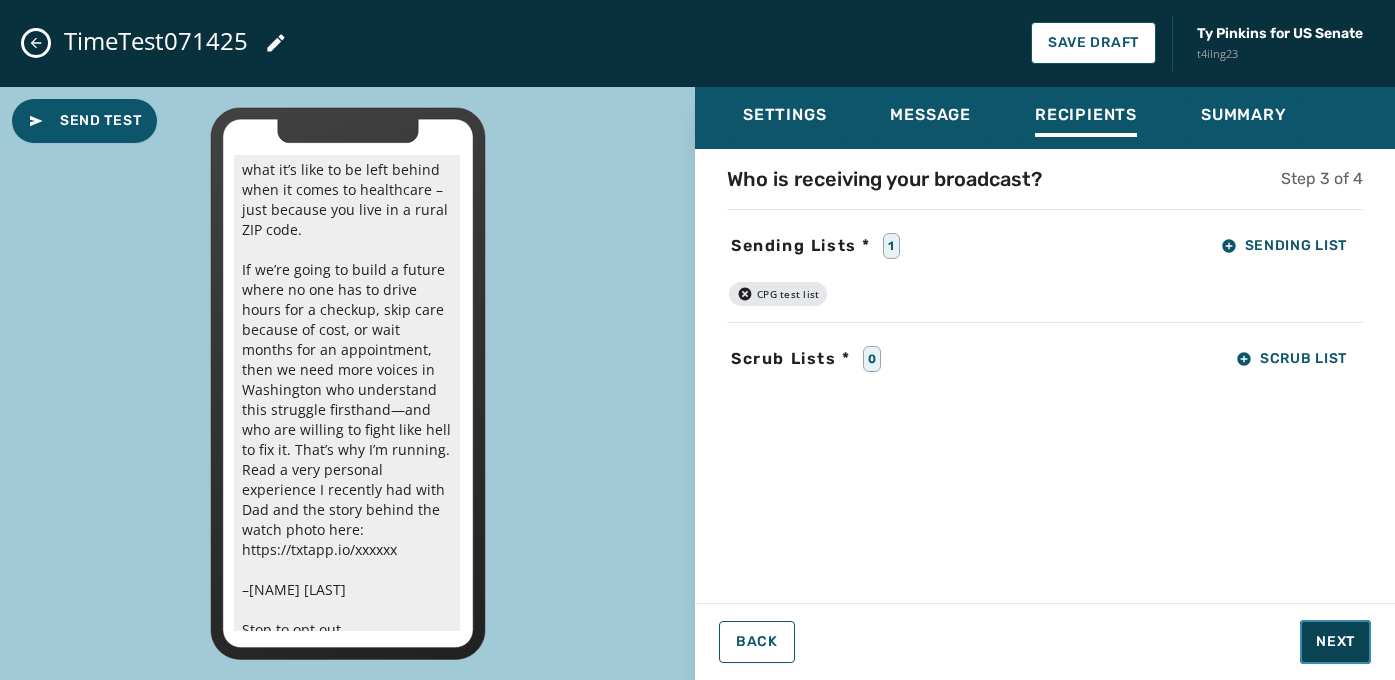 click on "Next" at bounding box center [1335, 642] 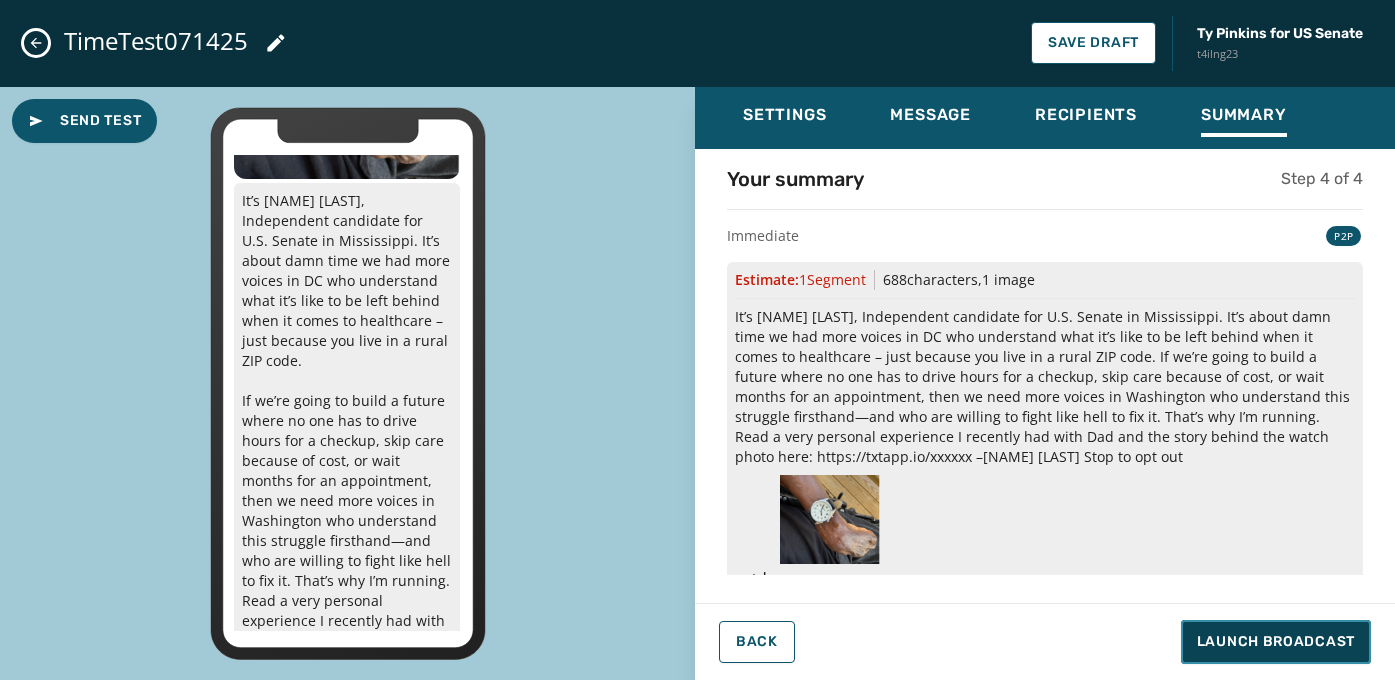 scroll, scrollTop: 0, scrollLeft: 0, axis: both 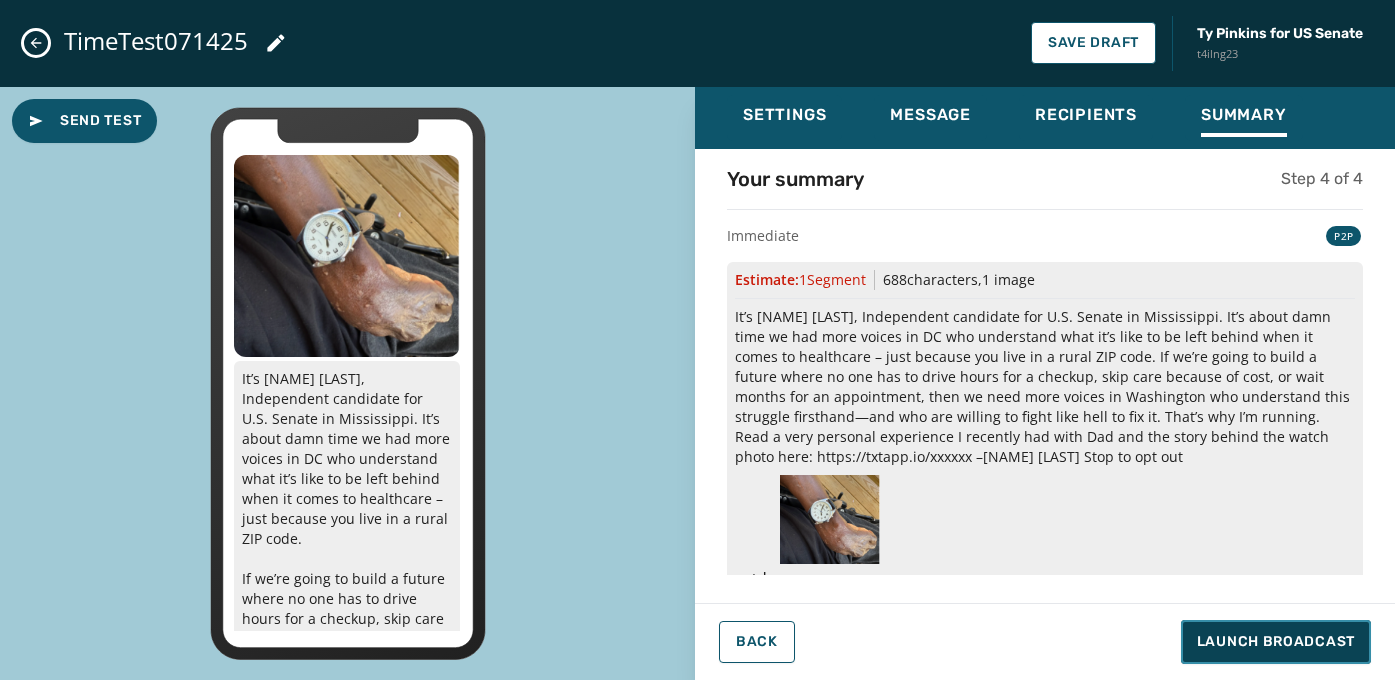 click on "Launch Broadcast" at bounding box center (1276, 642) 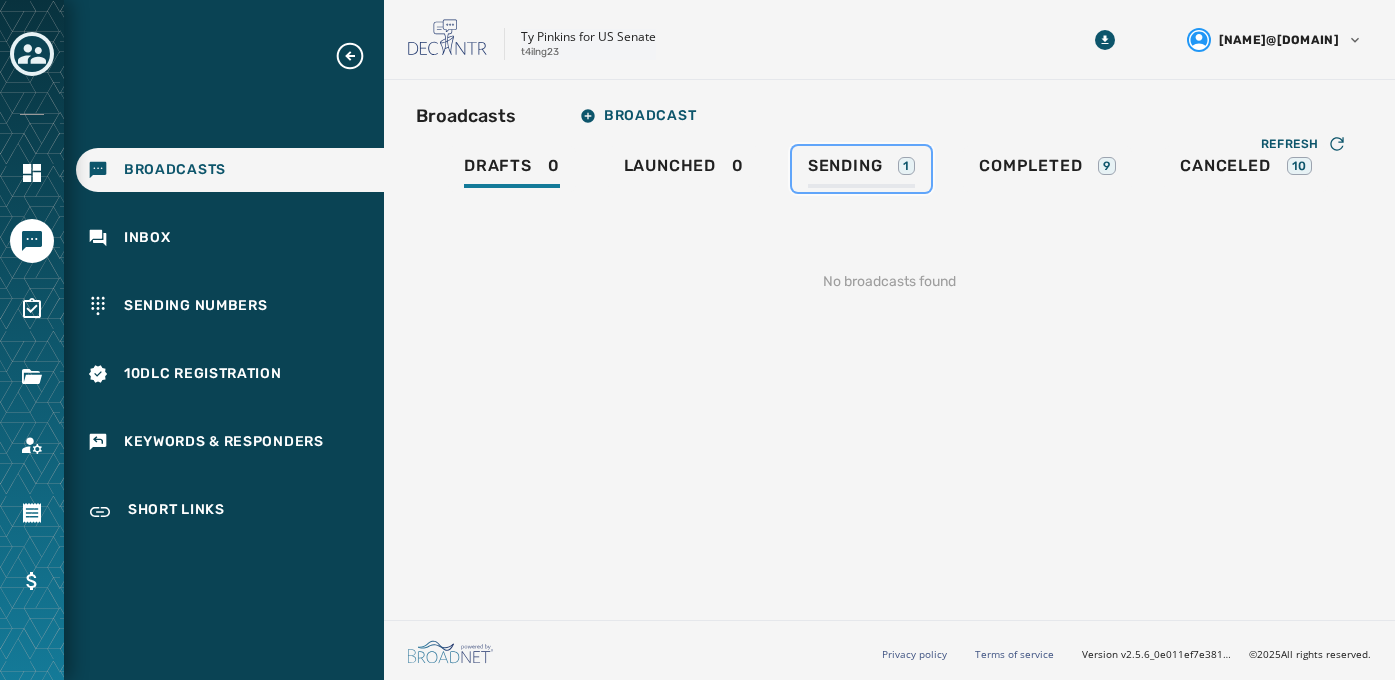 click on "Sending" at bounding box center (845, 166) 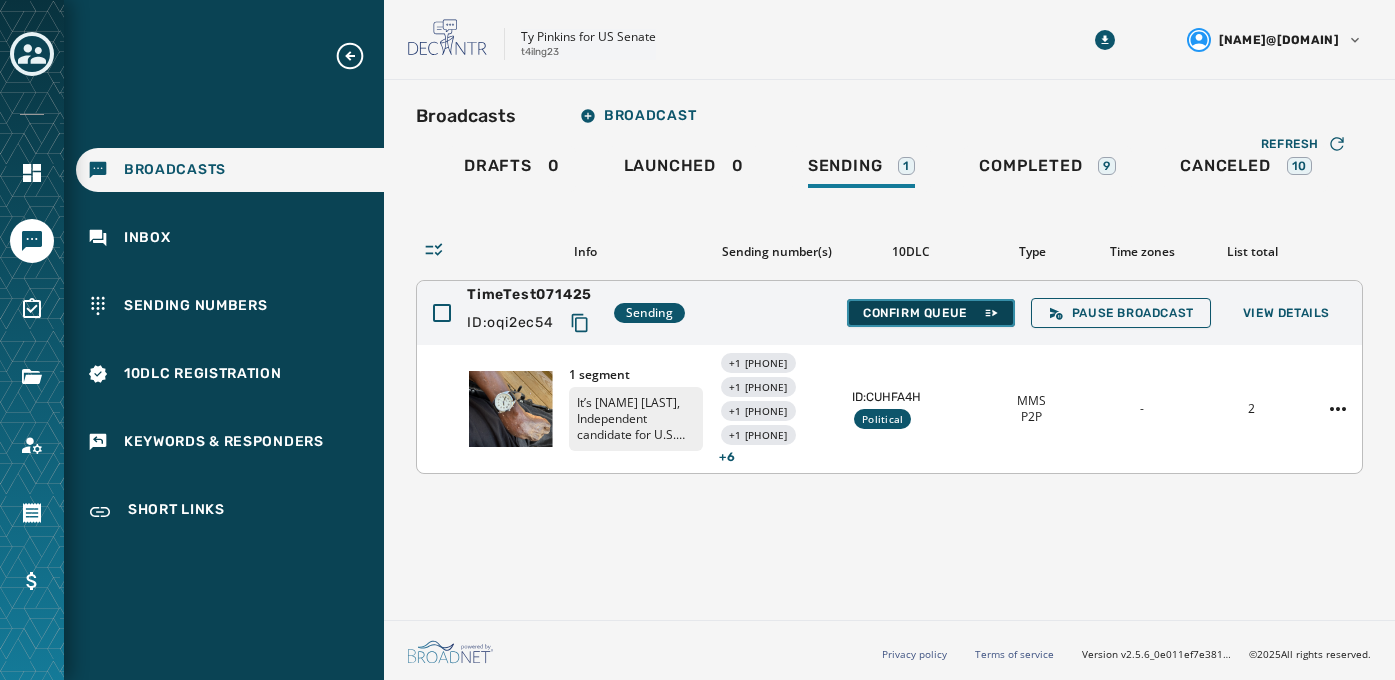 click on "Confirm Queue" at bounding box center [931, 313] 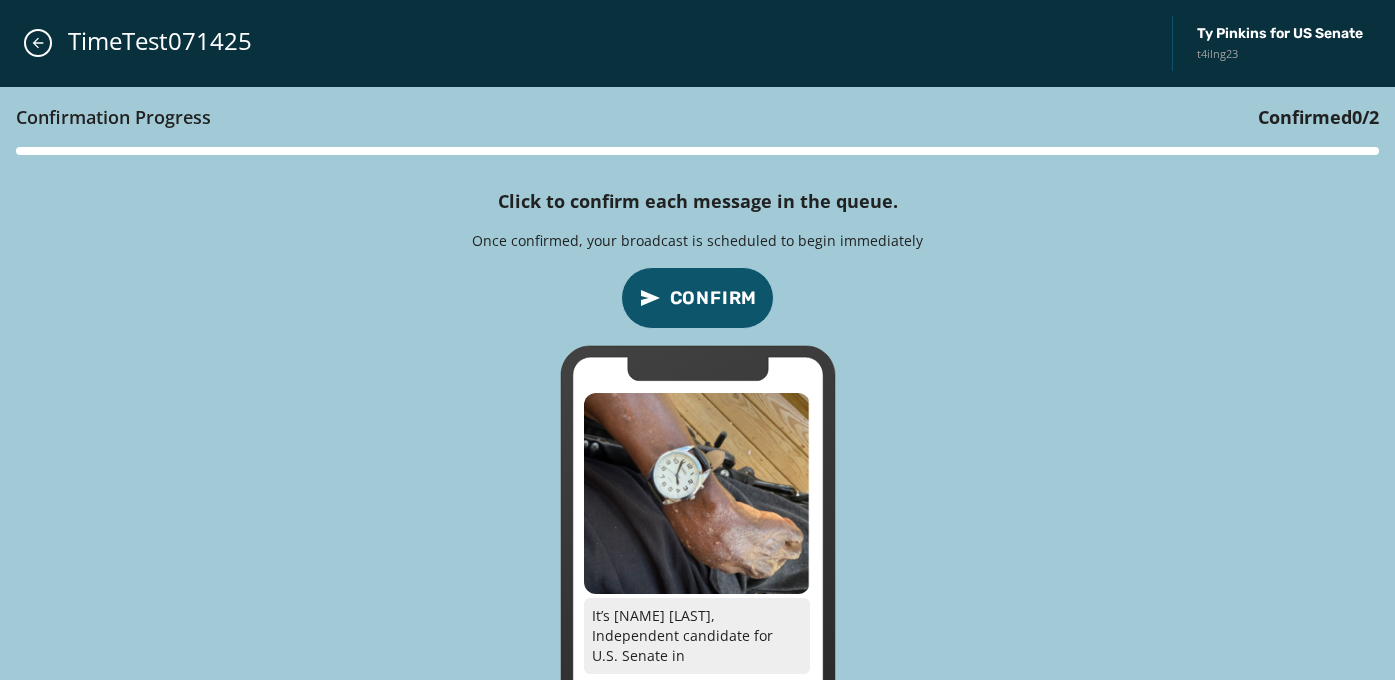 click on "Confirm" at bounding box center (714, 298) 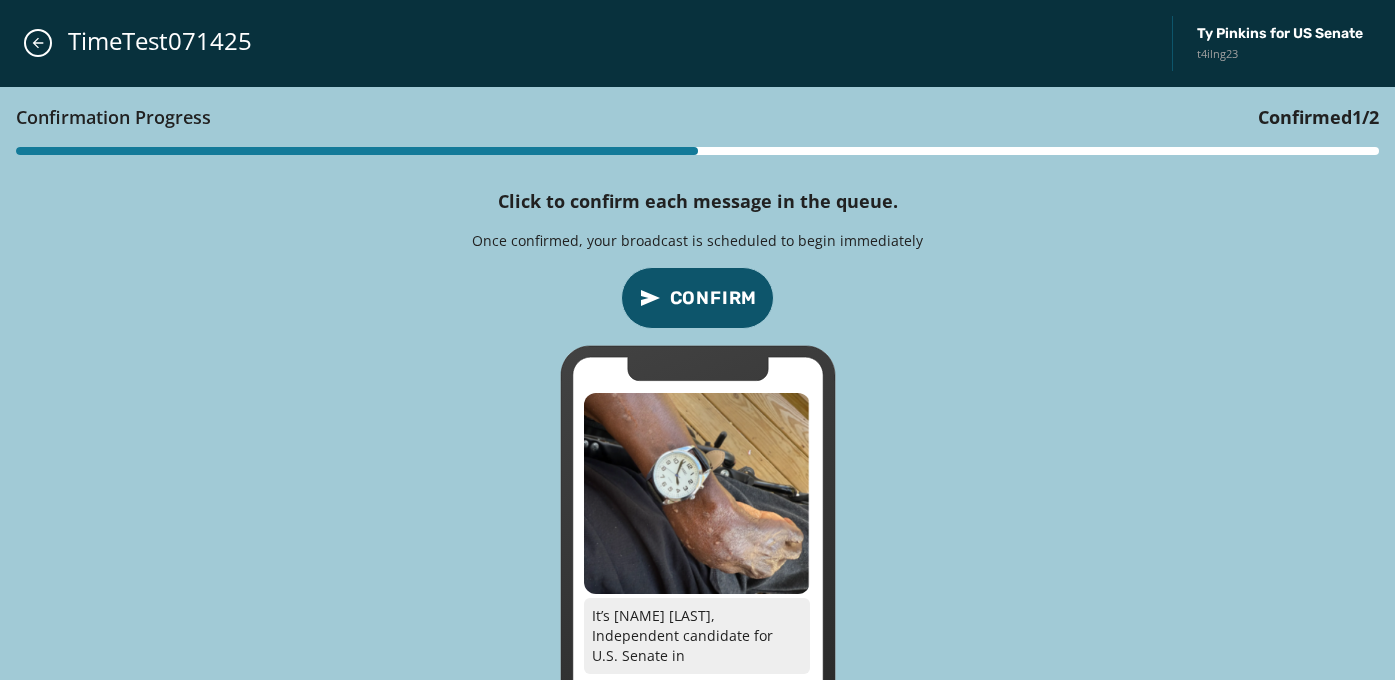 click on "Confirm" at bounding box center (714, 298) 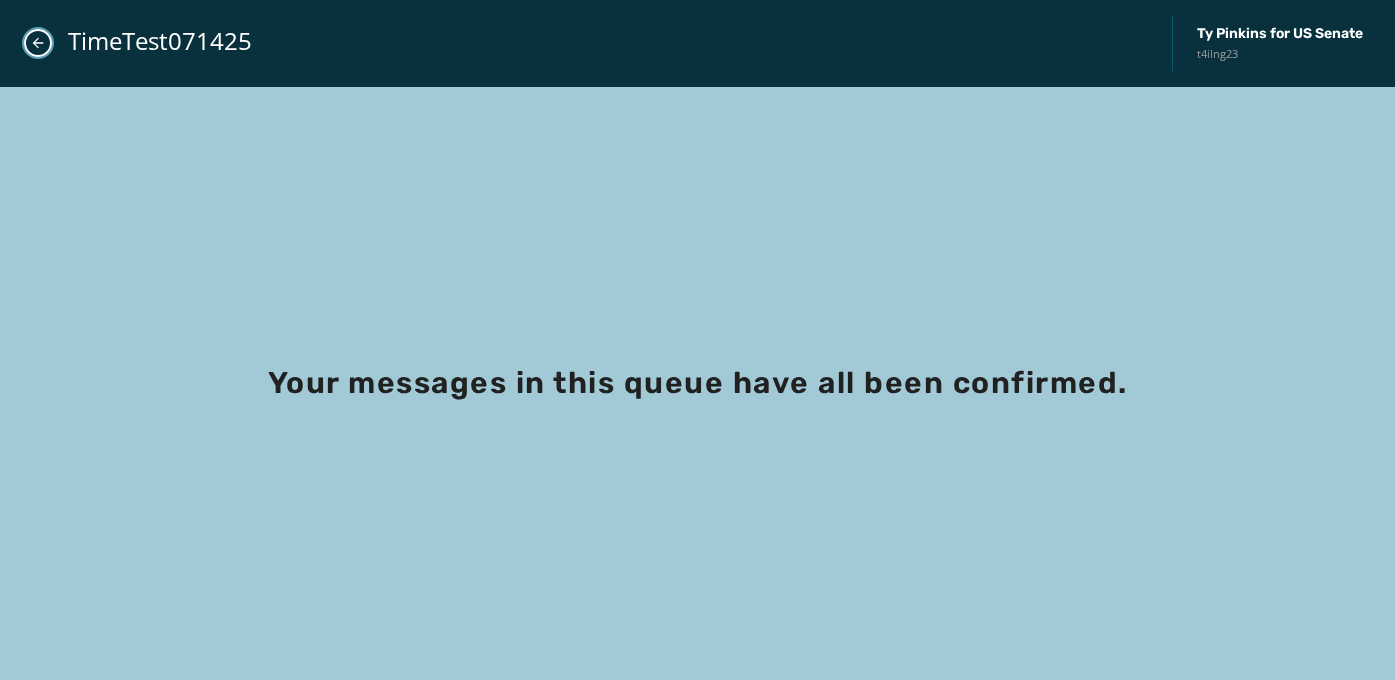 click 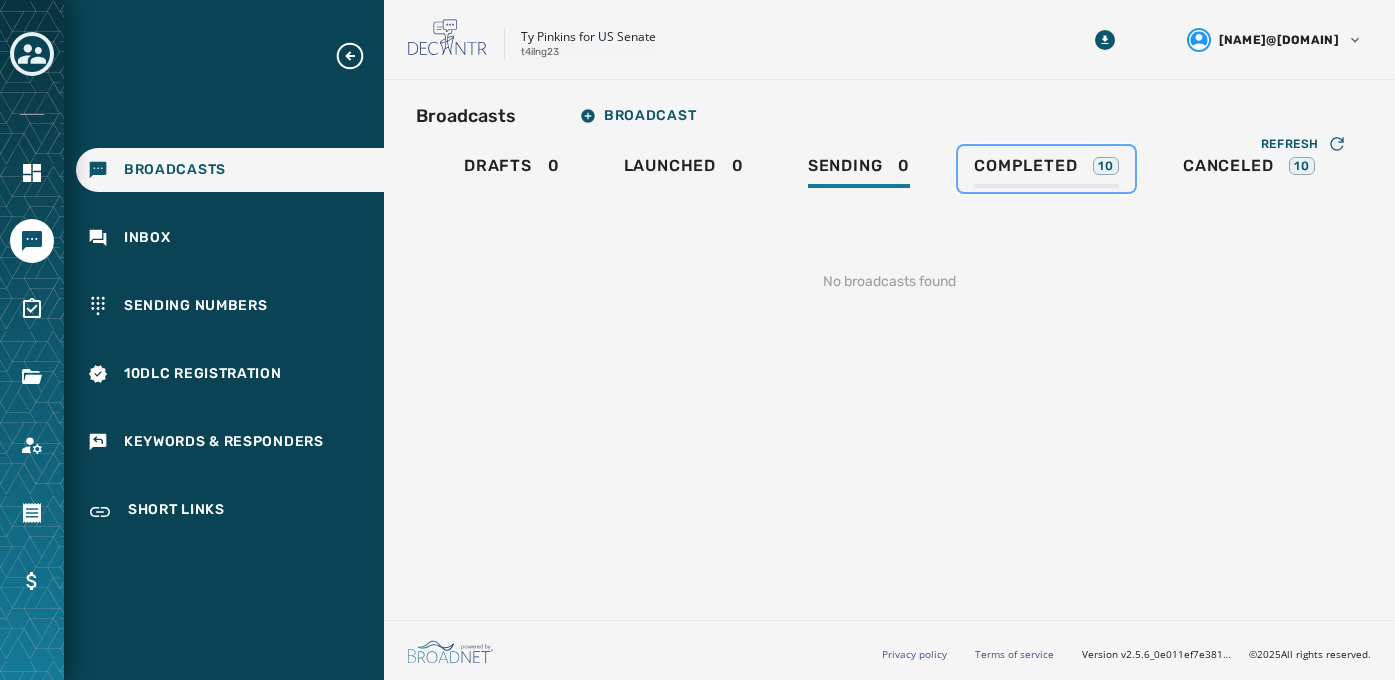 click on "Completed" at bounding box center (1025, 166) 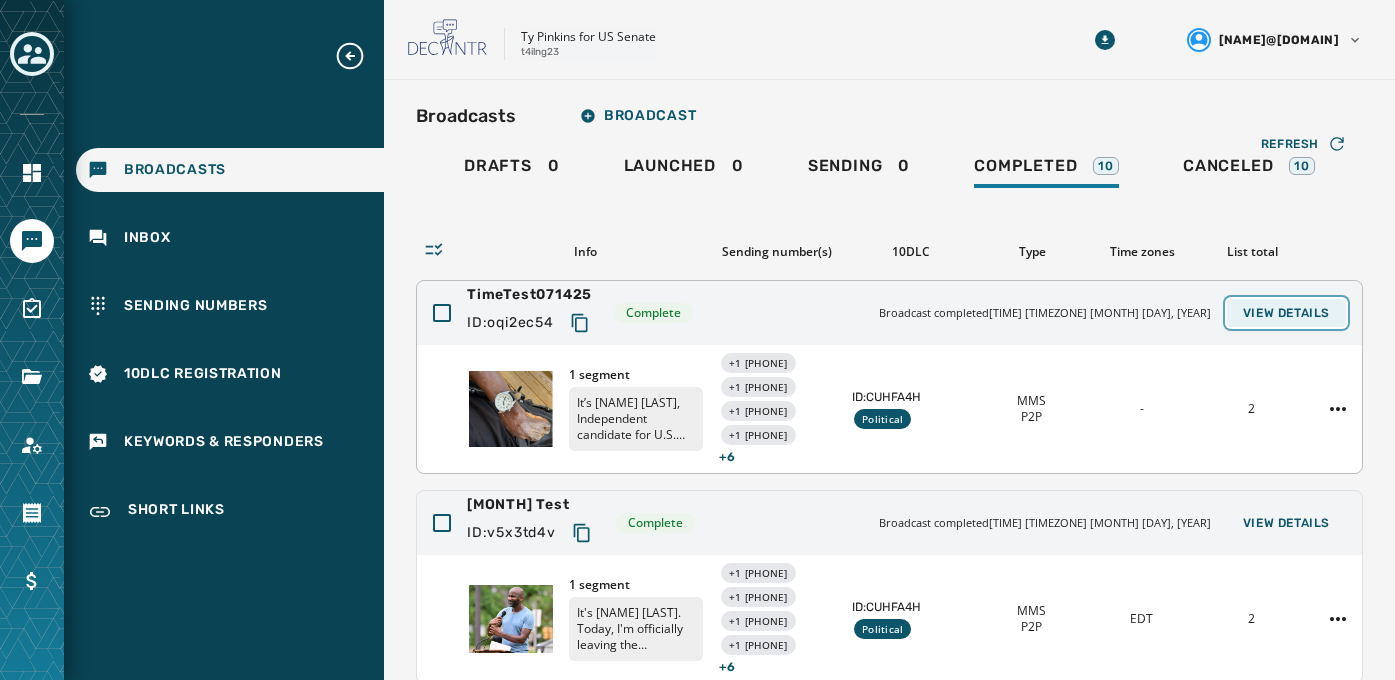 click on "View Details" at bounding box center [1286, 313] 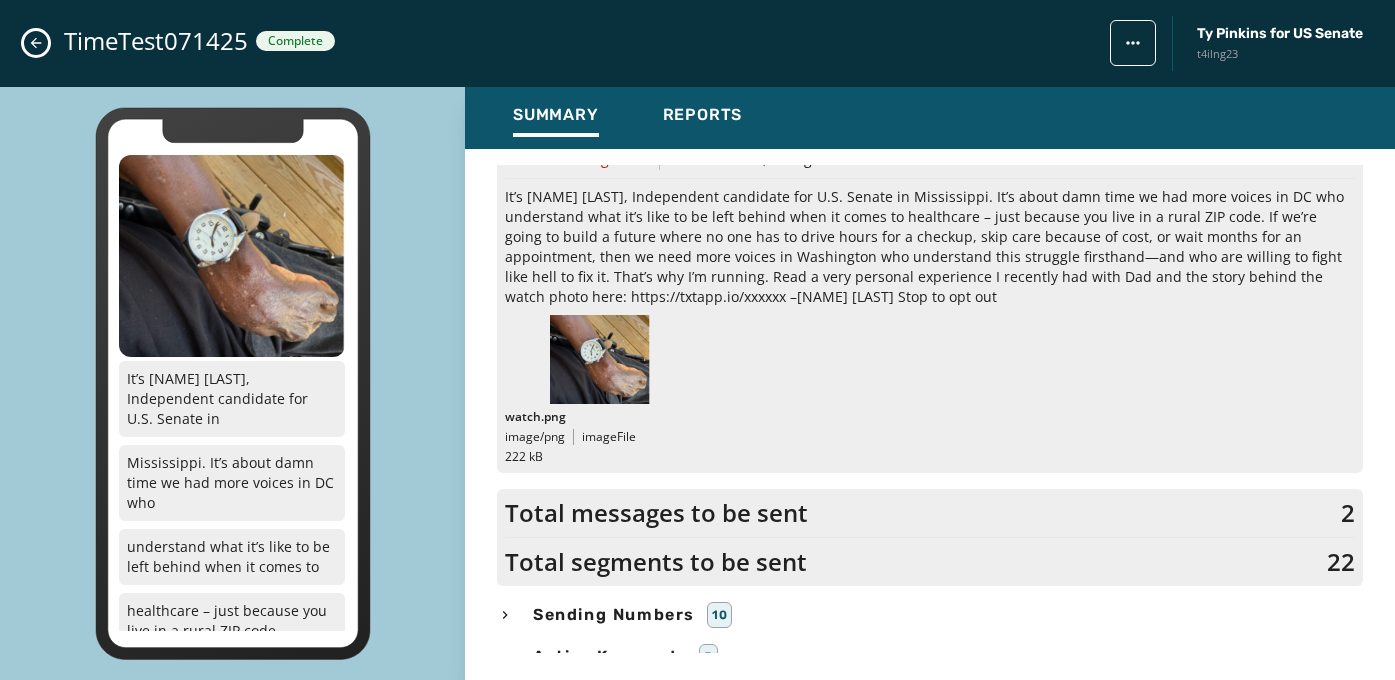 scroll, scrollTop: 221, scrollLeft: 0, axis: vertical 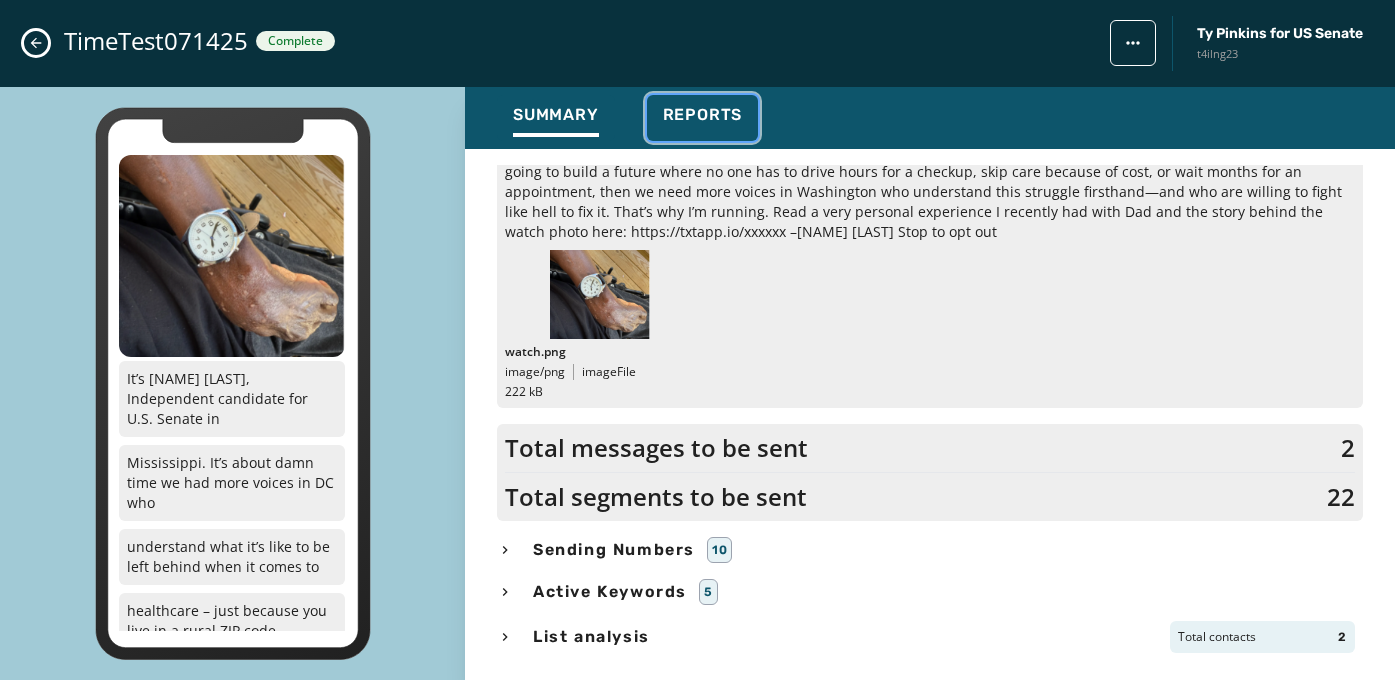 click on "Reports" at bounding box center (703, 115) 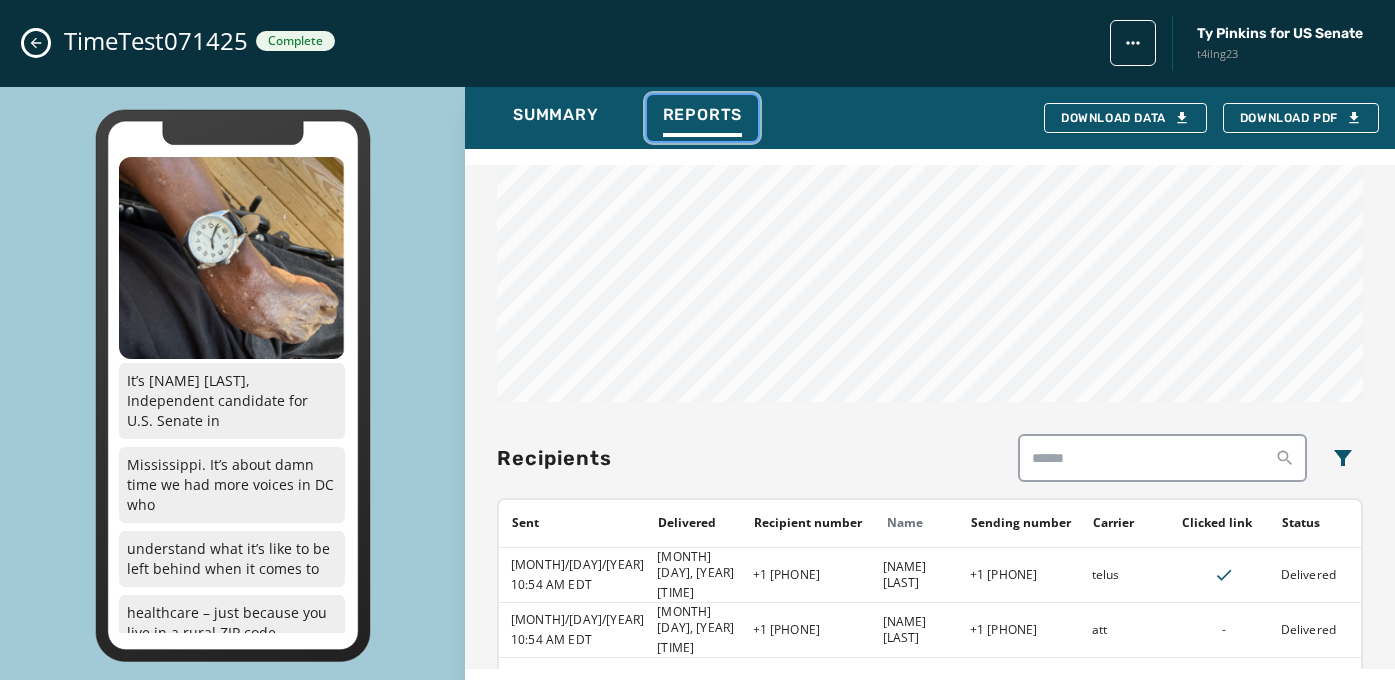 scroll, scrollTop: 1351, scrollLeft: 0, axis: vertical 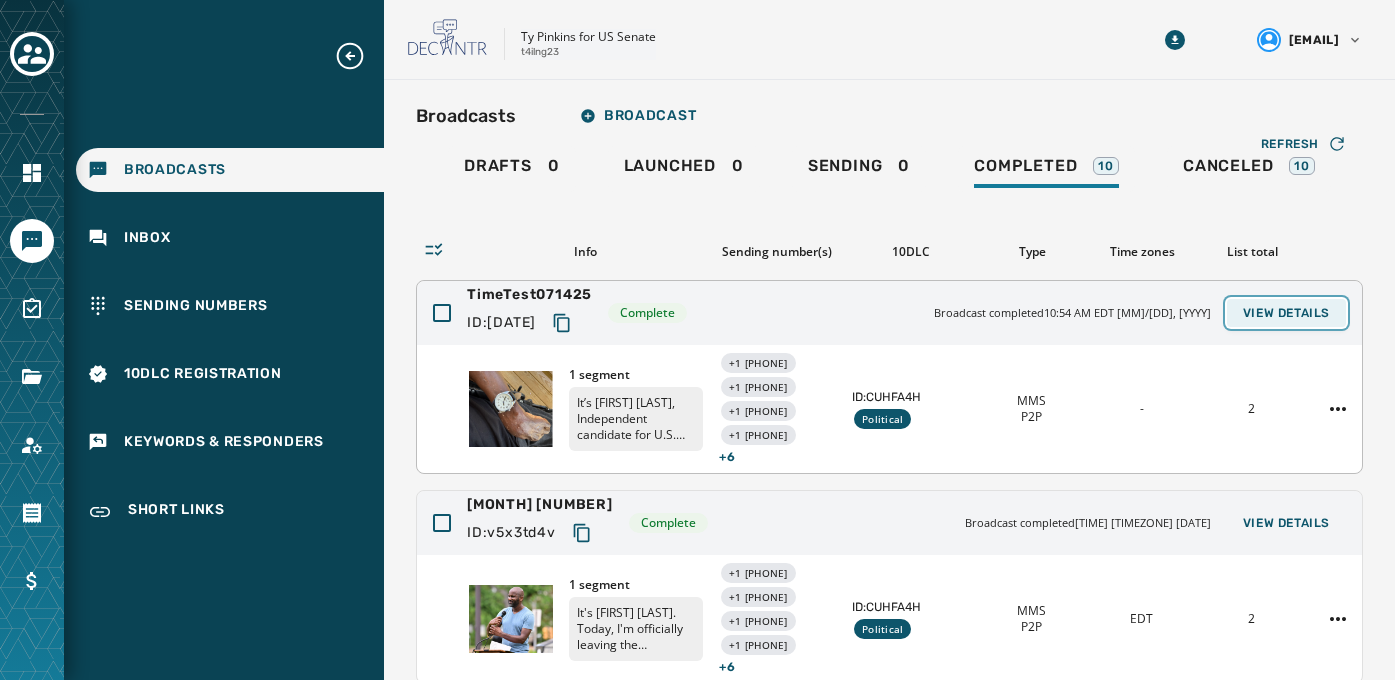 click on "View Details" at bounding box center (1286, 313) 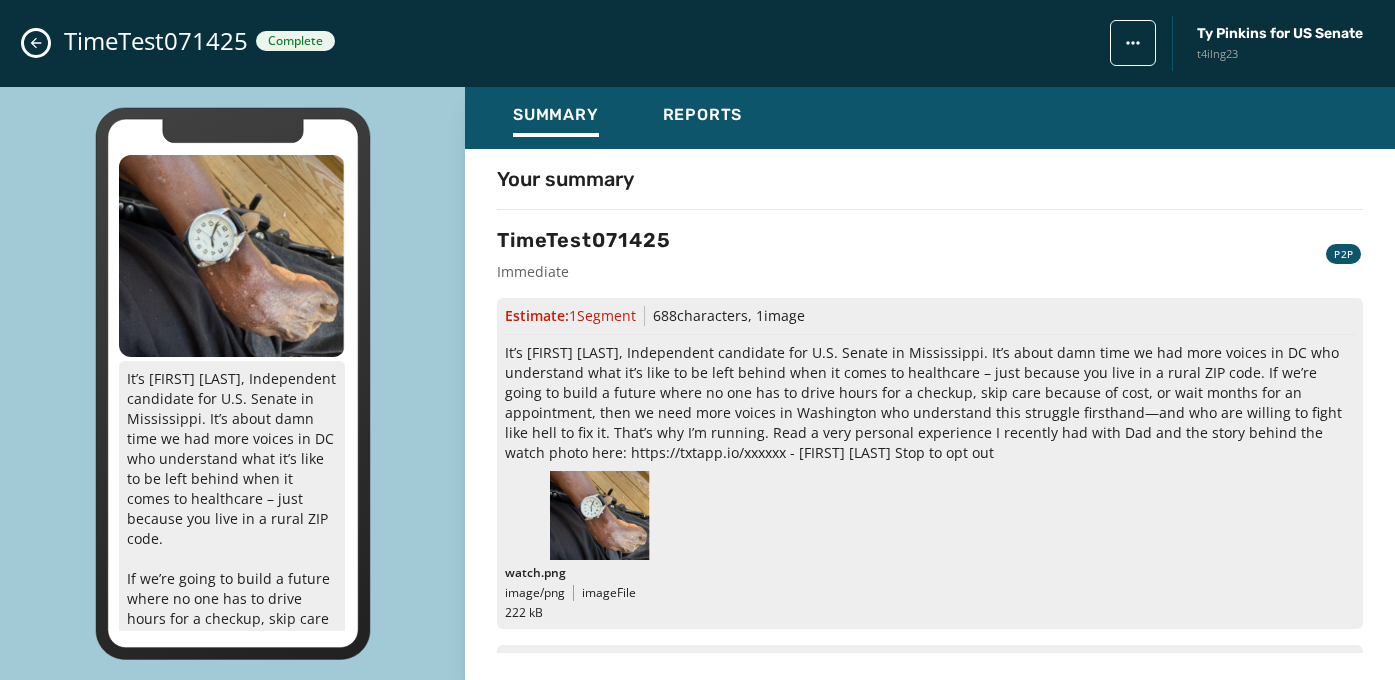 scroll, scrollTop: 6, scrollLeft: 0, axis: vertical 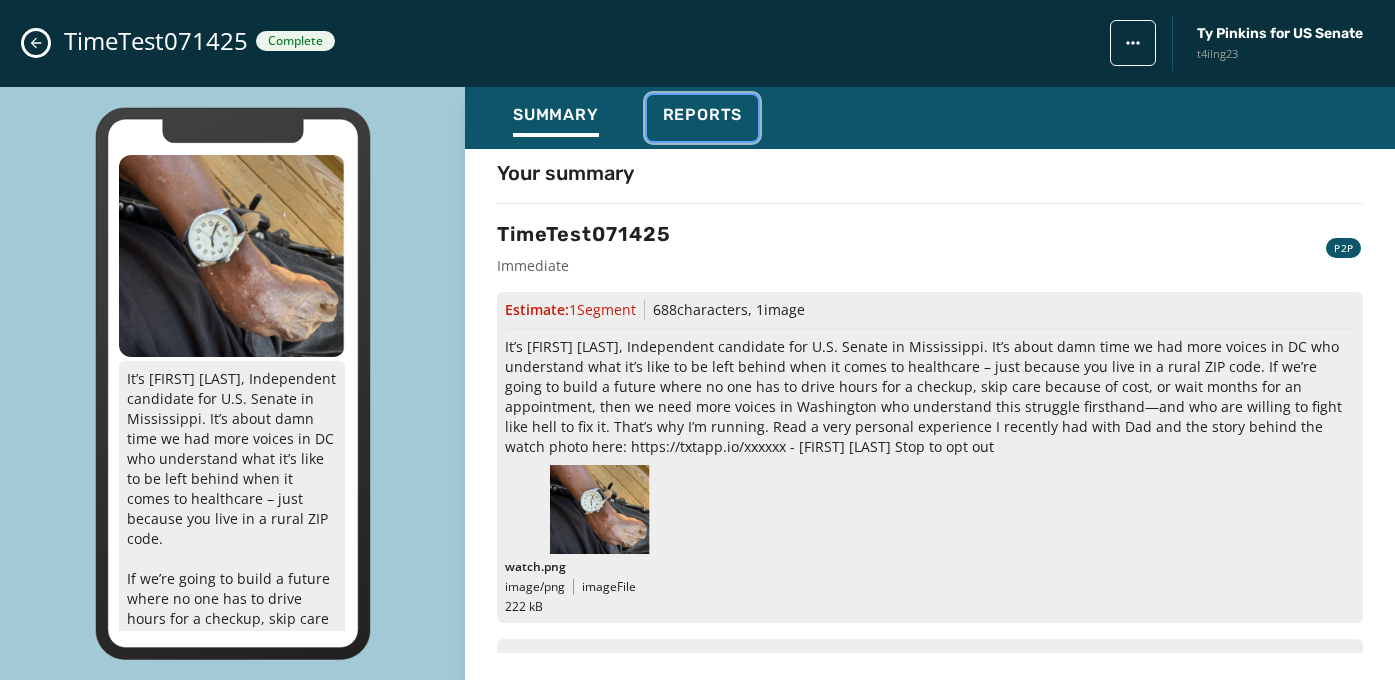 click on "Reports" at bounding box center (703, 115) 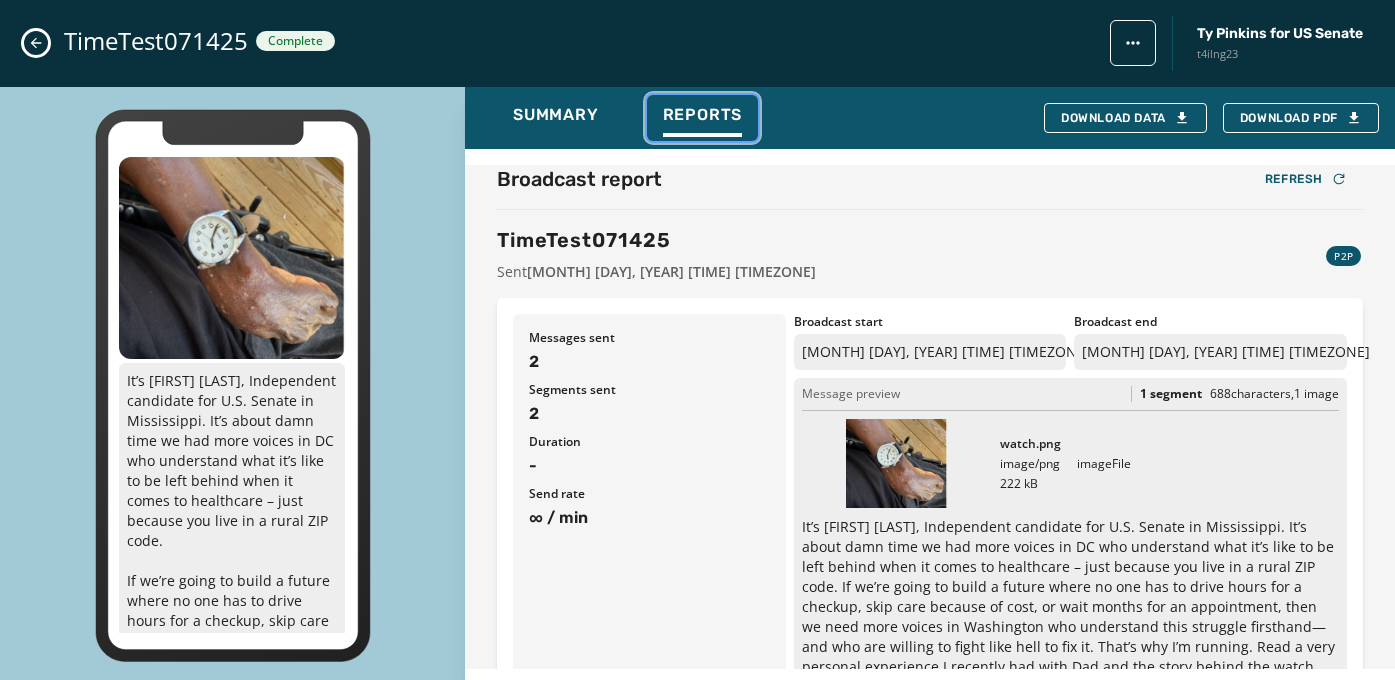 scroll, scrollTop: 11, scrollLeft: 0, axis: vertical 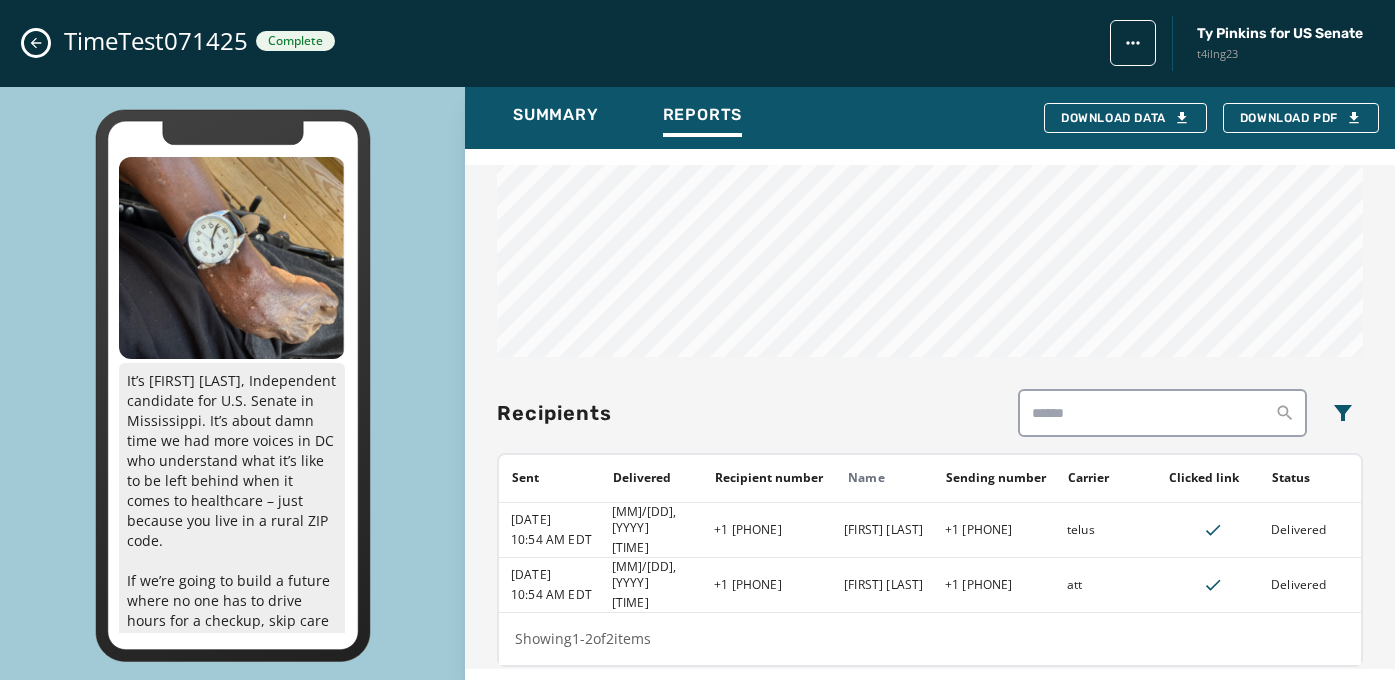 click 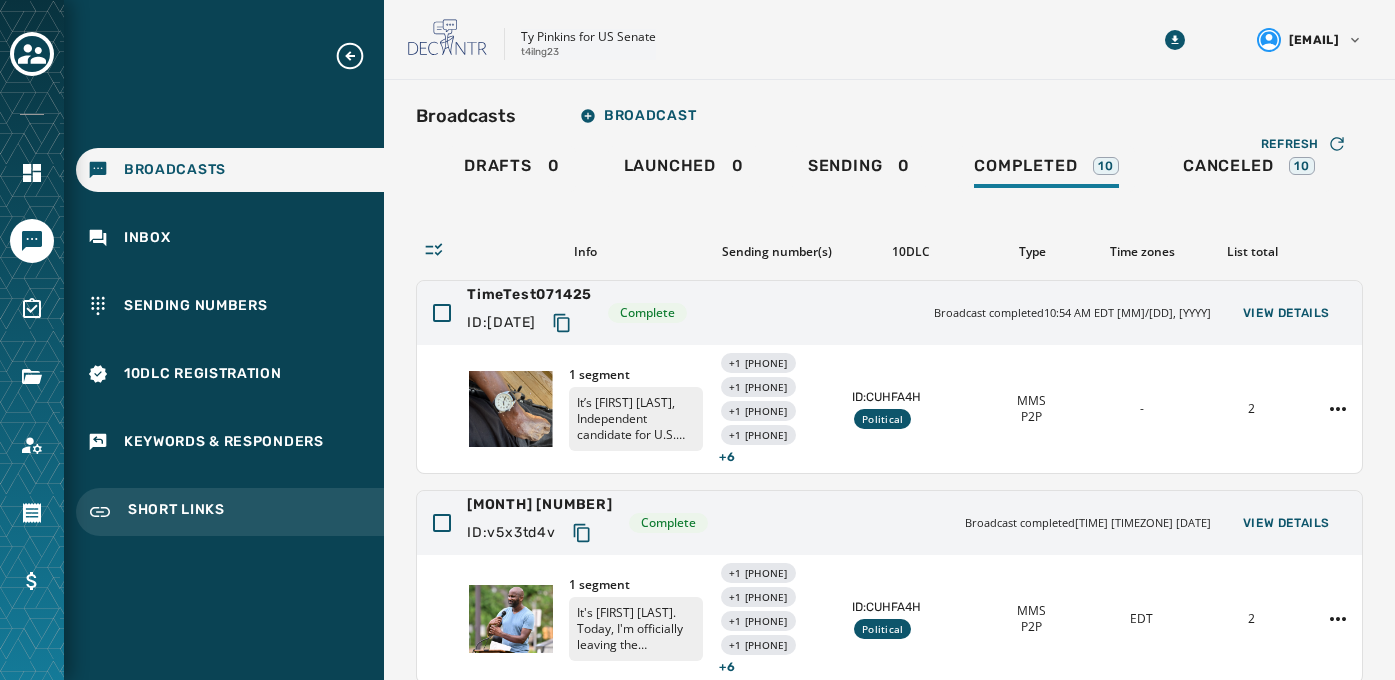 click on "Short Links" at bounding box center [176, 512] 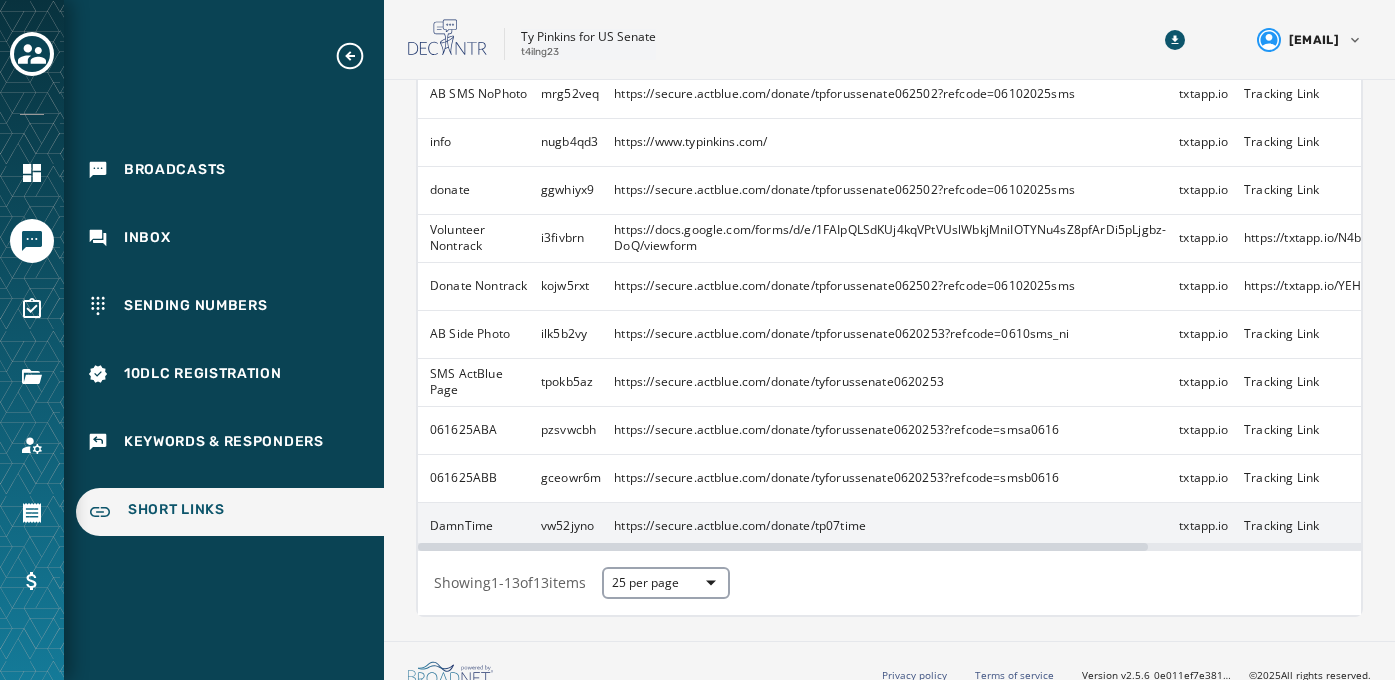 scroll, scrollTop: 283, scrollLeft: 0, axis: vertical 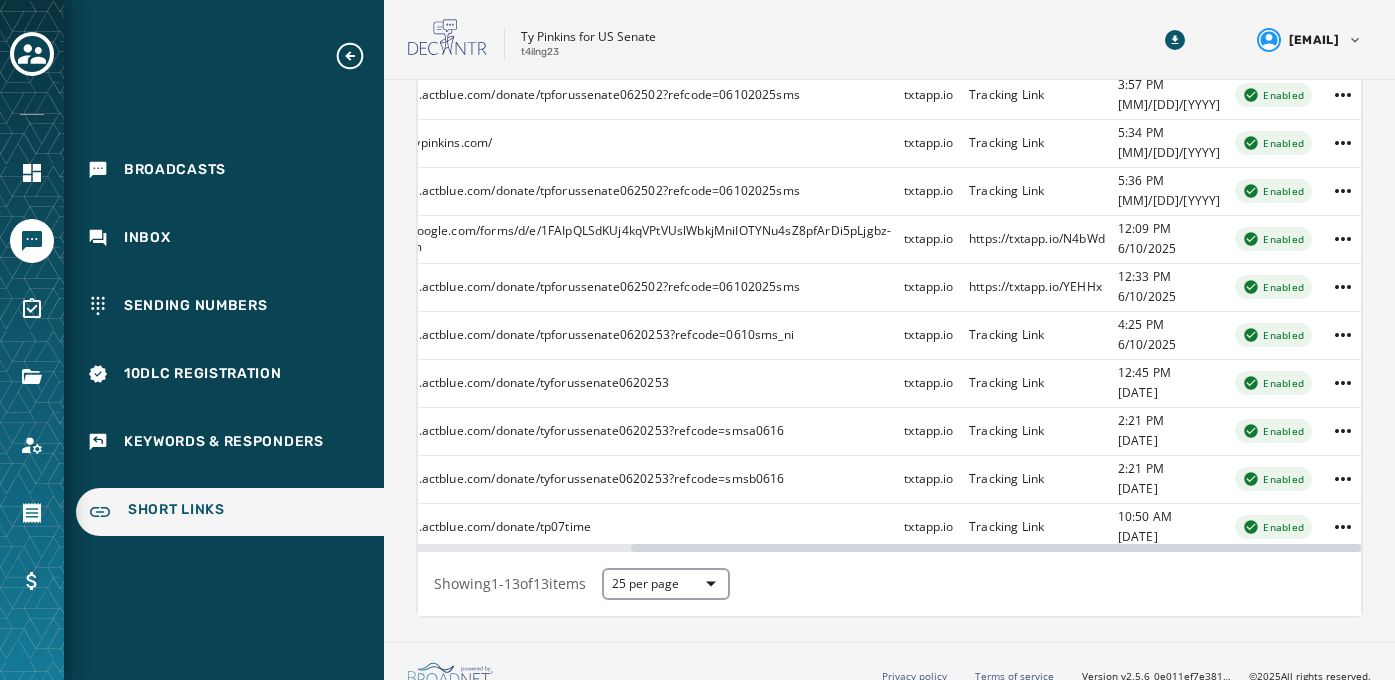 drag, startPoint x: 961, startPoint y: 546, endPoint x: 1235, endPoint y: 555, distance: 274.14777 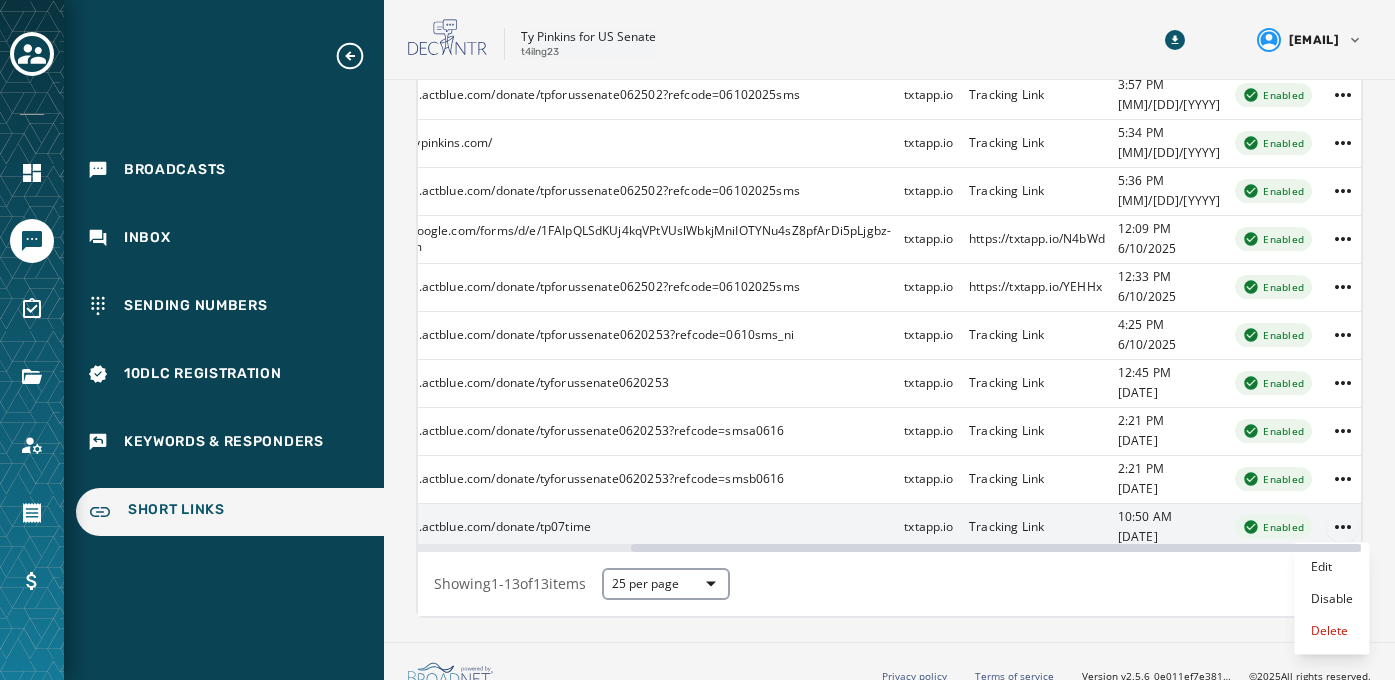 click on "Broadcasts      Inbox      Sending Numbers      10DLC Registration      Keywords & Responders      Short Links Skip To Main Content [FIRST] [LAST] for US Senate t4ilng23 chad@[EXAMPLE.COM] Short Links  Short Link Friendly Name ID Original Url Domain Shortened Url Created Status info website rvay8hno https://www.typinkins.com/ txtapp.io Tracking Link 3:33 PM 6/9/2025 Enabled volunteer nhyk8cla https://docs.google.com/forms/d/e/1FAIpQLSdKUj4kqVPtVUslWbkjMniIOTYNu4sZ8pfArDi5pLjgbz-DoQ/viewform txtapp.io Tracking Link 3:33 PM 6/9/2025 Enabled AB SMS photo q2ly9ew3 https://secure.actblue.com/donate/tpforussenate062025?refcode=06102025smspic txtapp.io Tracking Link 3:57 PM 6/9/2025 Enabled AB SMS NoPhoto mrg52veq https://secure.actblue.com/donate/tpforussenate062502?refcode=06102025sms txtapp.io Tracking Link 3:57 PM 6/9/2025 Enabled info nugb4qd3 https://www.typinkins.com/ txtapp.io Tracking Link 5:34 PM 6/9/2025 Enabled donate ggwhiyx9 txtapp.io Tracking Link 5:36 PM 6/9/2025 1" at bounding box center [697, 340] 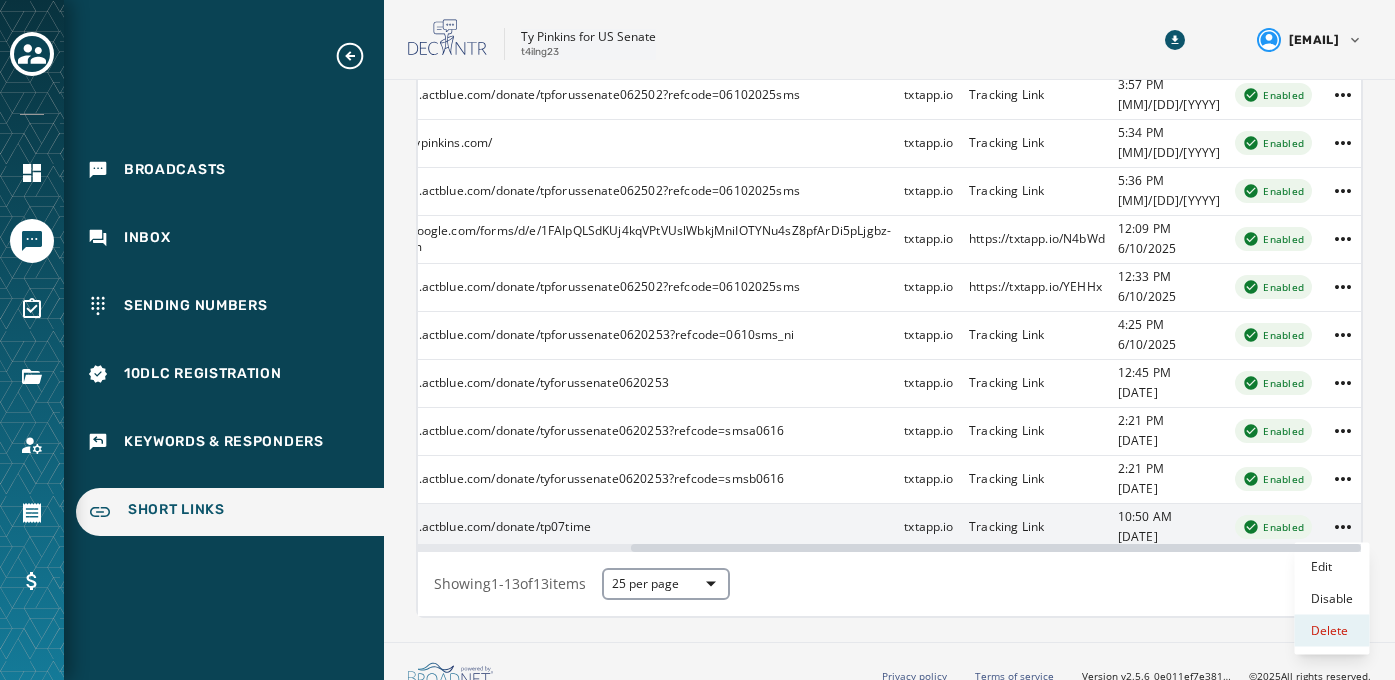 click on "Delete" at bounding box center (1332, 631) 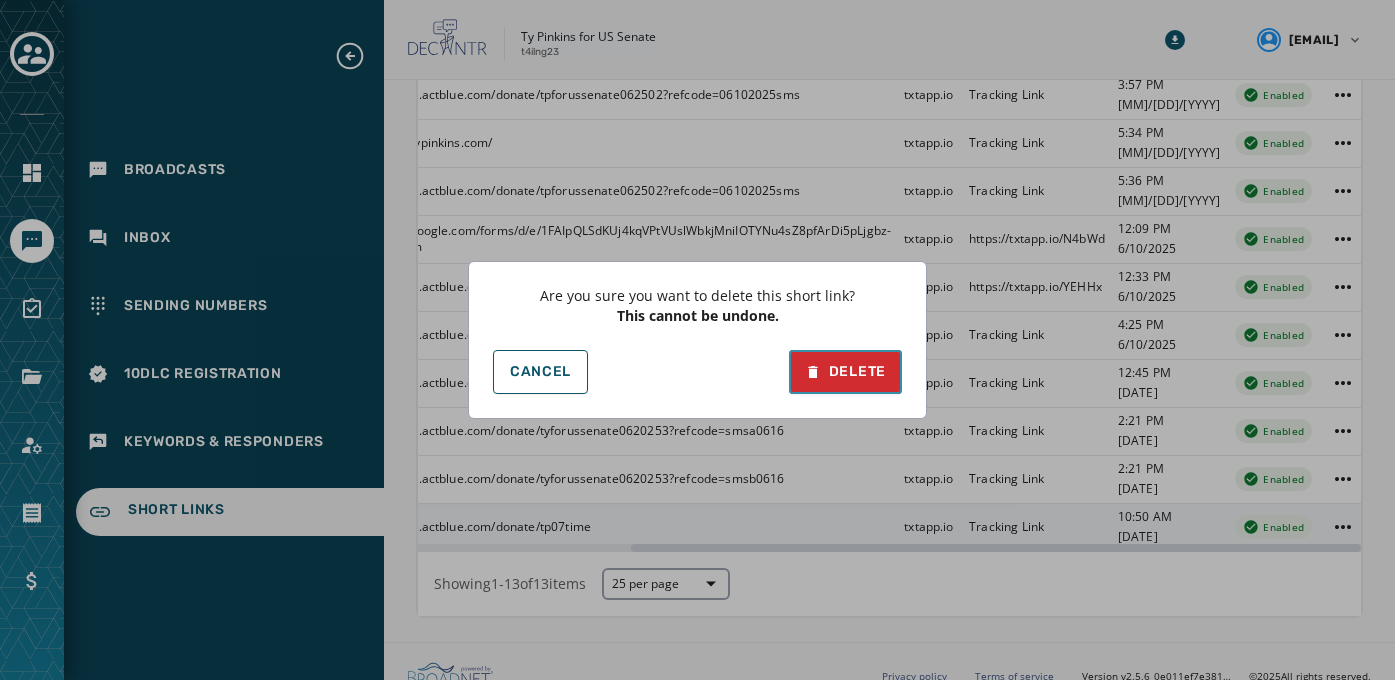 click on "Delete" at bounding box center (845, 372) 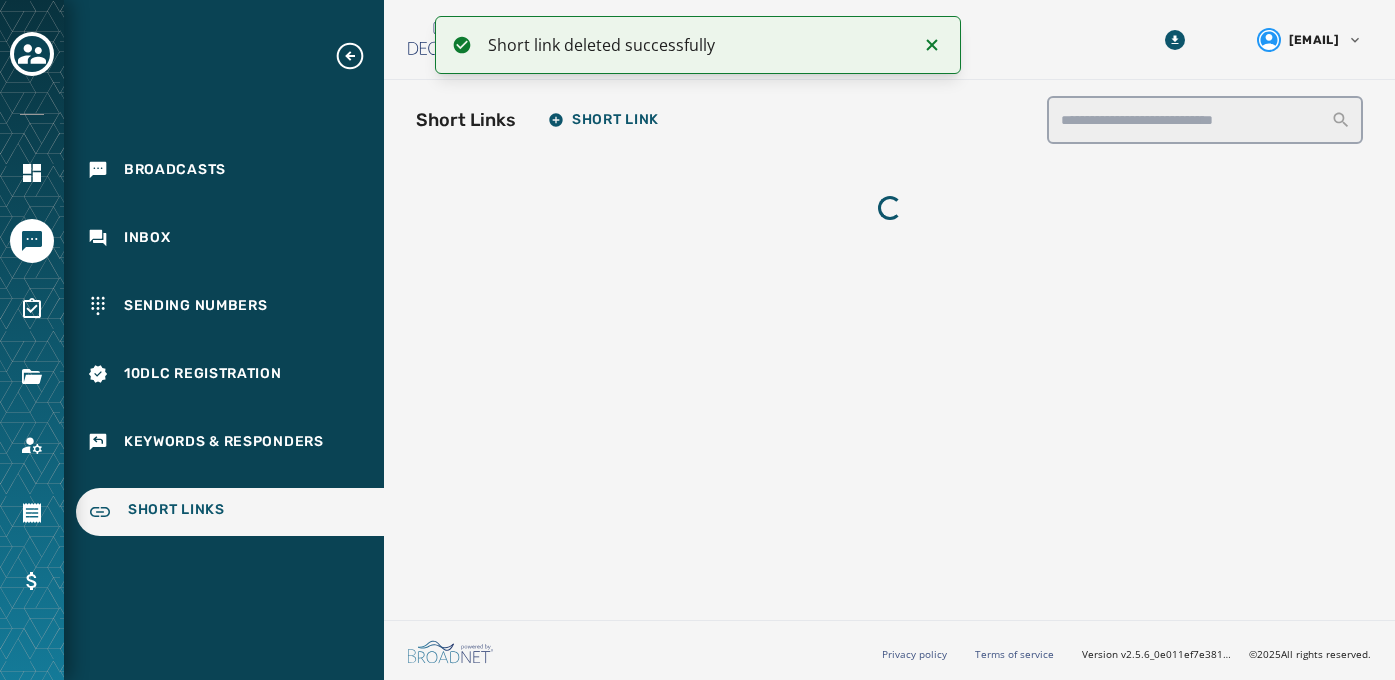 scroll, scrollTop: 0, scrollLeft: 0, axis: both 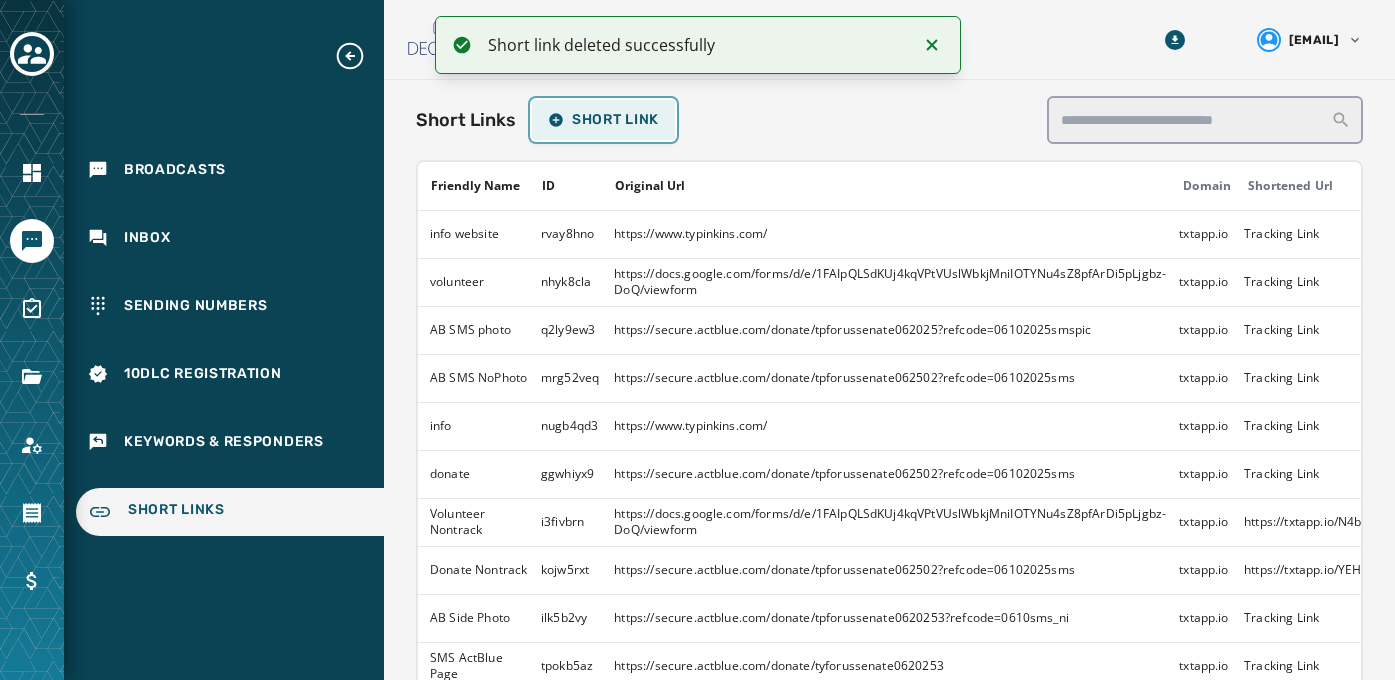 click 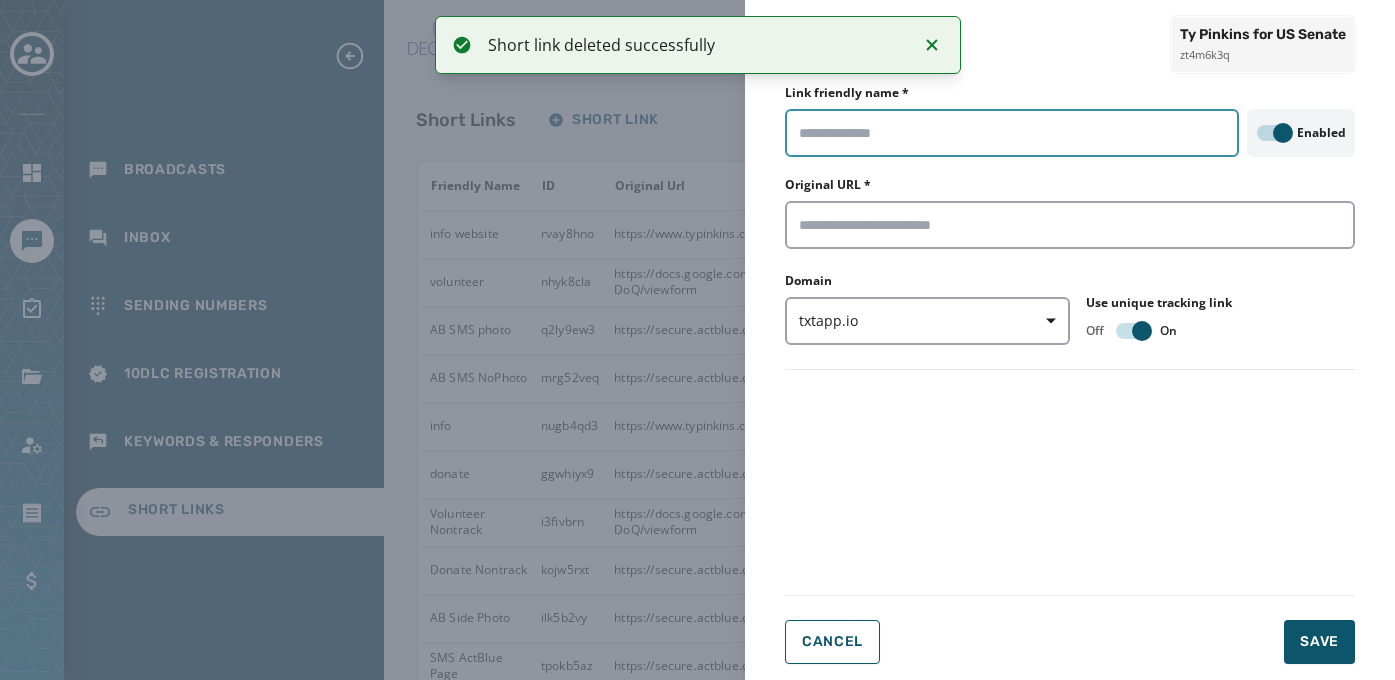 click on "Link friendly name *" at bounding box center [1012, 133] 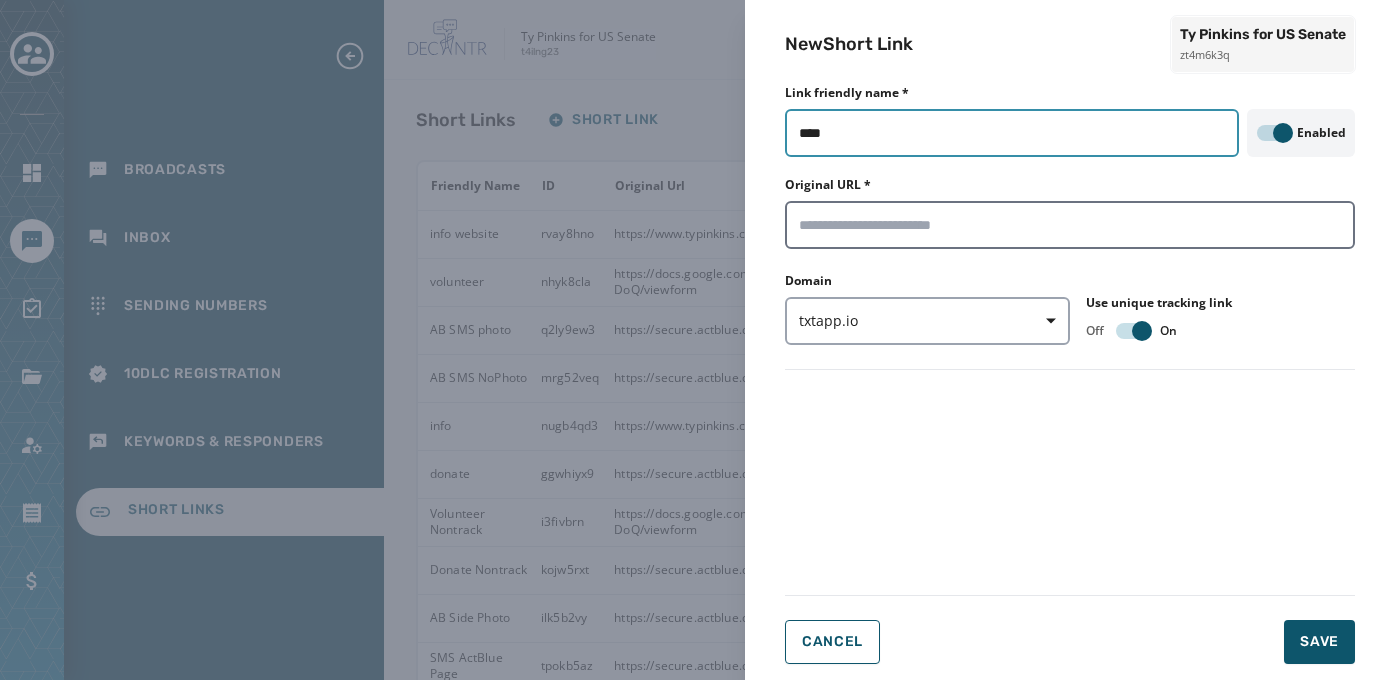 type on "********" 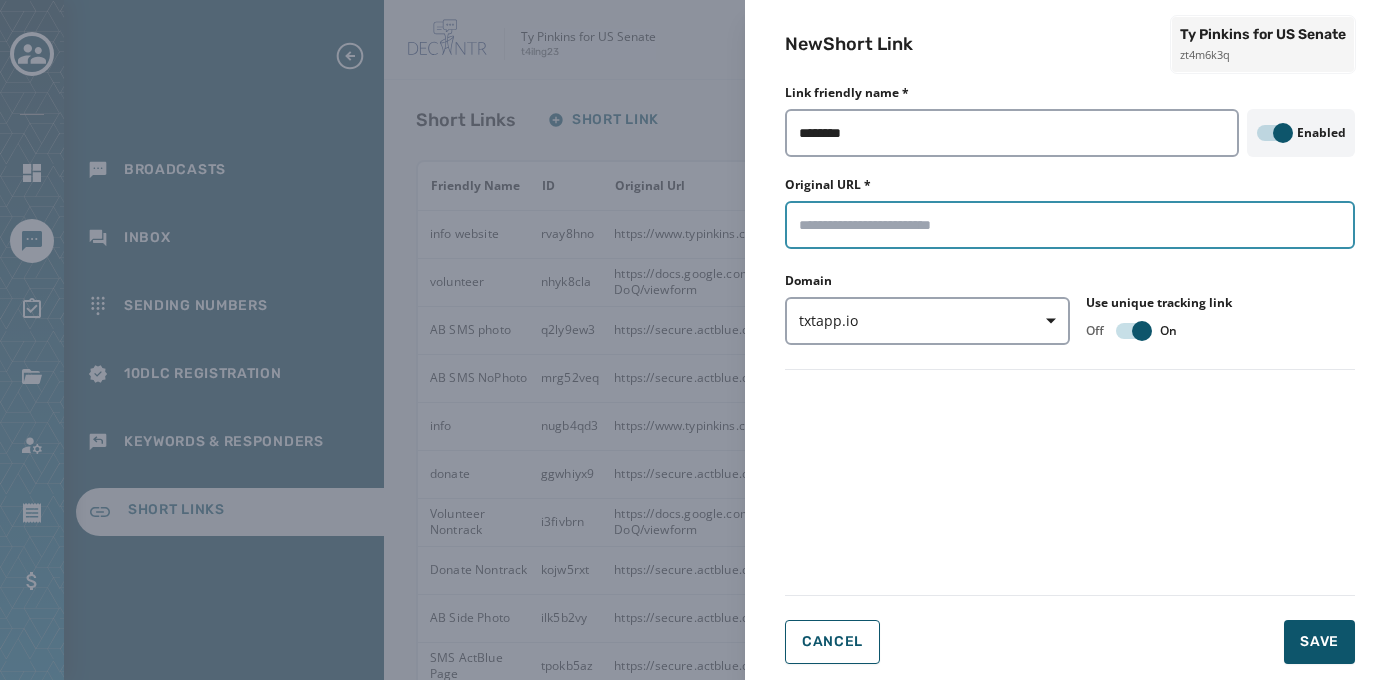 click on "Original URL *" at bounding box center (1070, 225) 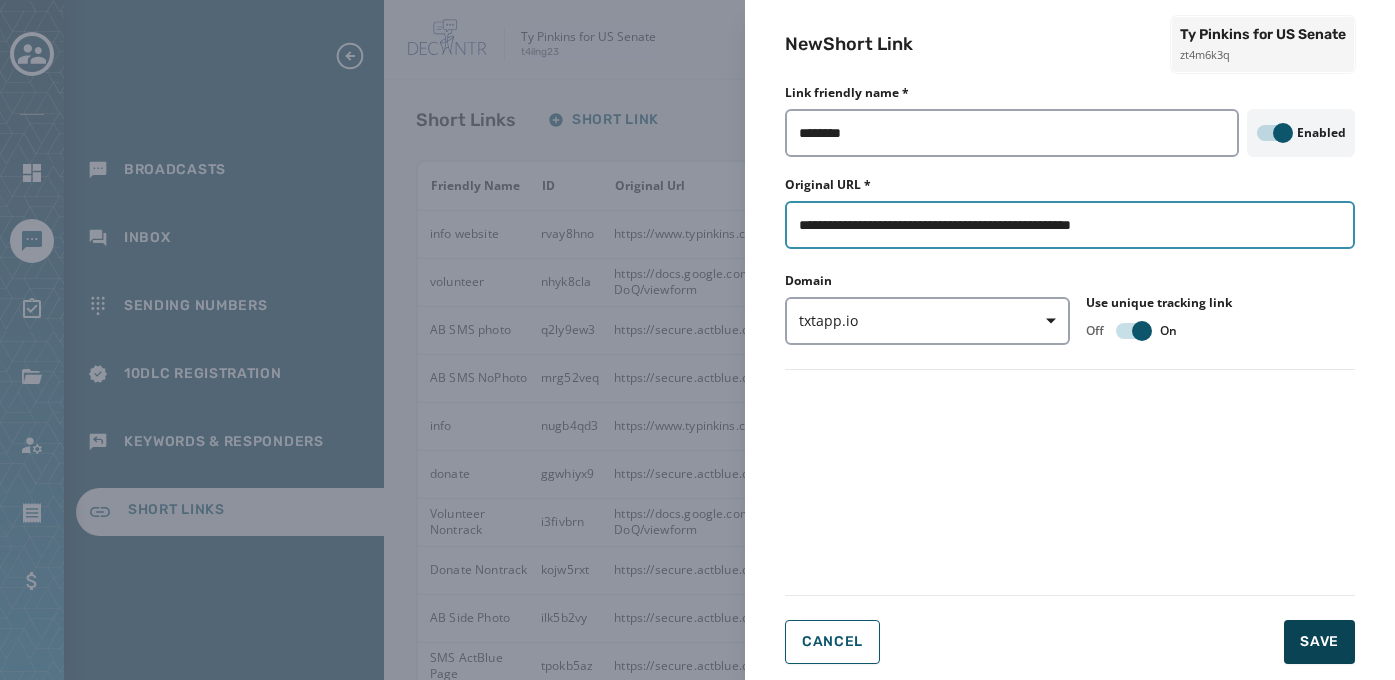 type on "**********" 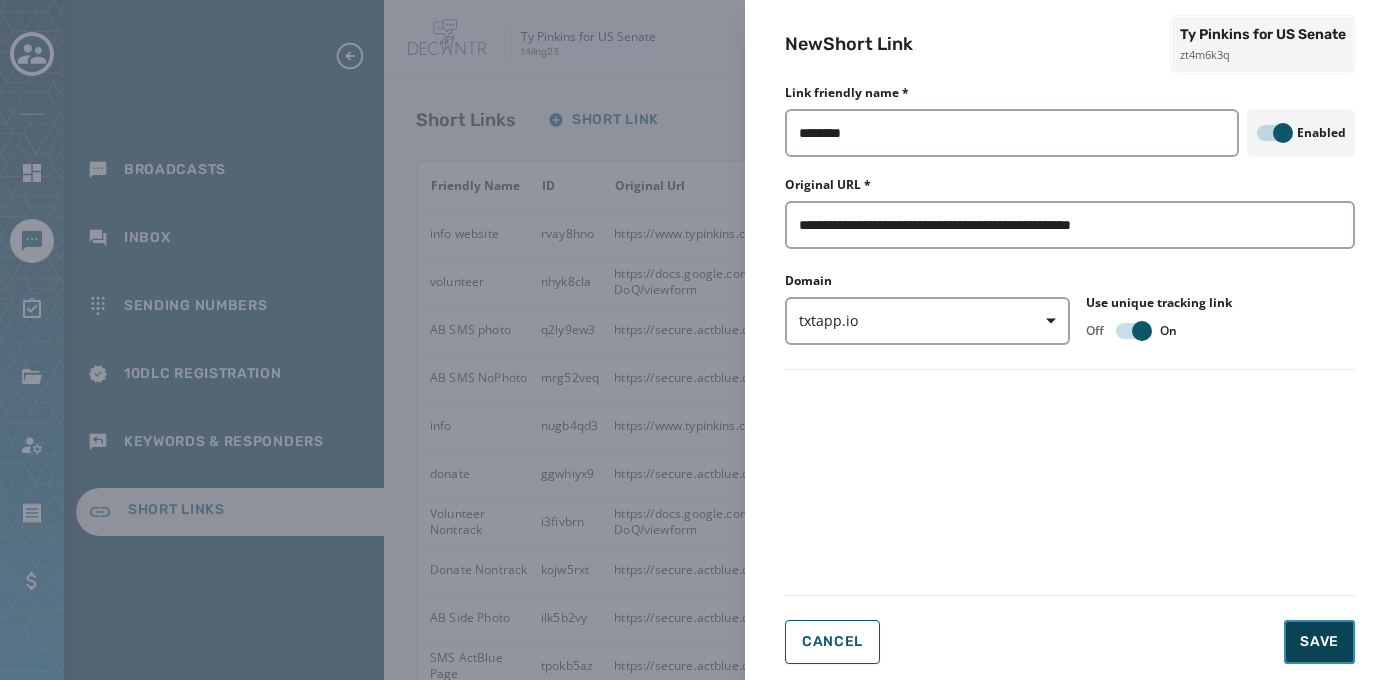 click on "Save" at bounding box center (1319, 642) 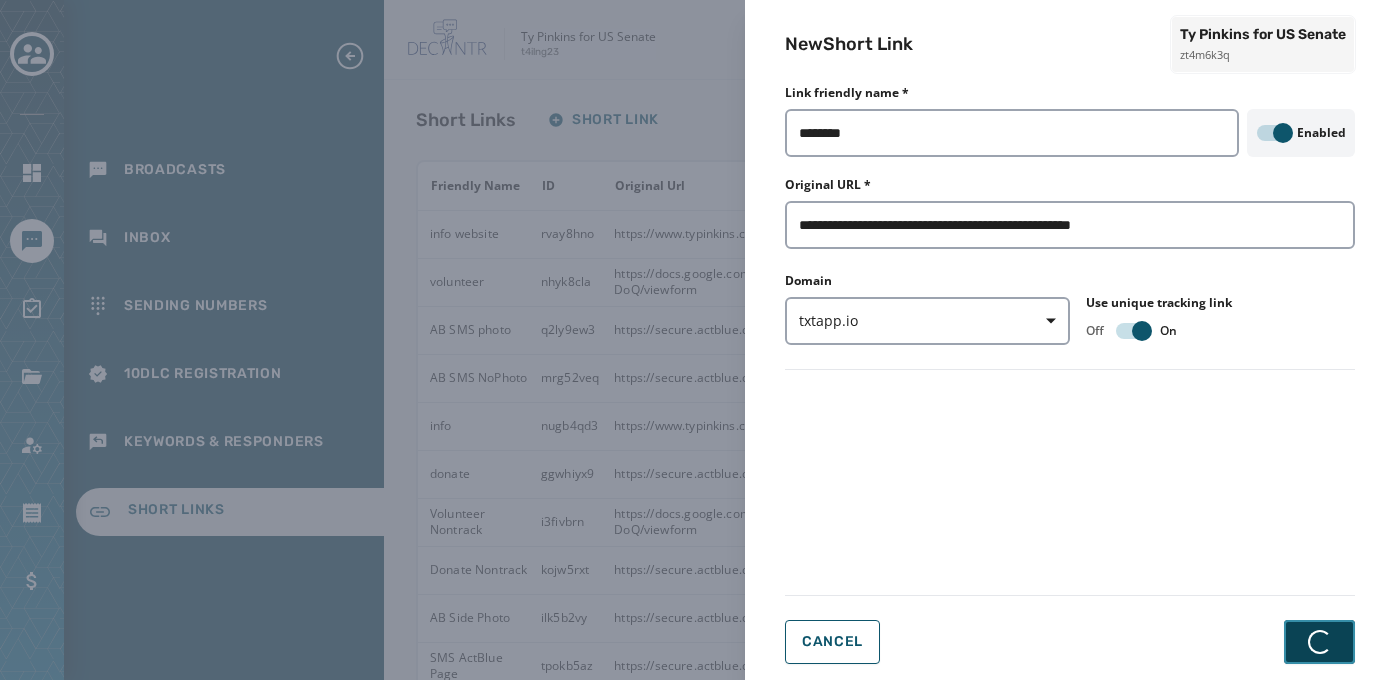 type 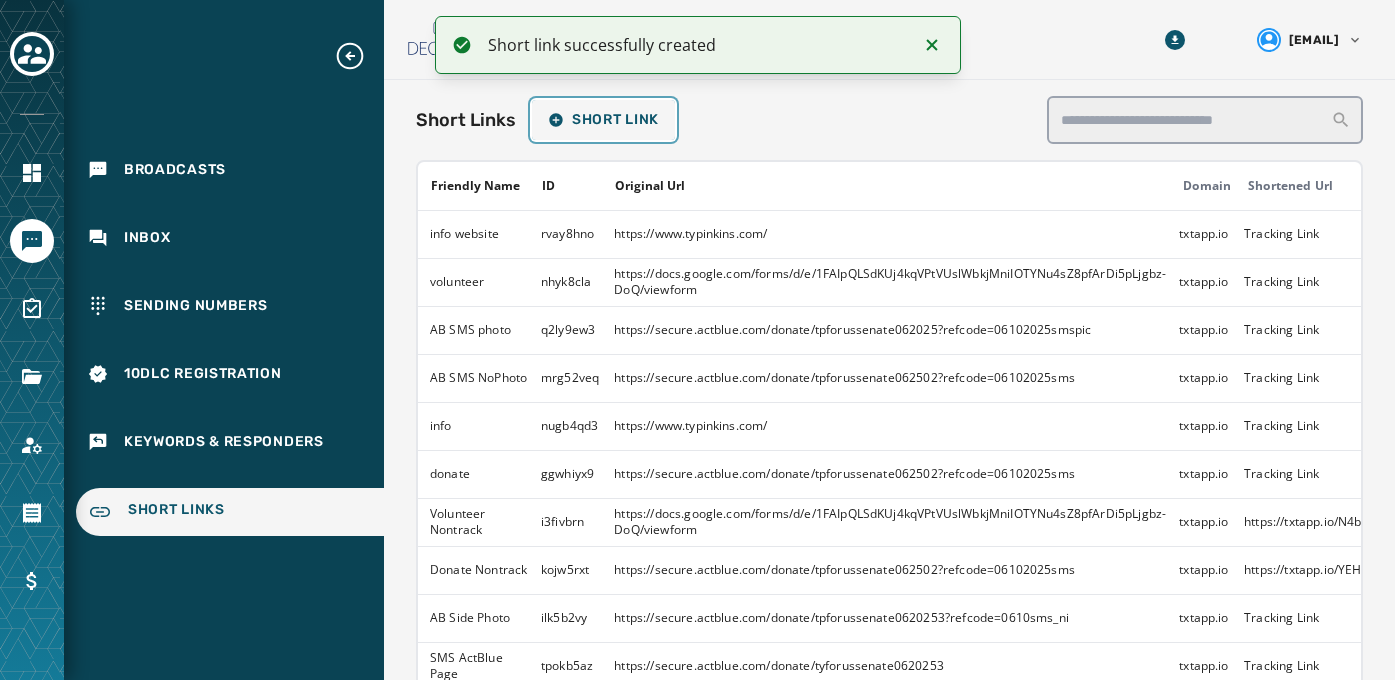 scroll, scrollTop: 352, scrollLeft: 0, axis: vertical 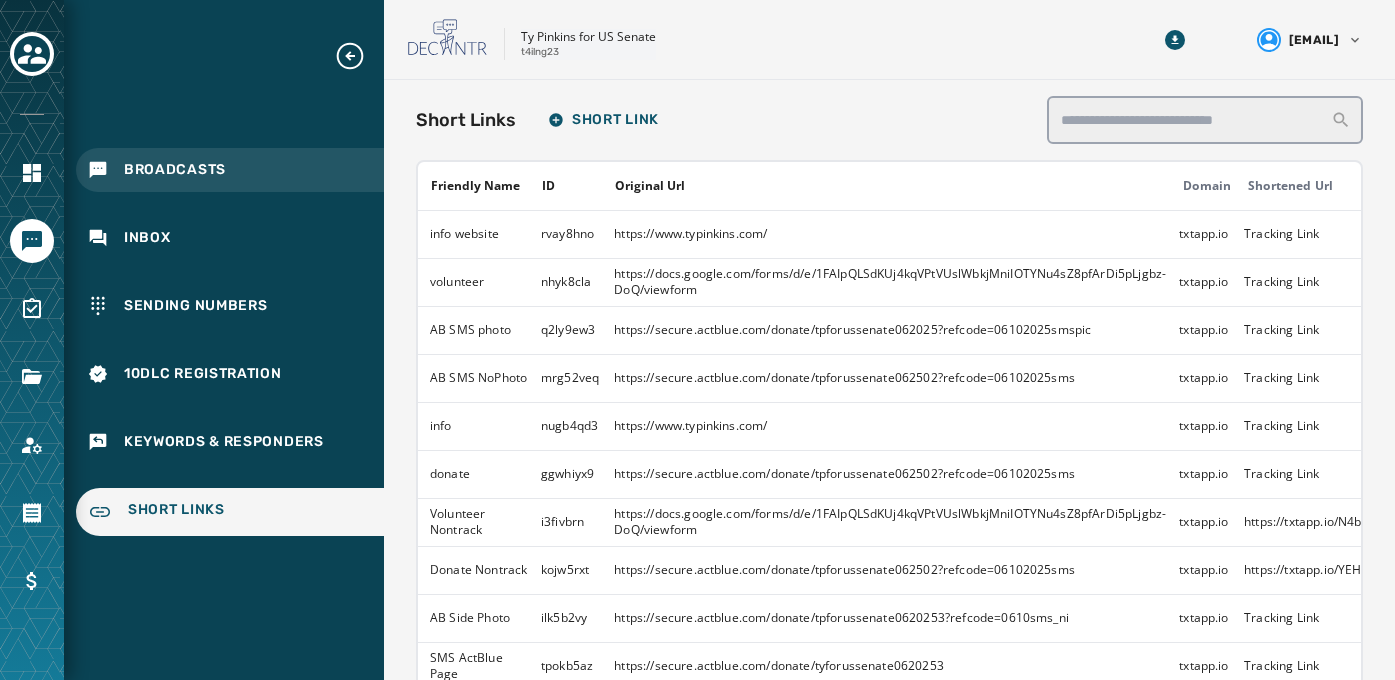 click on "Broadcasts" at bounding box center (175, 170) 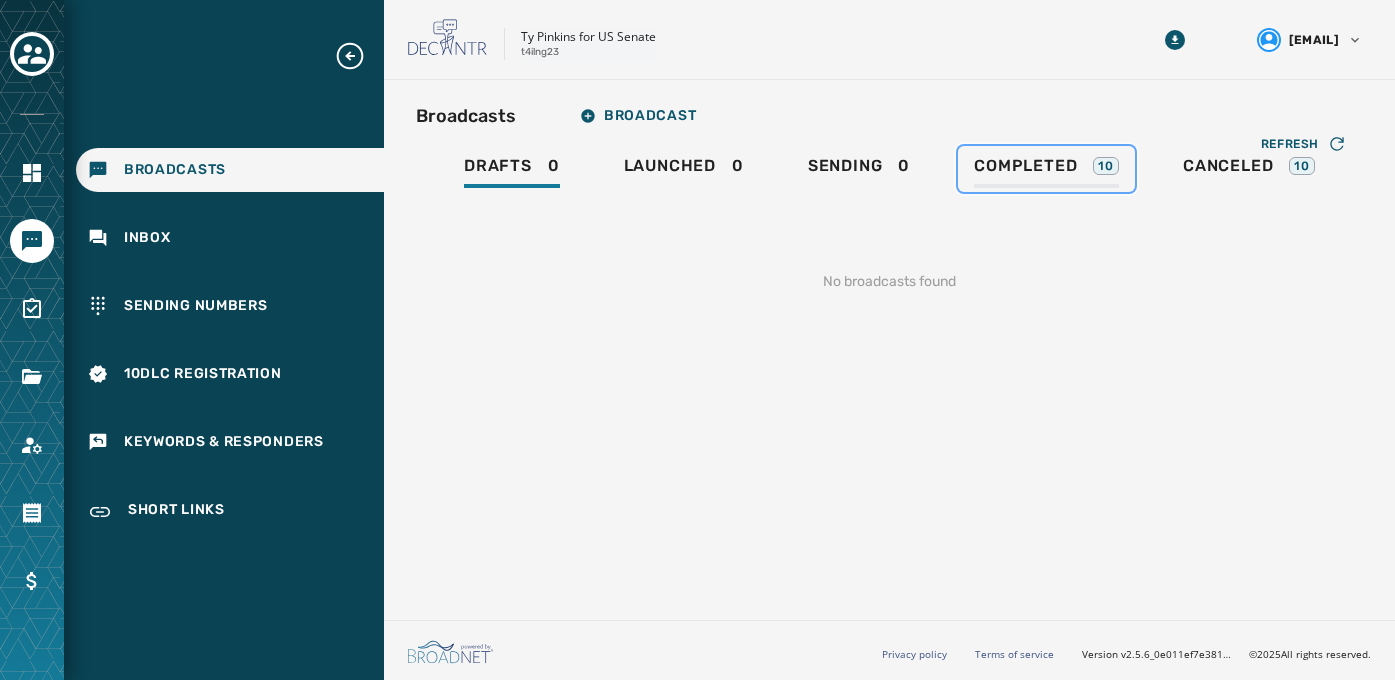 click on "Completed" at bounding box center (1025, 166) 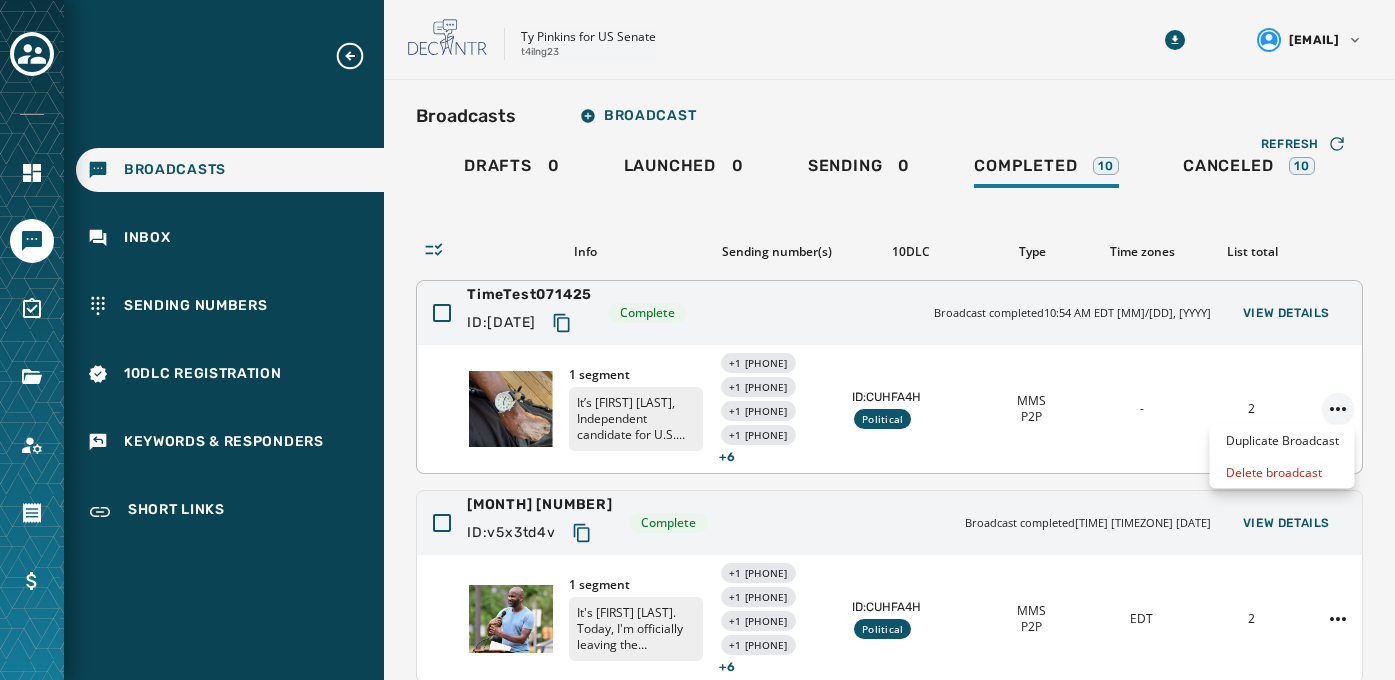 click on "Broadcasts      Inbox      Sending Numbers      10DLC Registration      Keywords & Responders      Short Links Skip To Main Content [FIRST] [LAST] for US Senate t4ilng23 [EMAIL] Broadcasts Broadcast Drafts 0 Launched 0 Sending 0 Completed 10 Canceled 10 Refresh Info Sending number(s) 10DLC Type Time zones List total Time[DATE] ID:  oqi2ec54 Complete Broadcast completed  [TIME] [TIMEZONE] [DATE] View Details   1 segment +1 [PHONE] +1 [PHONE] +1 [PHONE] +1 [PHONE]   + 6 ID:  CUHFA4H Political MMS P2P - 2 [MONTH] [DAY] Test ID:  v5x3td4v Complete Broadcast completed  [TIME] [TIMEZONE] [DATE] View Details   1 segment +1 [PHONE] +1 [PHONE] +1 [PHONE] +1 [PHONE]   + 6 ID:  CUHFA4H Political MMS P2P [TIMEZONE] [DATE]_SMS_AB2_upload ID:  qfq8x6y4 Complete Broadcast completed  [TIME] [TIMEZONE] [DATE] View Details   1 segment +1 [PHONE] +1 [PHONE] +1 [PHONE] +1 [PHONE]   + 6 ID:  CUHFA4H Political MMS P2P [TIMEZONE] 650 ID:" at bounding box center [697, 340] 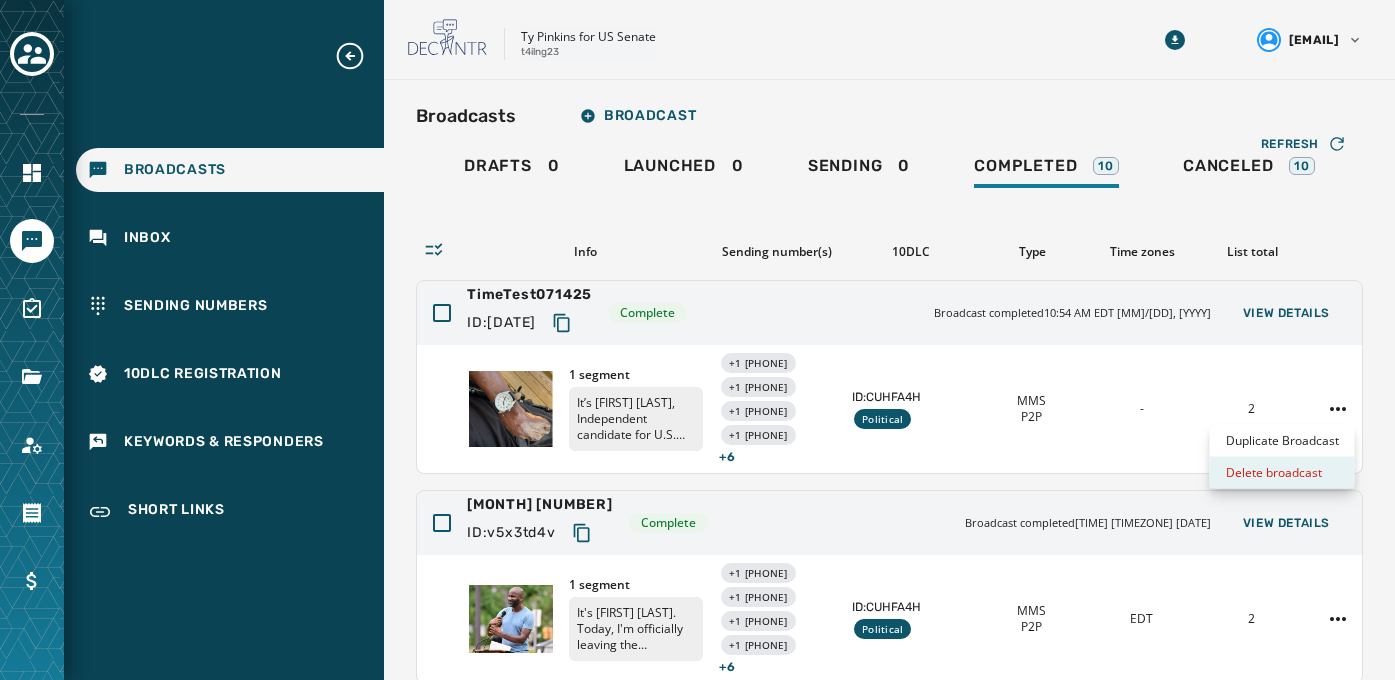 click on "Delete broadcast" at bounding box center [1282, 473] 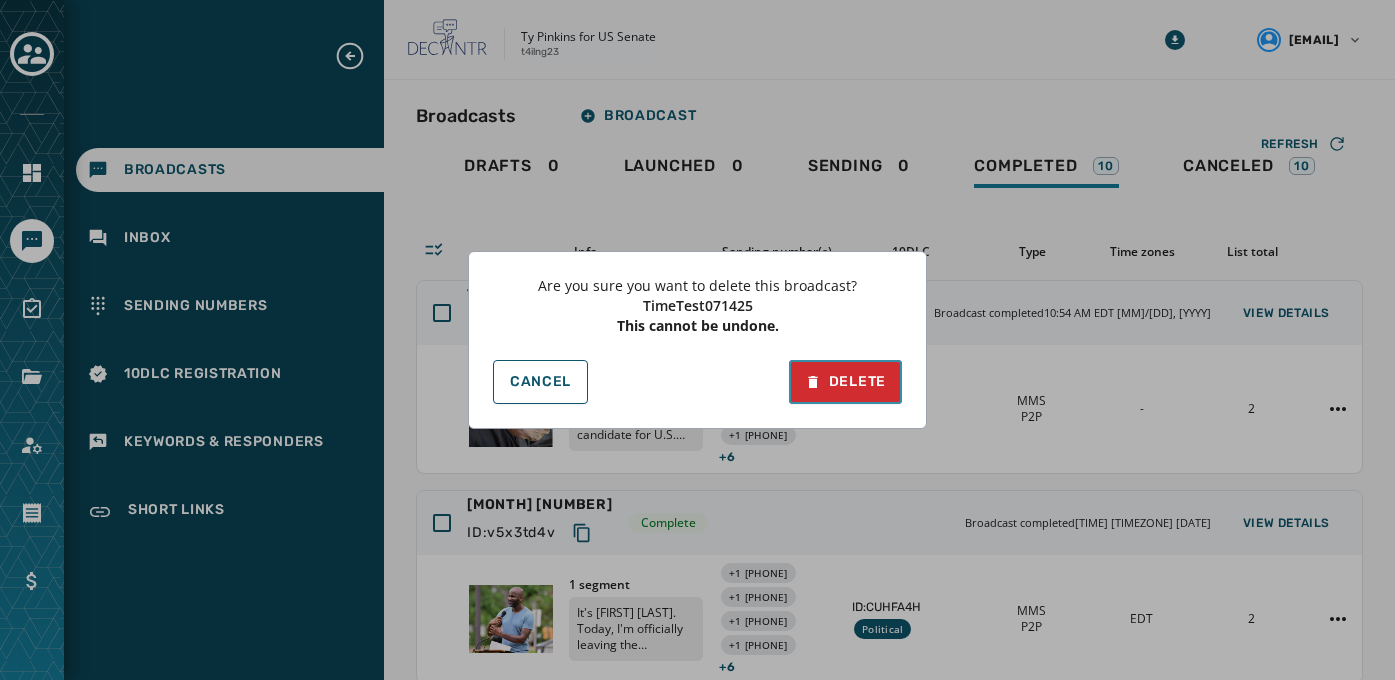 click on "Delete" at bounding box center (845, 382) 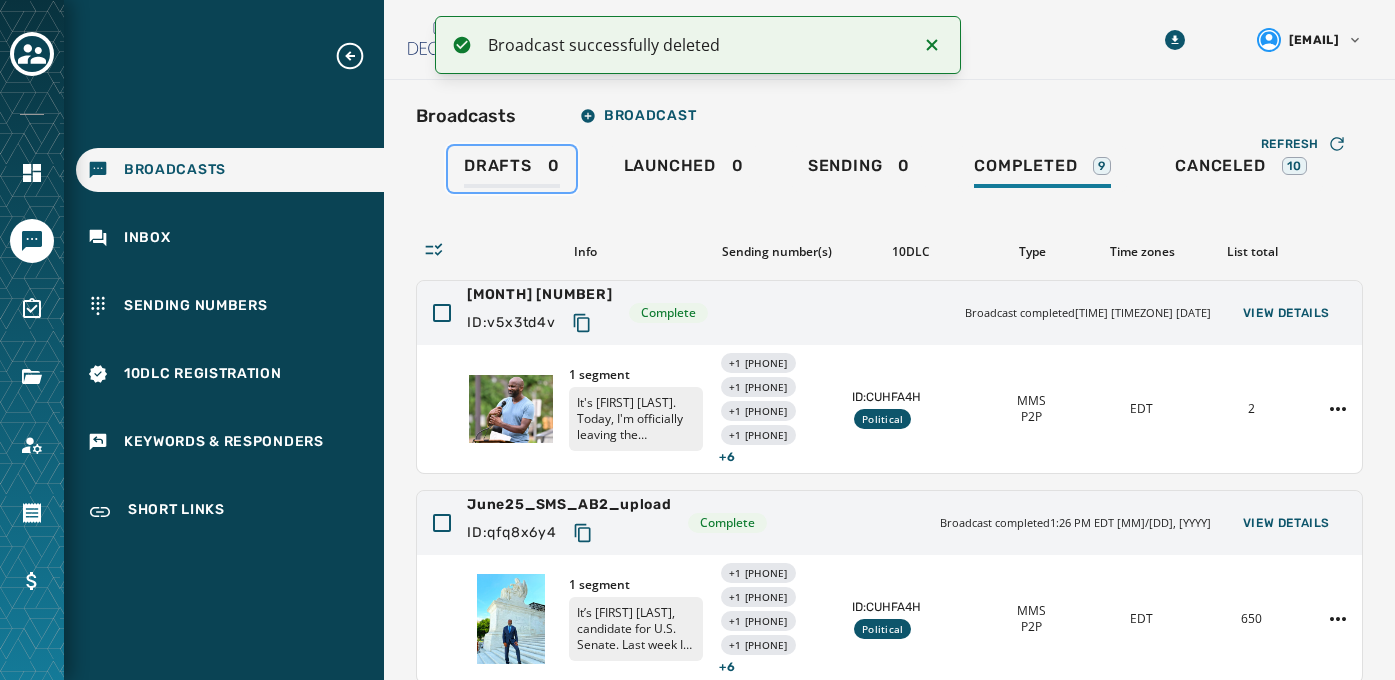 click on "Drafts" at bounding box center (498, 166) 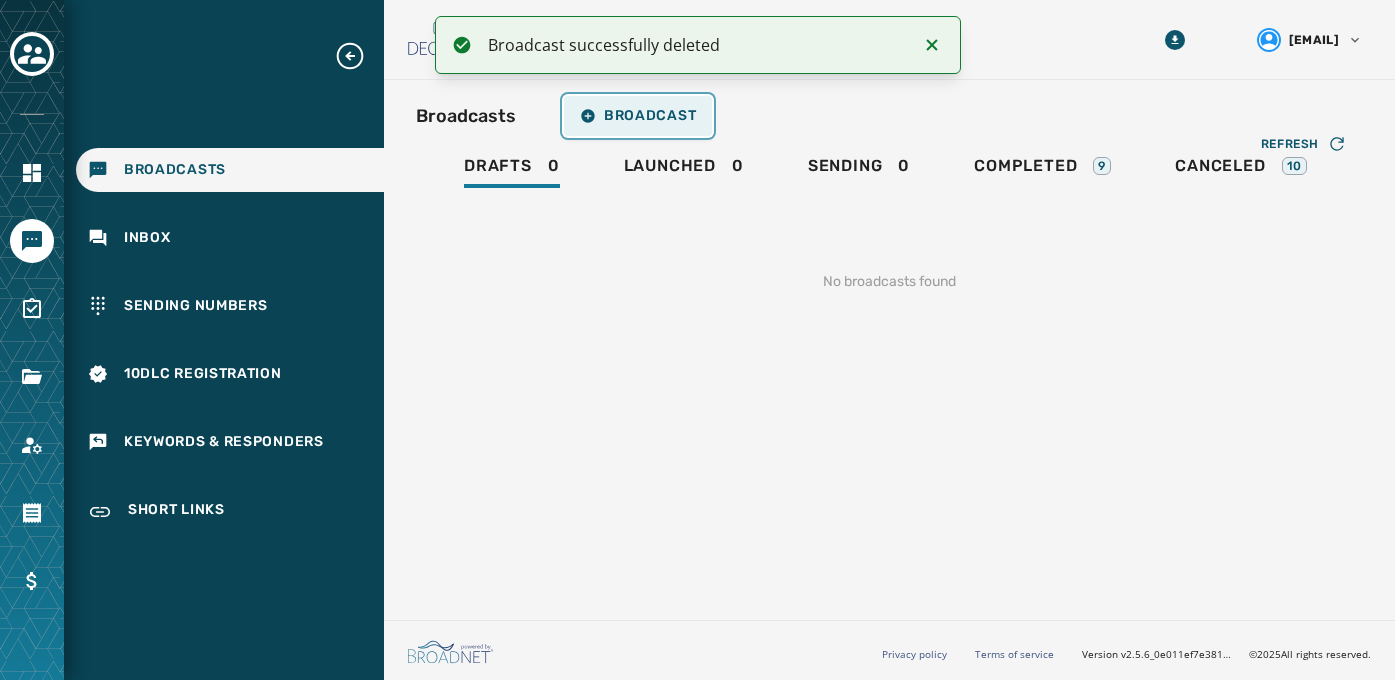 click on "Broadcast" at bounding box center (638, 116) 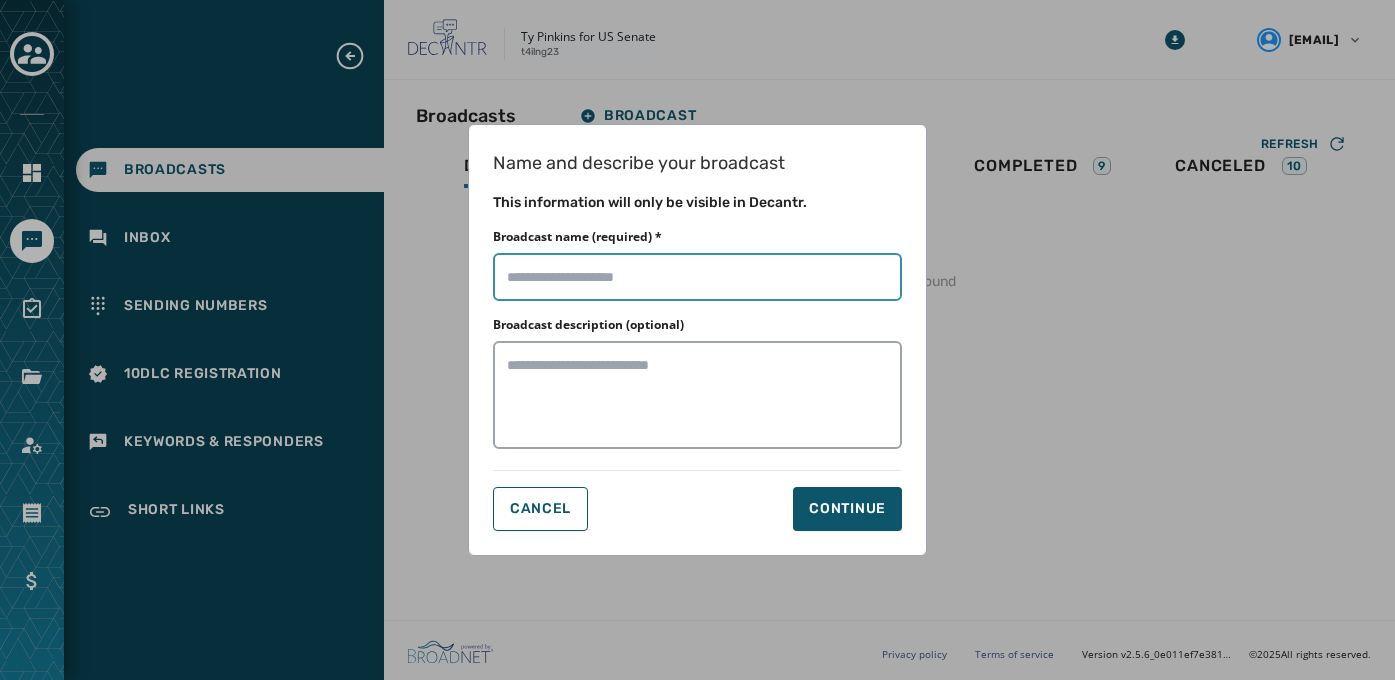 click on "Broadcast name (required) *" at bounding box center [697, 277] 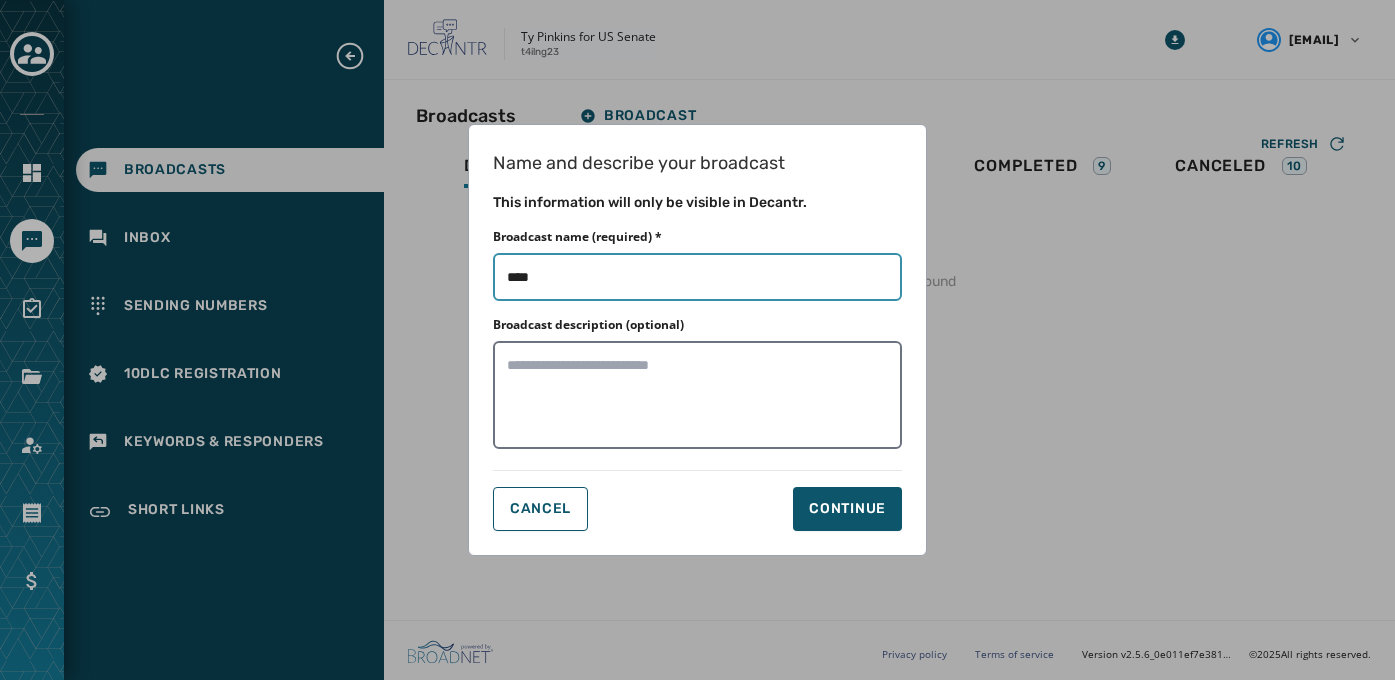 type on "**********" 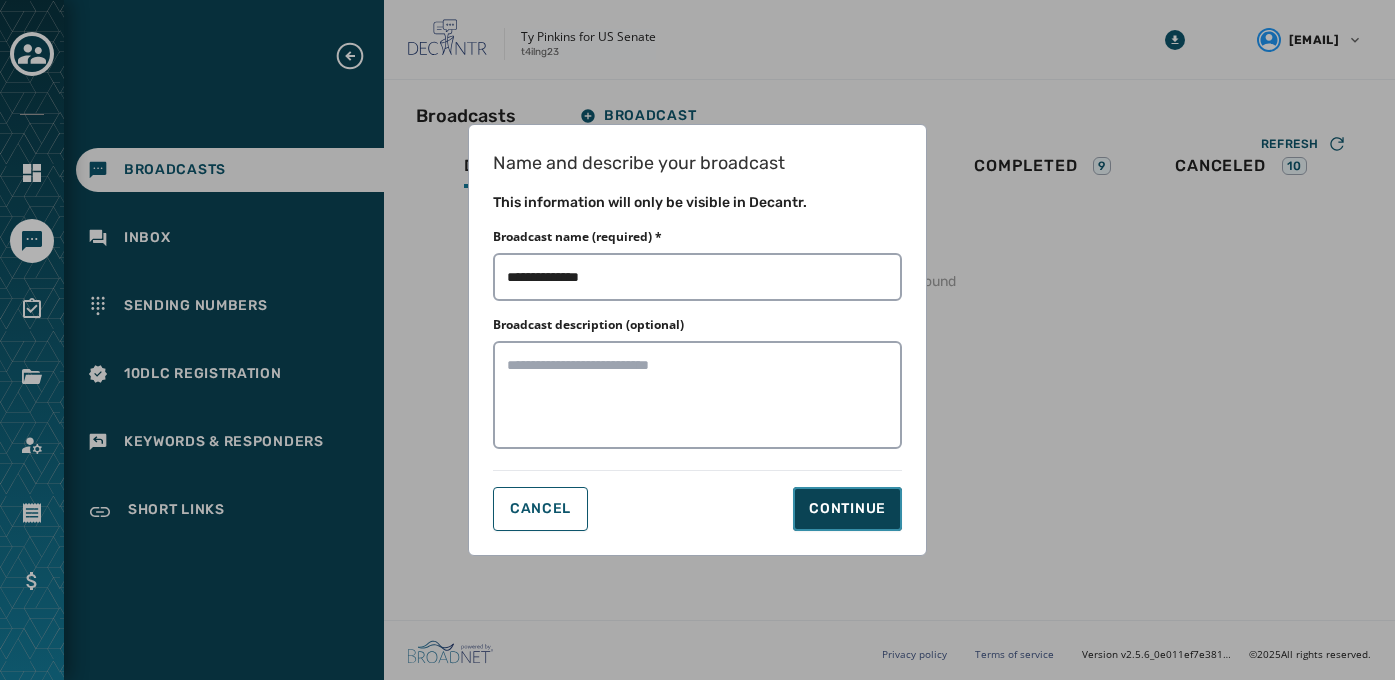 click on "Continue" at bounding box center [847, 509] 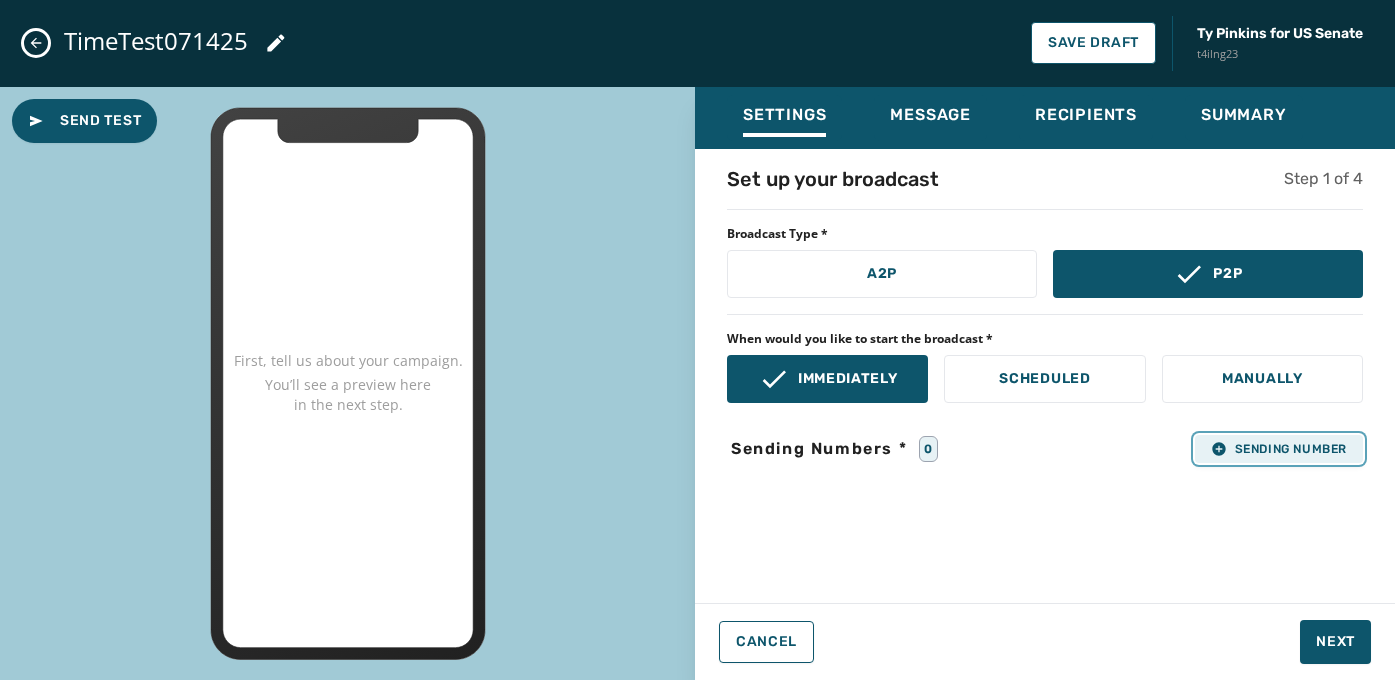 click on "Sending Number" at bounding box center [1279, 449] 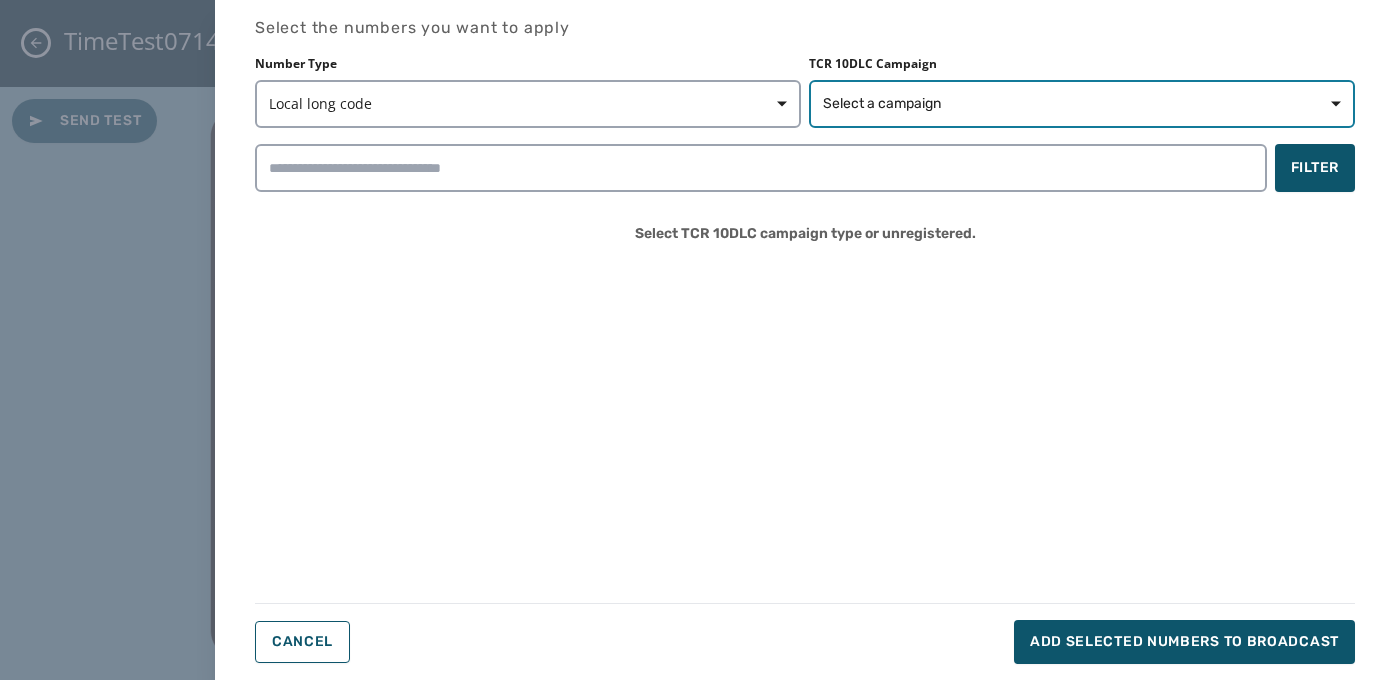 click on "Select a campaign" at bounding box center (1082, 104) 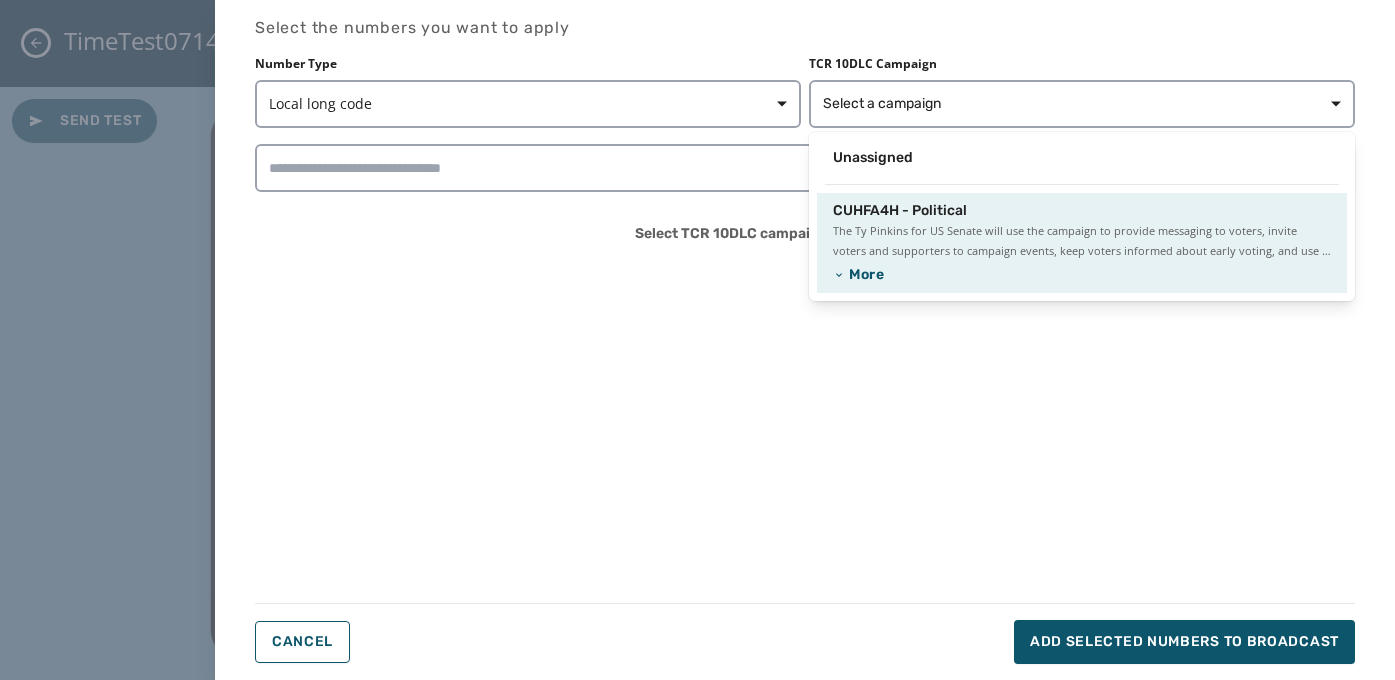 click on "CUHFA4H - Political" at bounding box center [900, 211] 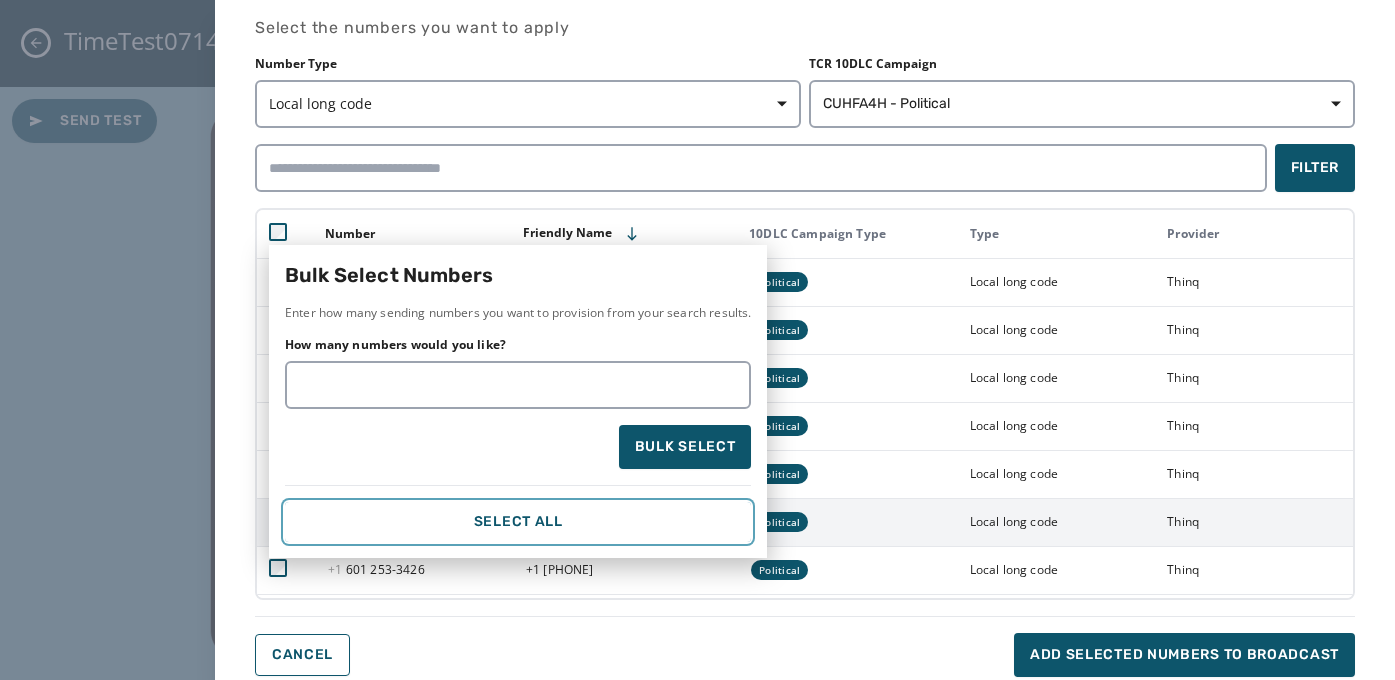 click on "Select All" at bounding box center (518, 522) 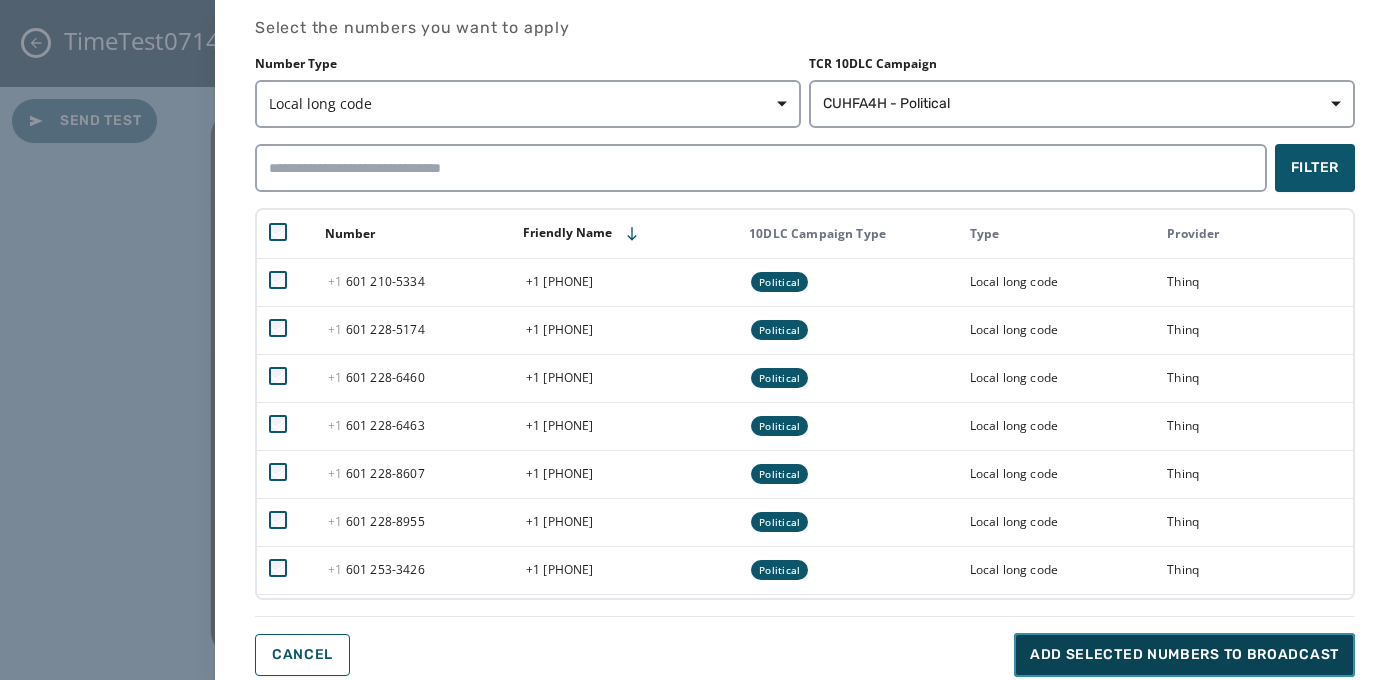 click on "Add selected numbers to broadcast" at bounding box center (1184, 655) 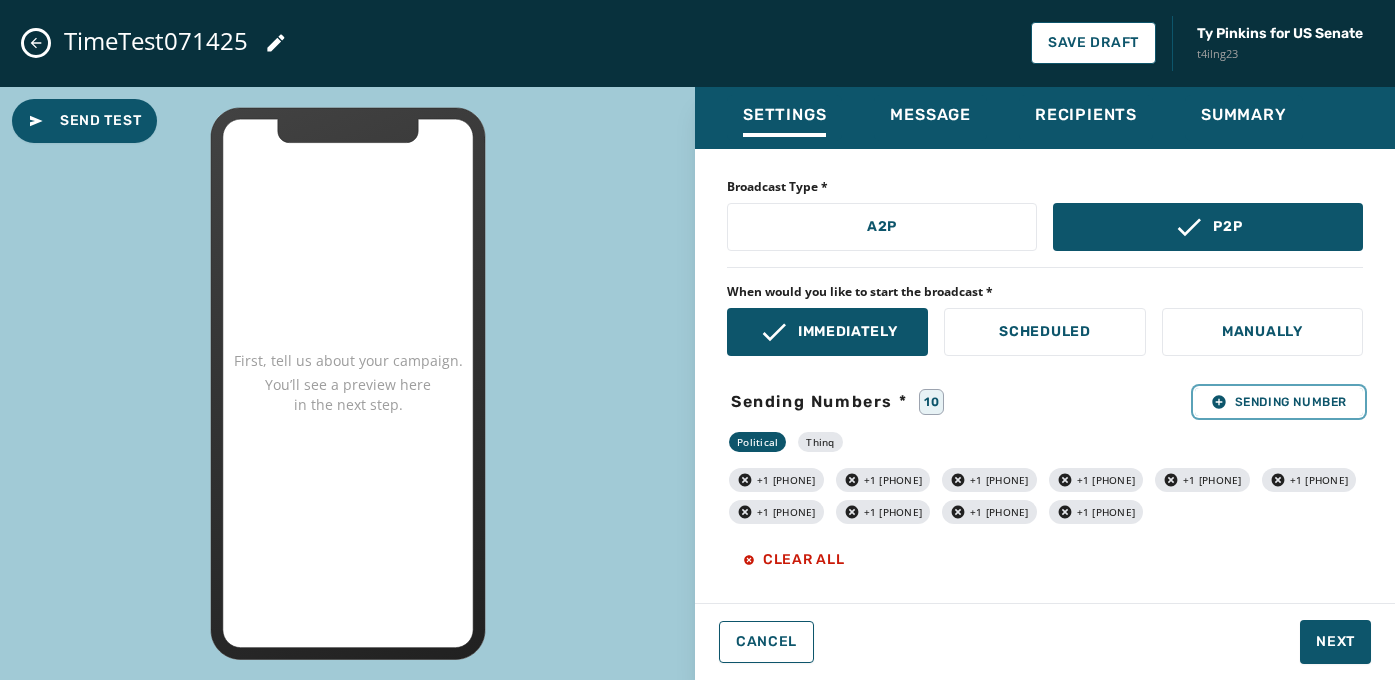 scroll, scrollTop: 52, scrollLeft: 0, axis: vertical 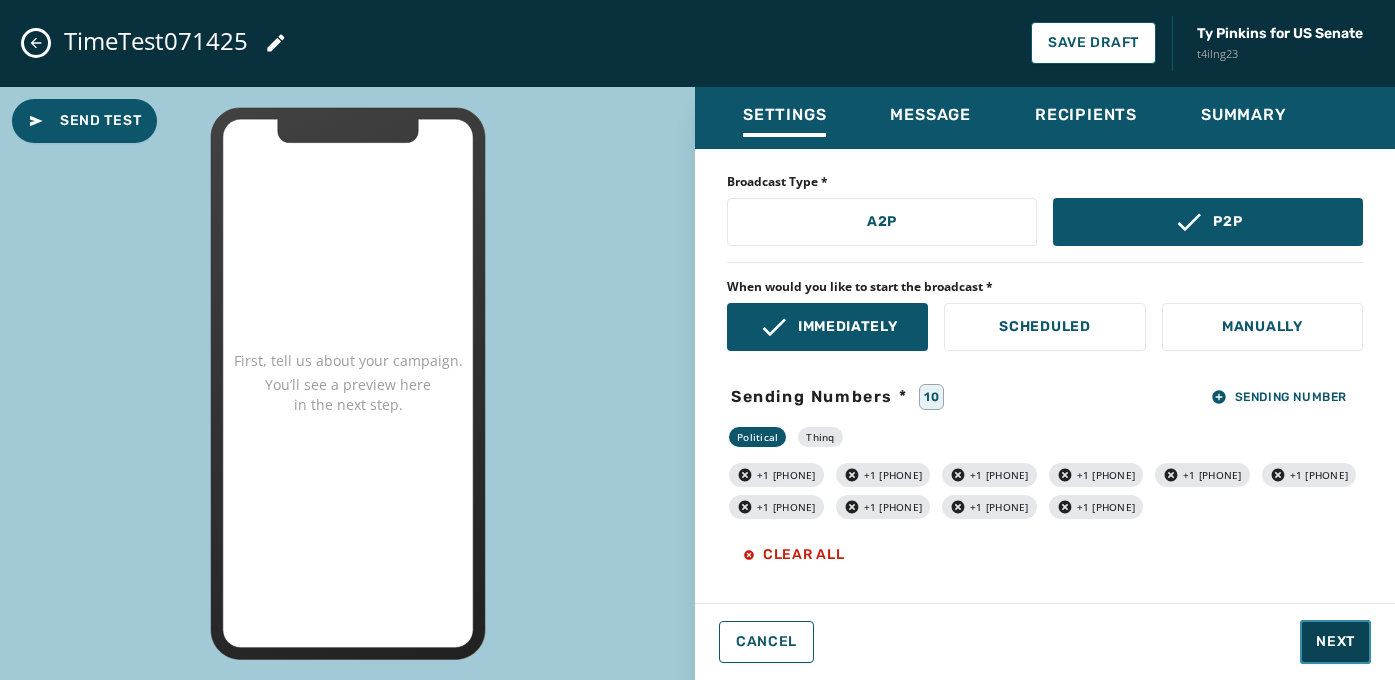 click on "Next" at bounding box center [1335, 642] 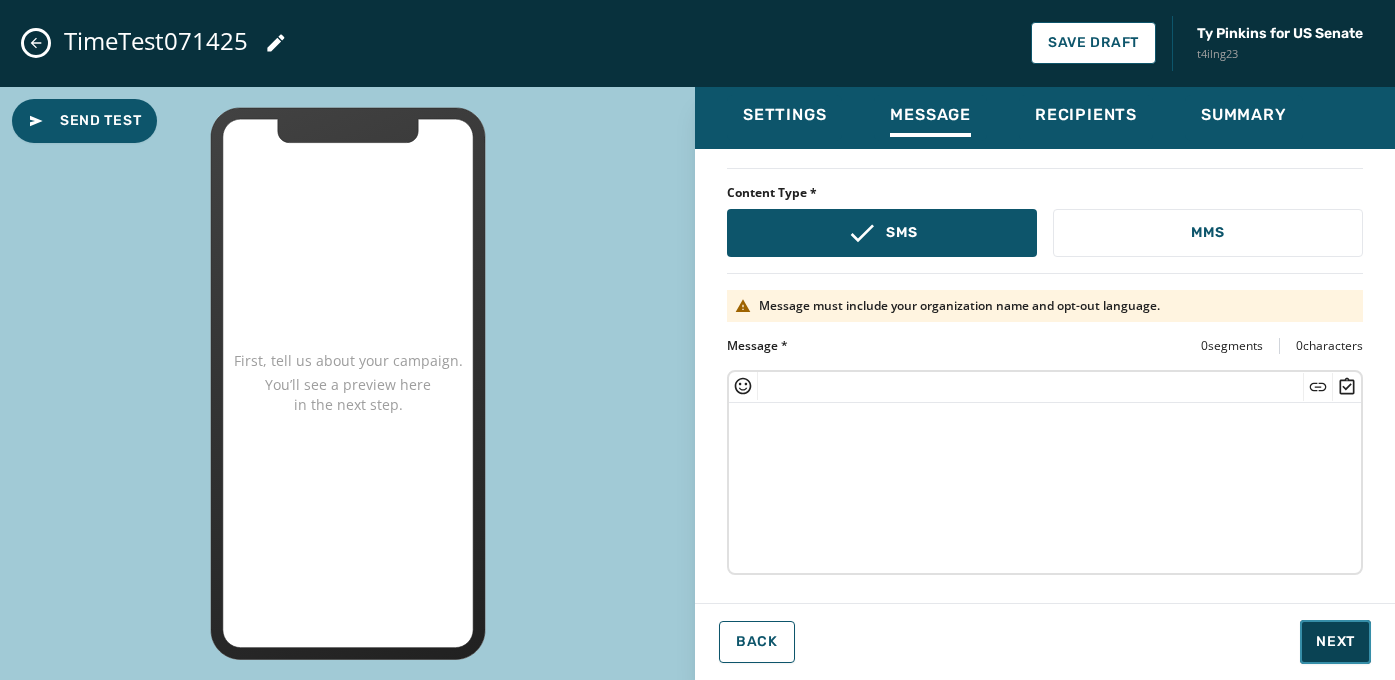 scroll, scrollTop: 41, scrollLeft: 0, axis: vertical 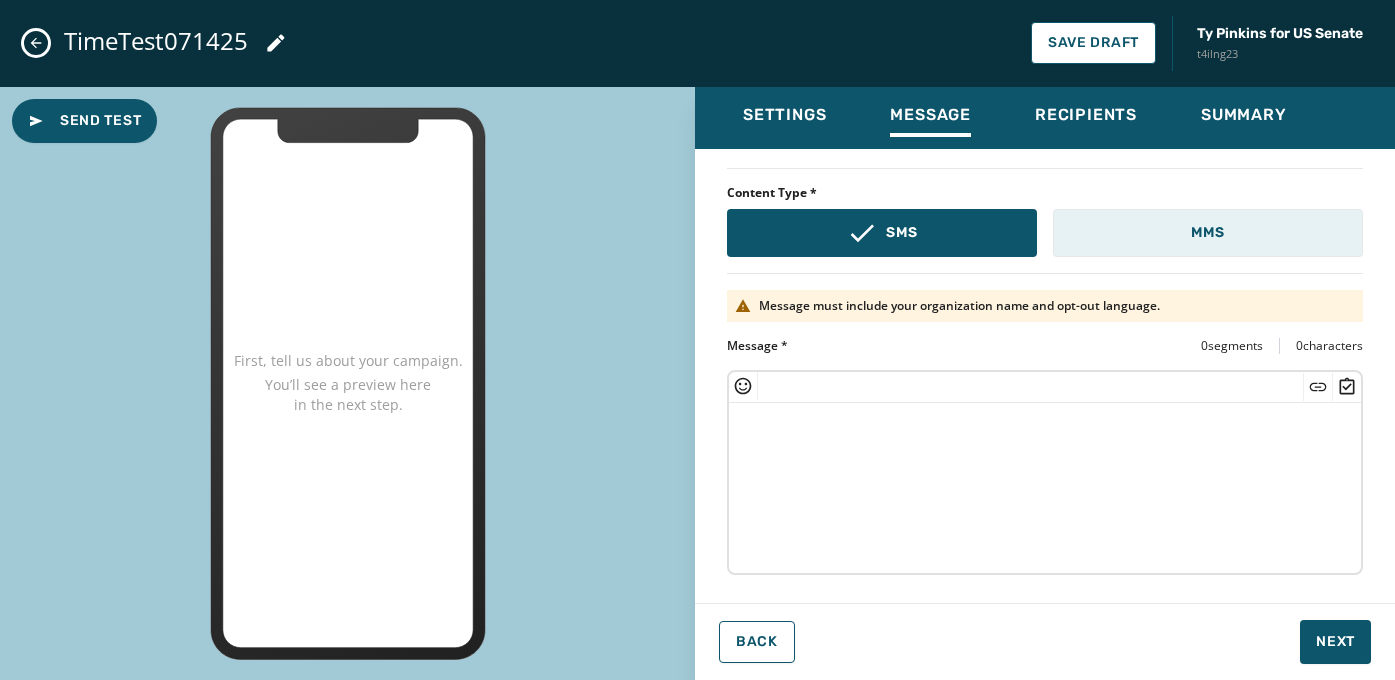 click on "MMS" at bounding box center [1207, 233] 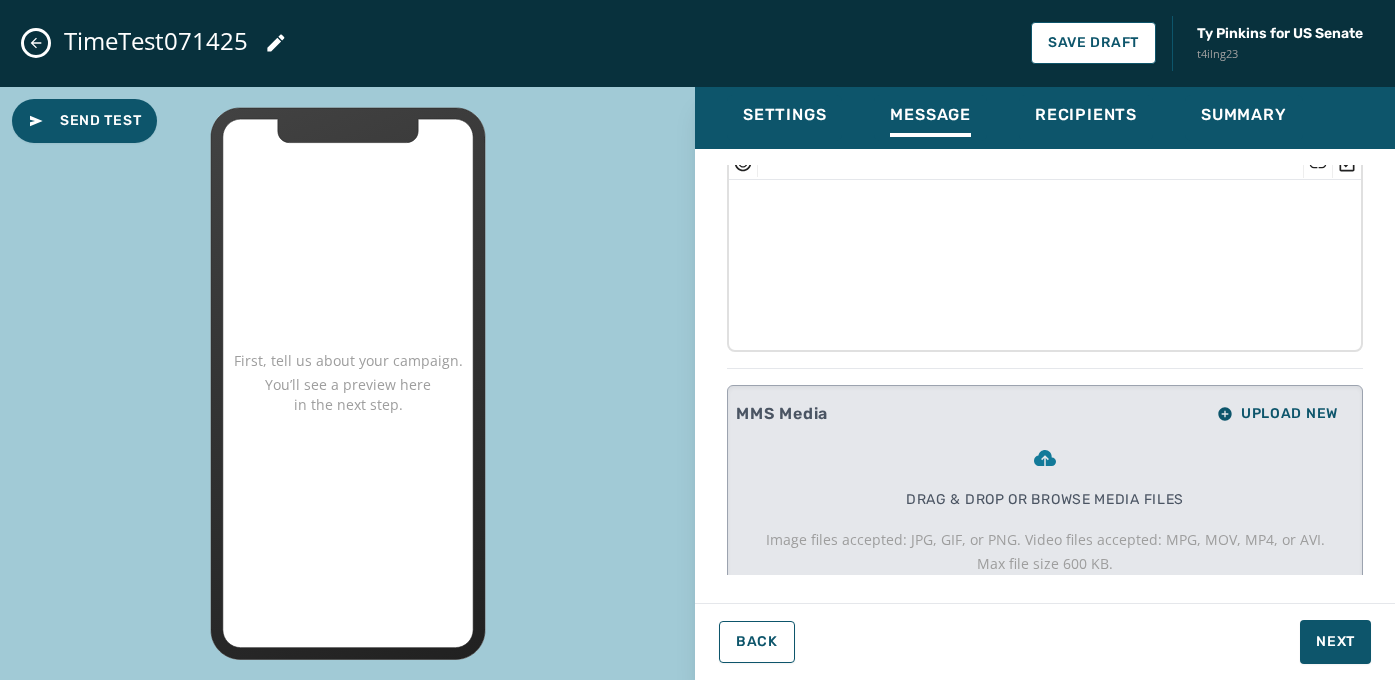 scroll, scrollTop: 272, scrollLeft: 0, axis: vertical 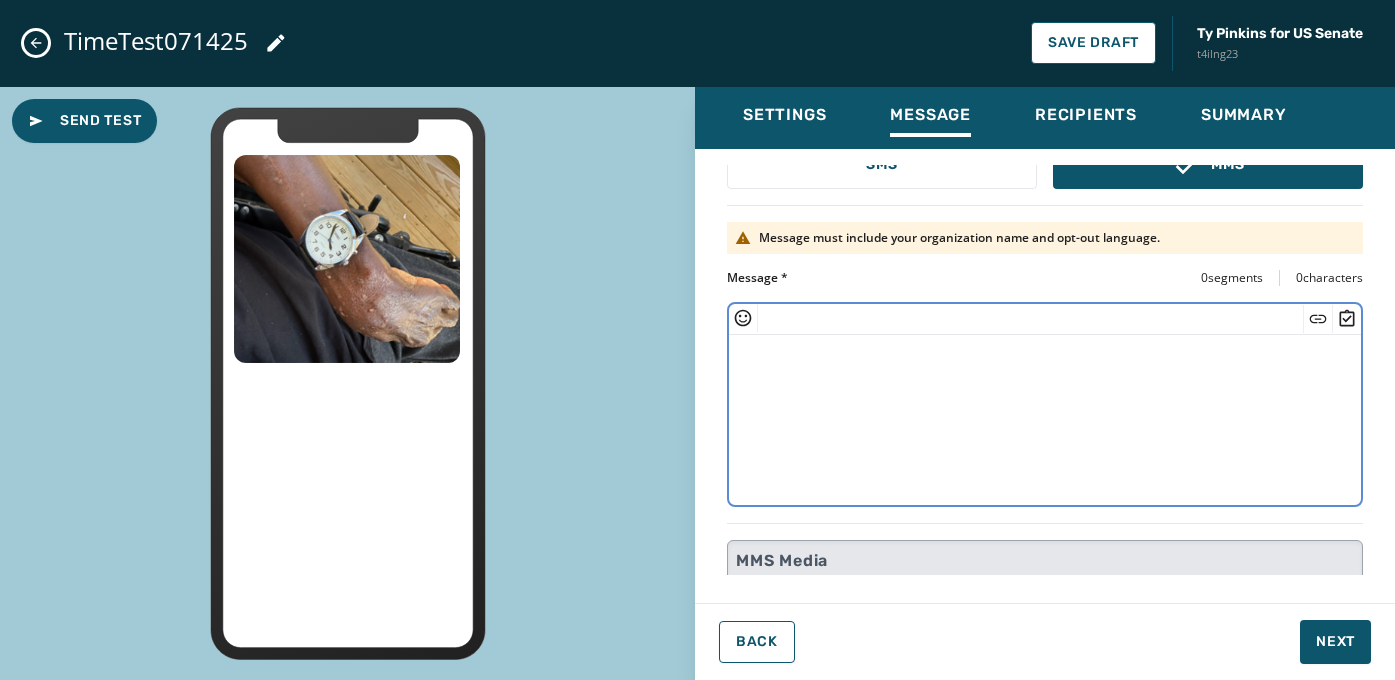 click at bounding box center [1045, 417] 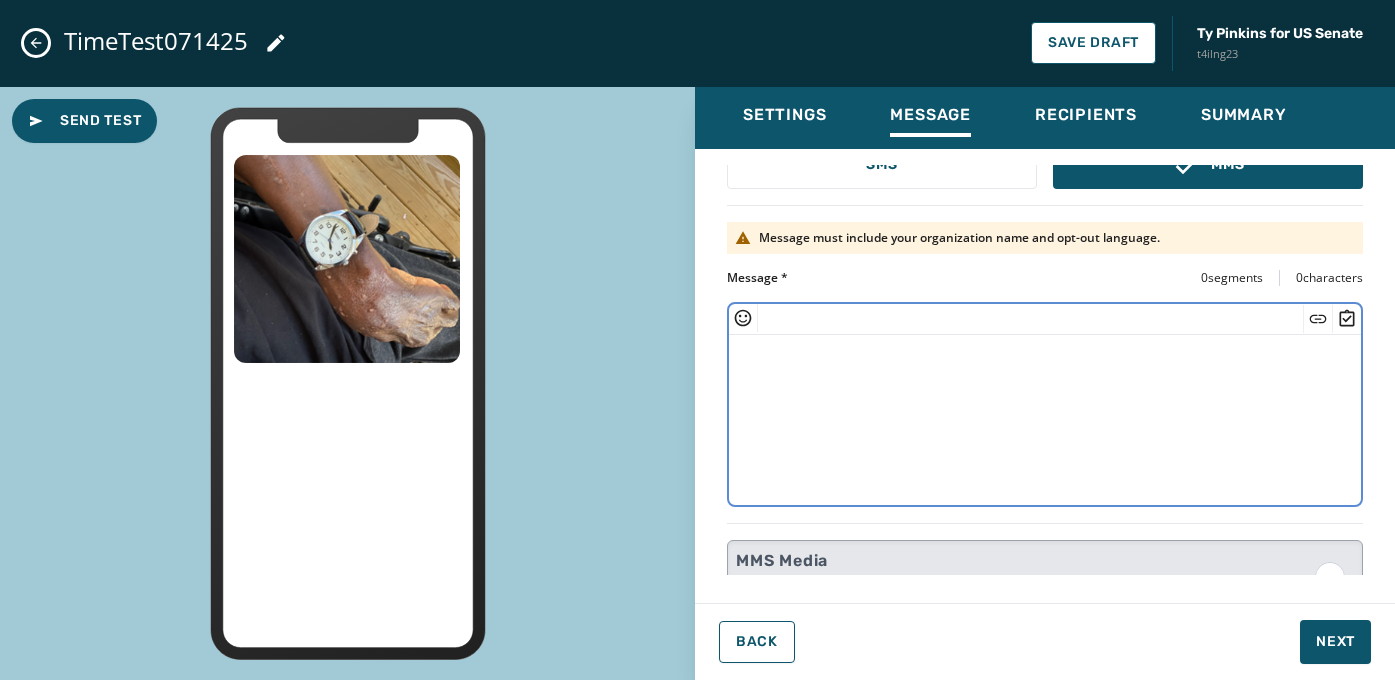 scroll, scrollTop: 109, scrollLeft: 0, axis: vertical 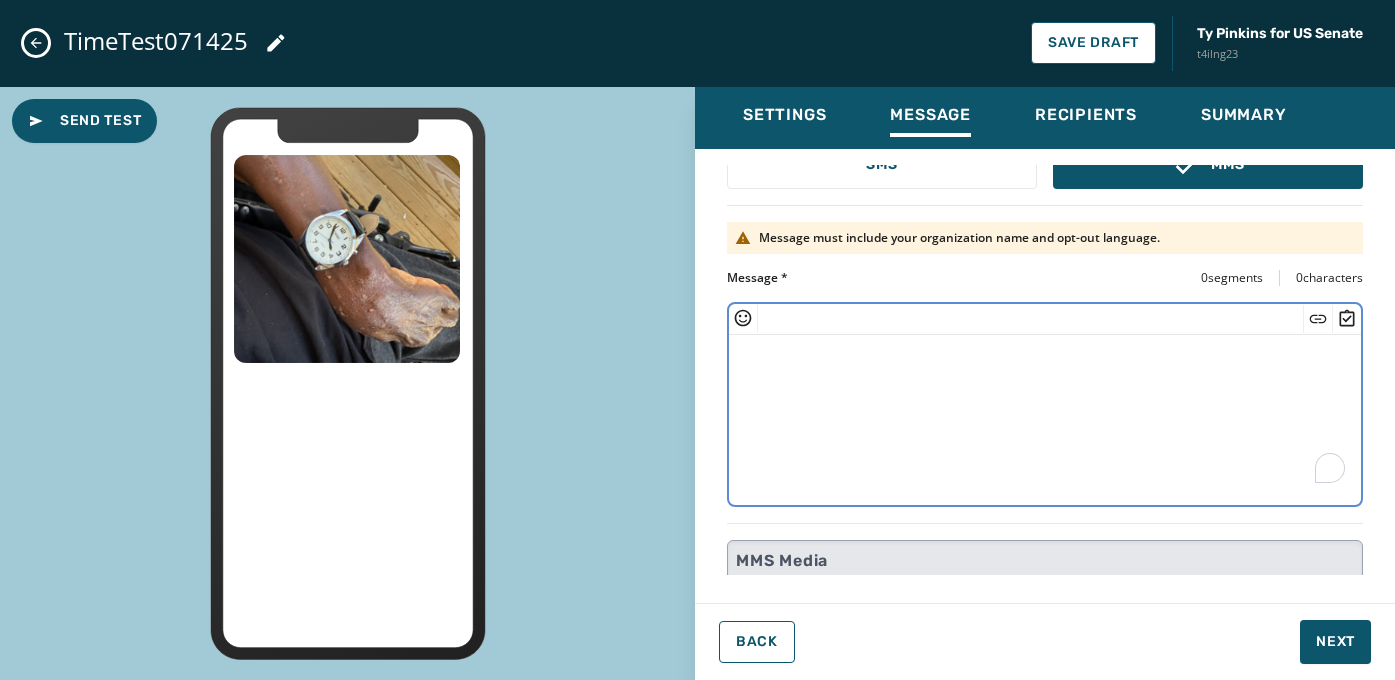 paste on "**********" 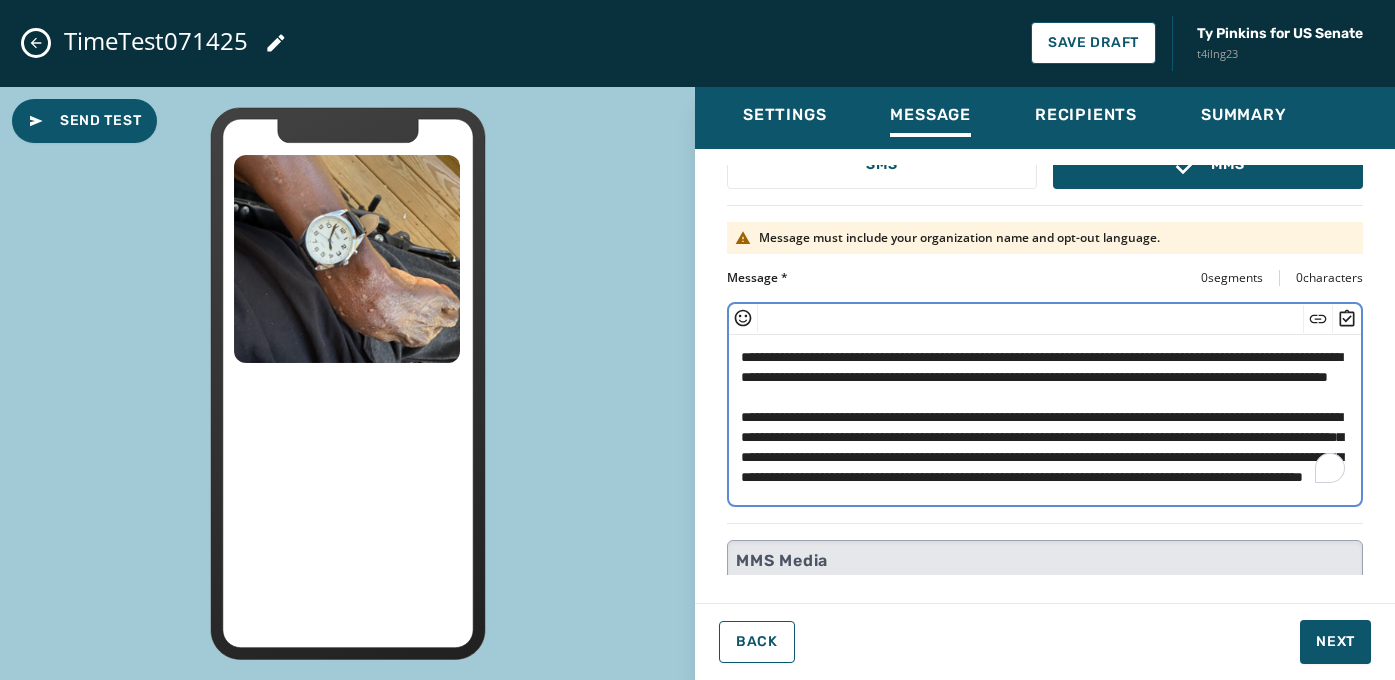 scroll, scrollTop: 147, scrollLeft: 0, axis: vertical 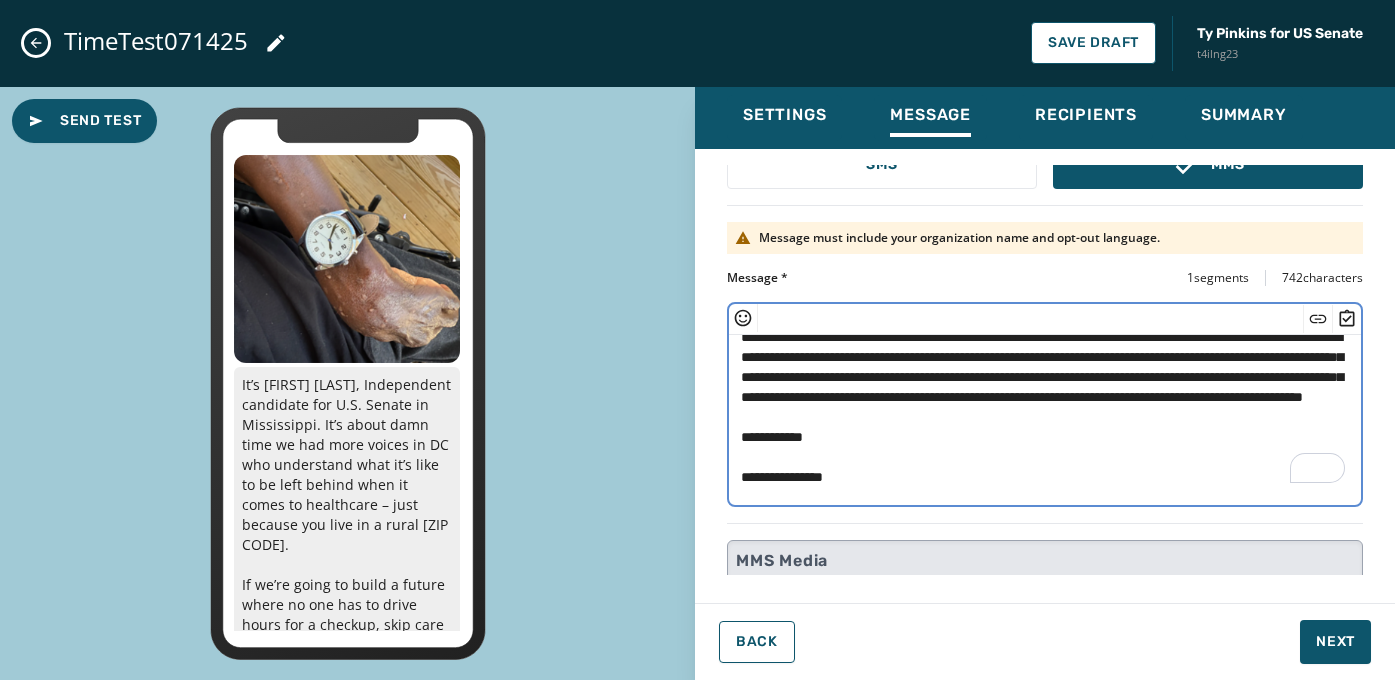 click on "**********" at bounding box center (1045, 417) 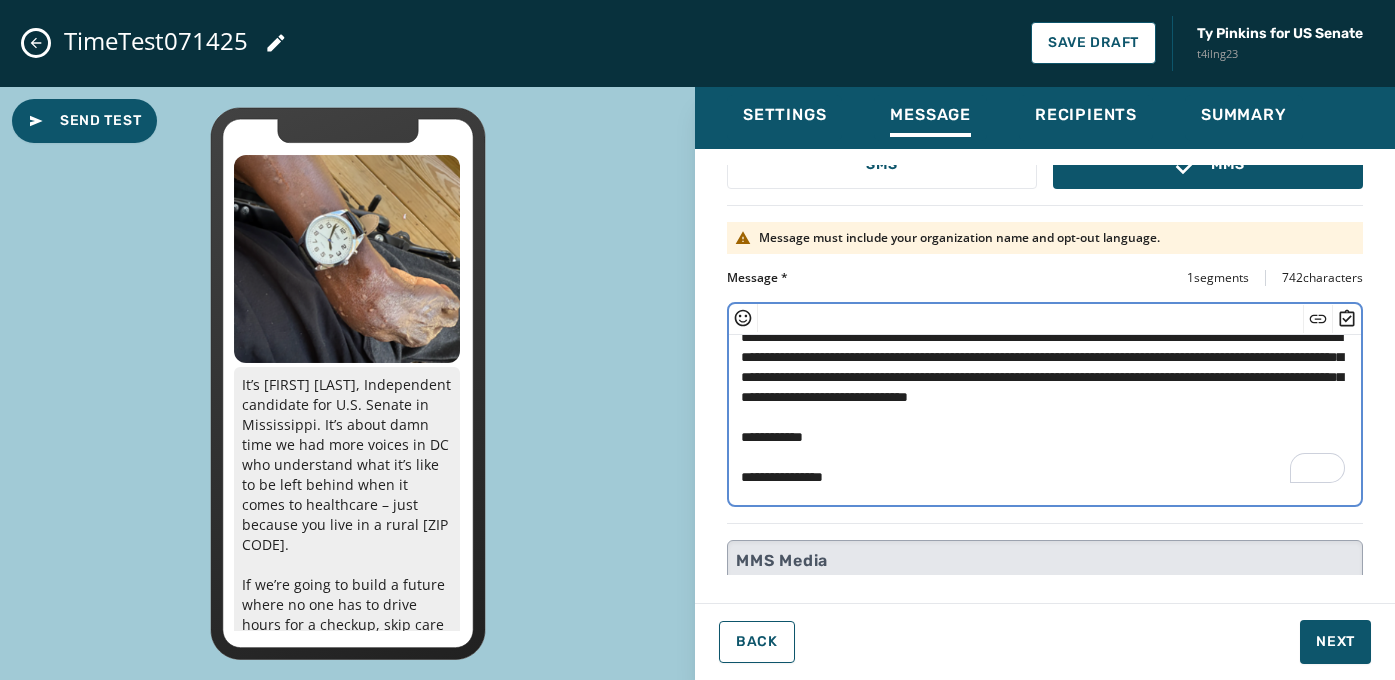 scroll, scrollTop: 140, scrollLeft: 0, axis: vertical 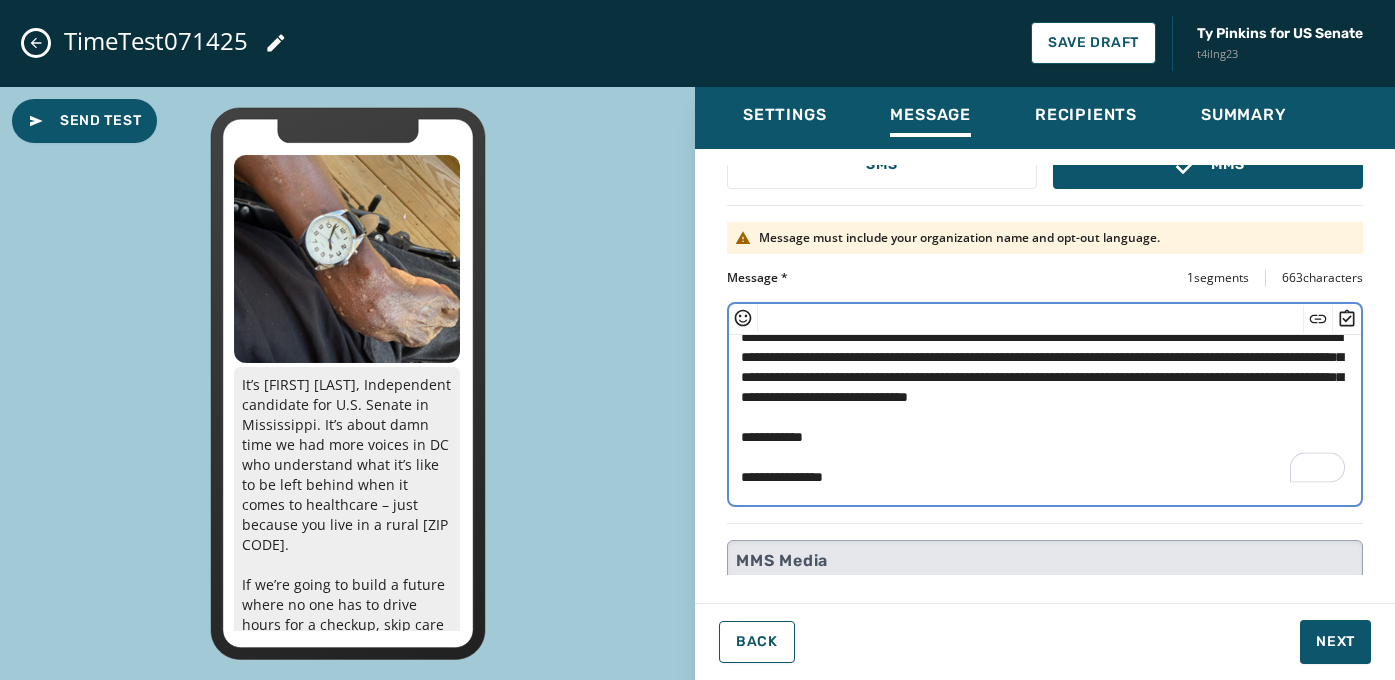 click 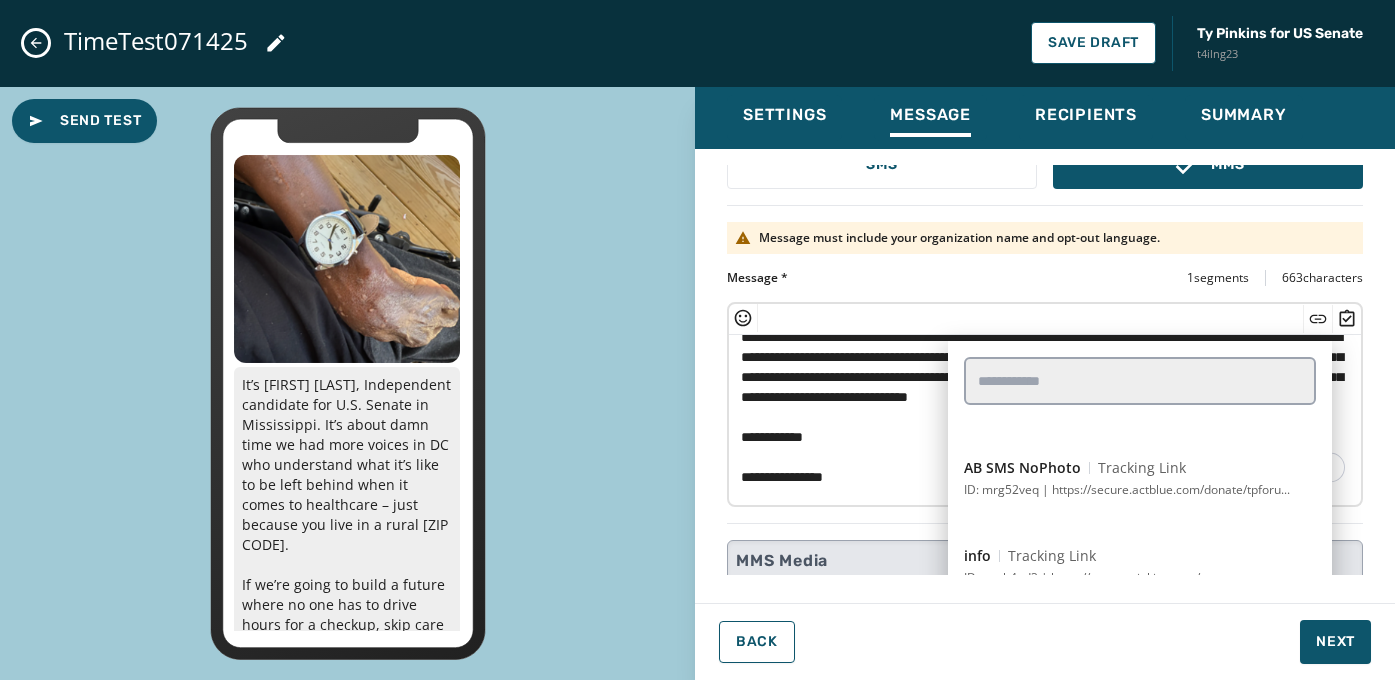 scroll, scrollTop: 876, scrollLeft: 0, axis: vertical 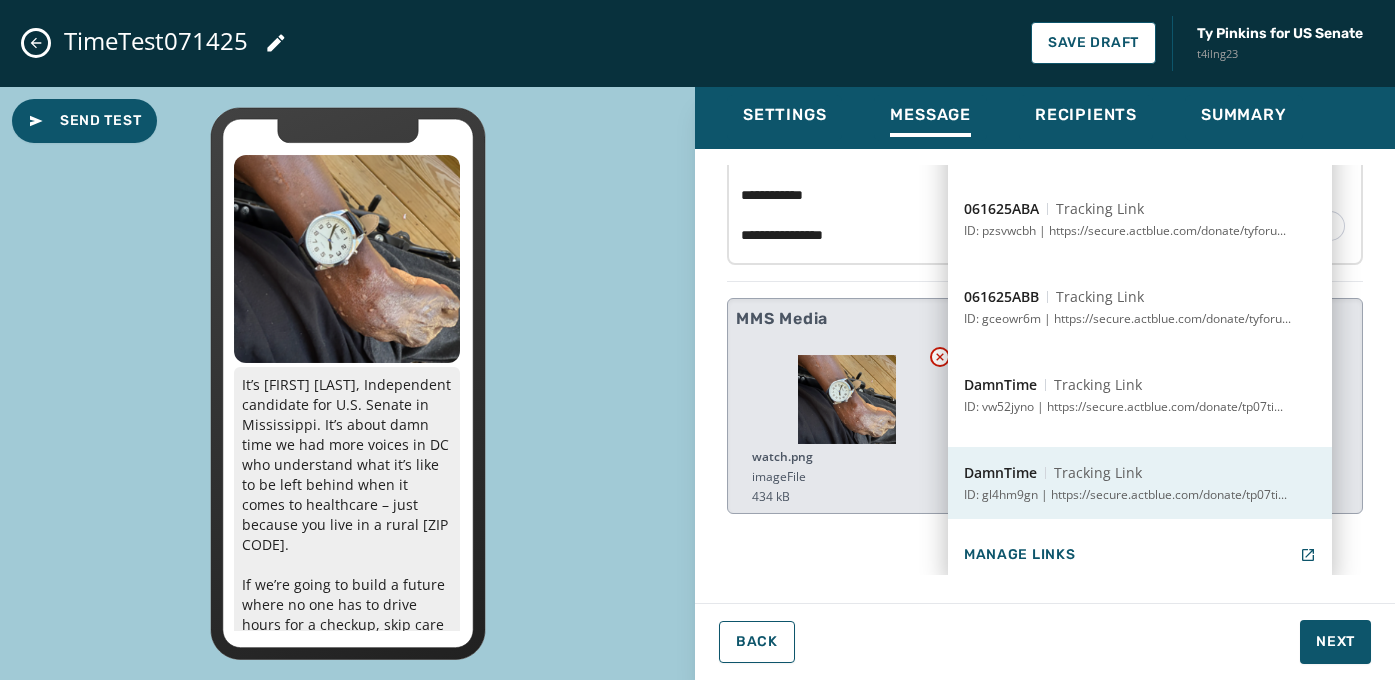 click on "ID: gl4hm9gn | https://secure.actblue.com/donate/tp07ti..." at bounding box center [1125, 495] 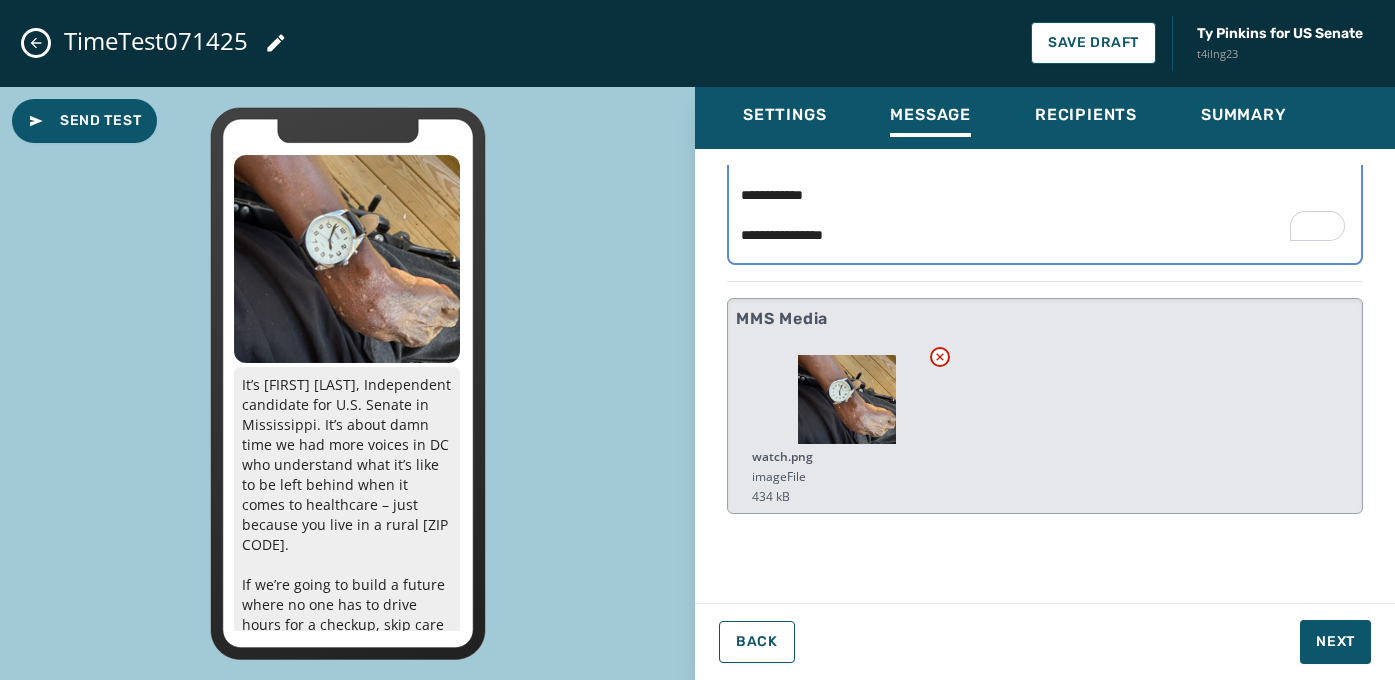 scroll, scrollTop: 0, scrollLeft: 0, axis: both 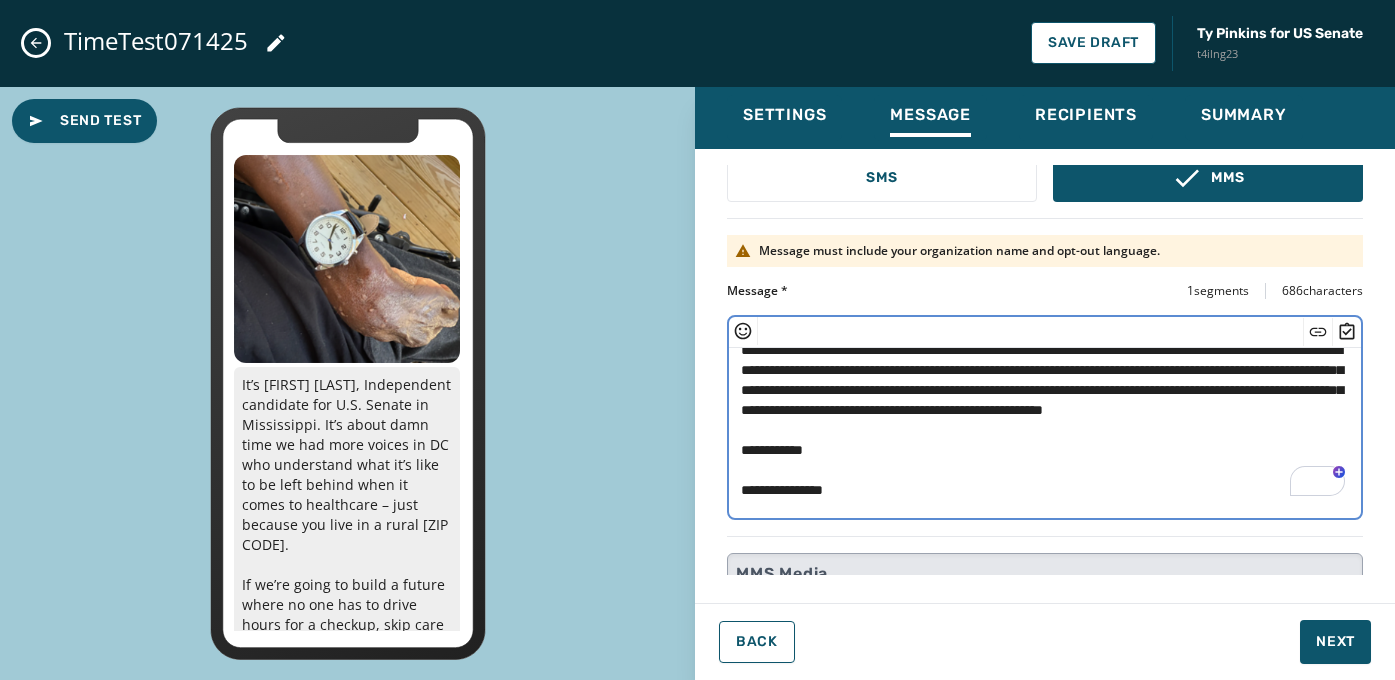 click on "**********" at bounding box center (1045, 430) 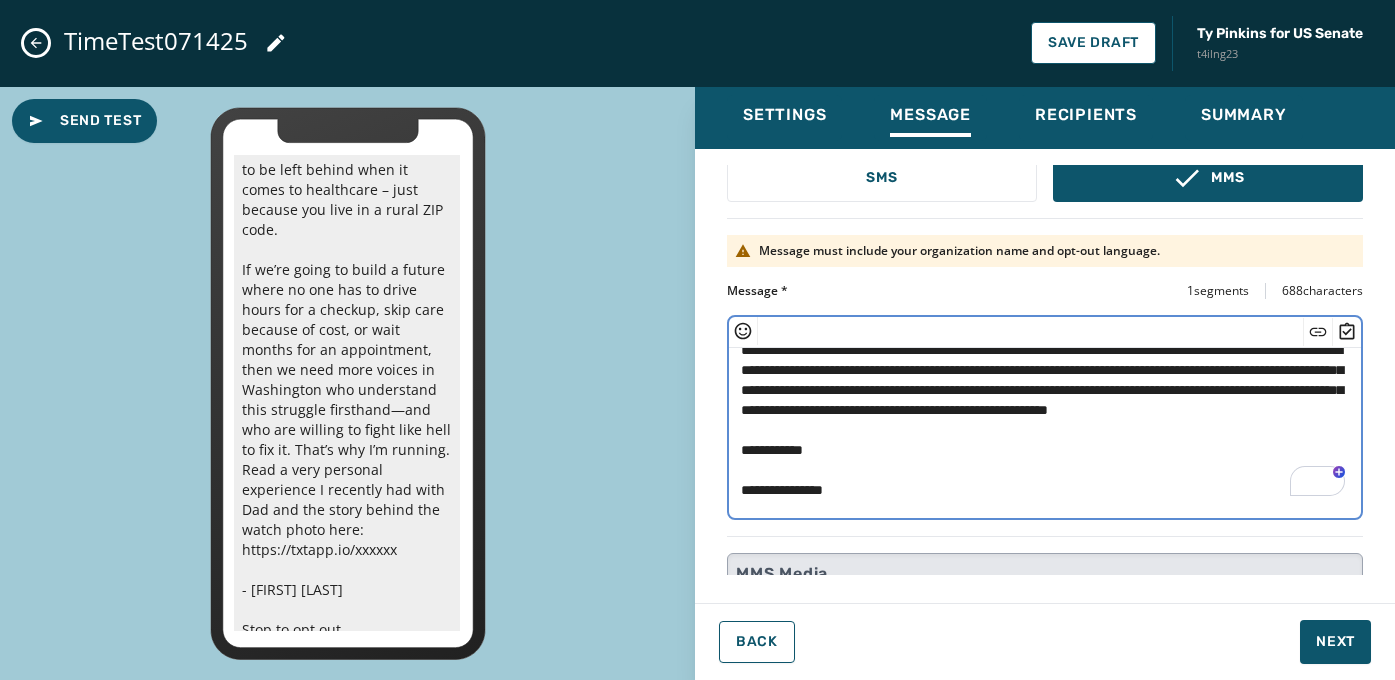drag, startPoint x: 976, startPoint y: 389, endPoint x: 990, endPoint y: 408, distance: 23.600847 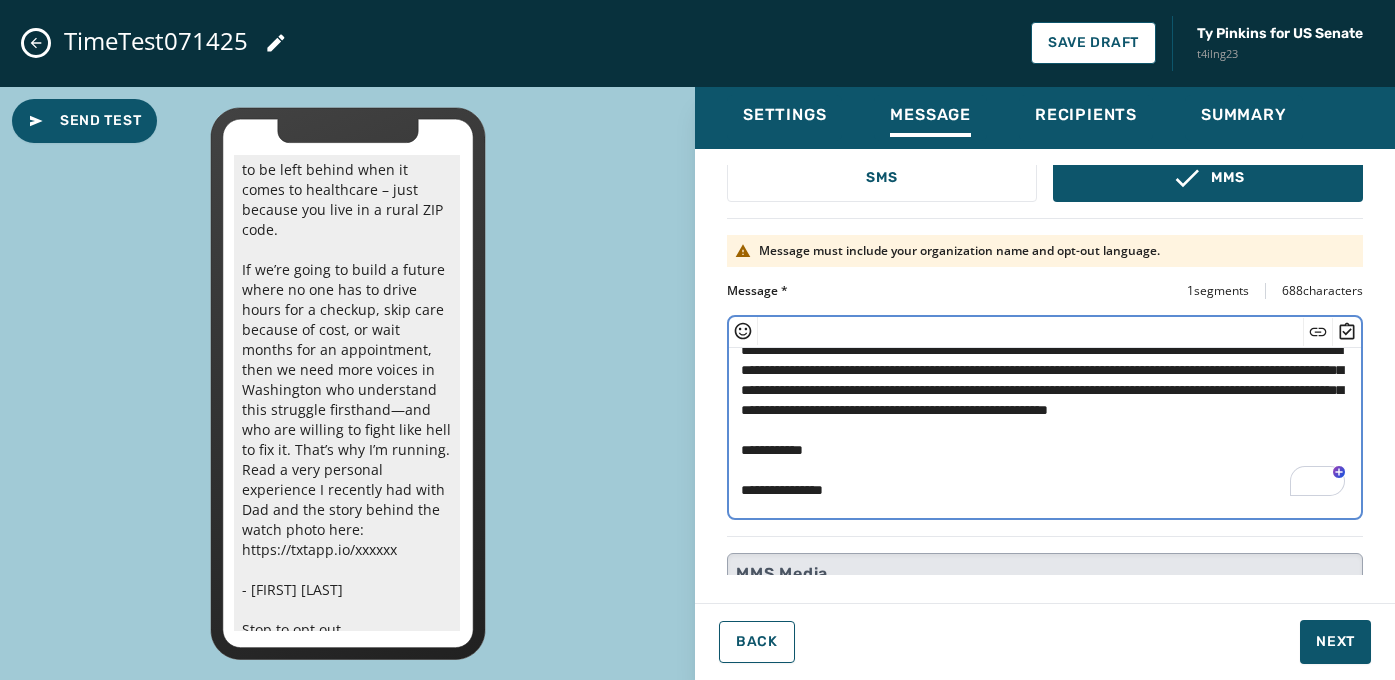 paste on "****" 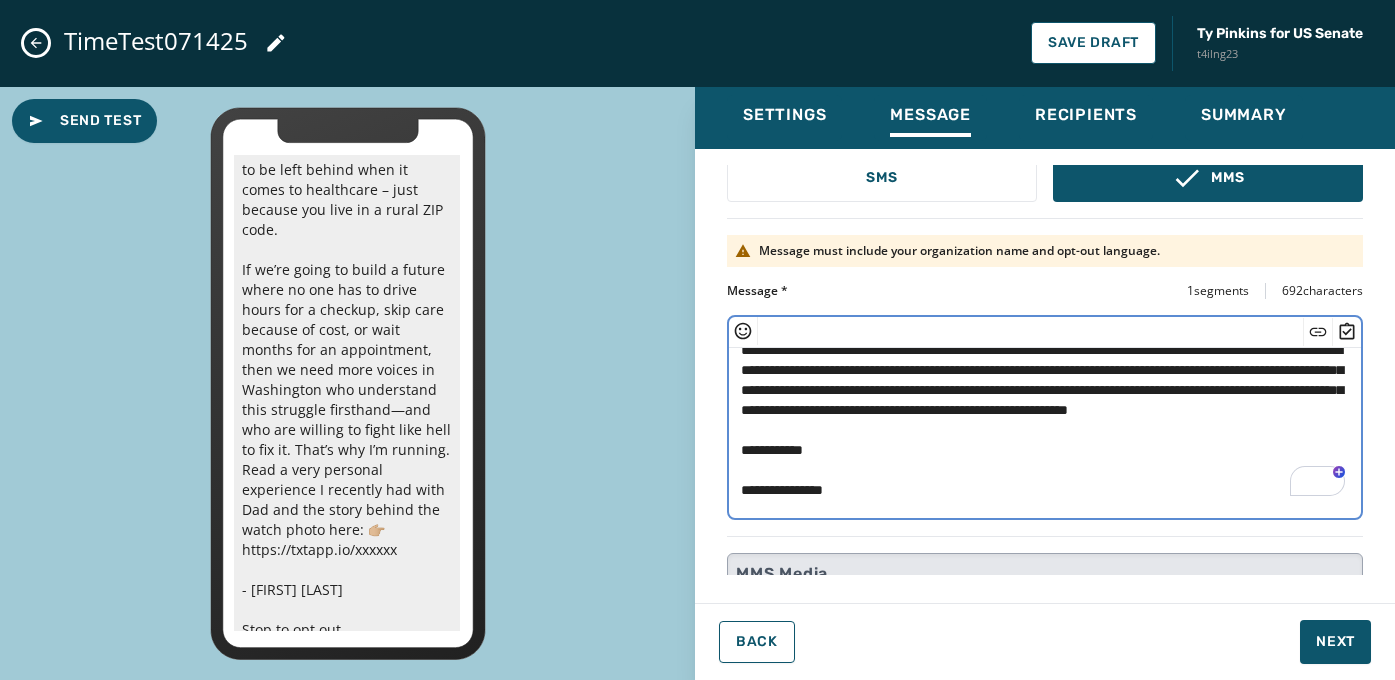 scroll, scrollTop: 165, scrollLeft: 0, axis: vertical 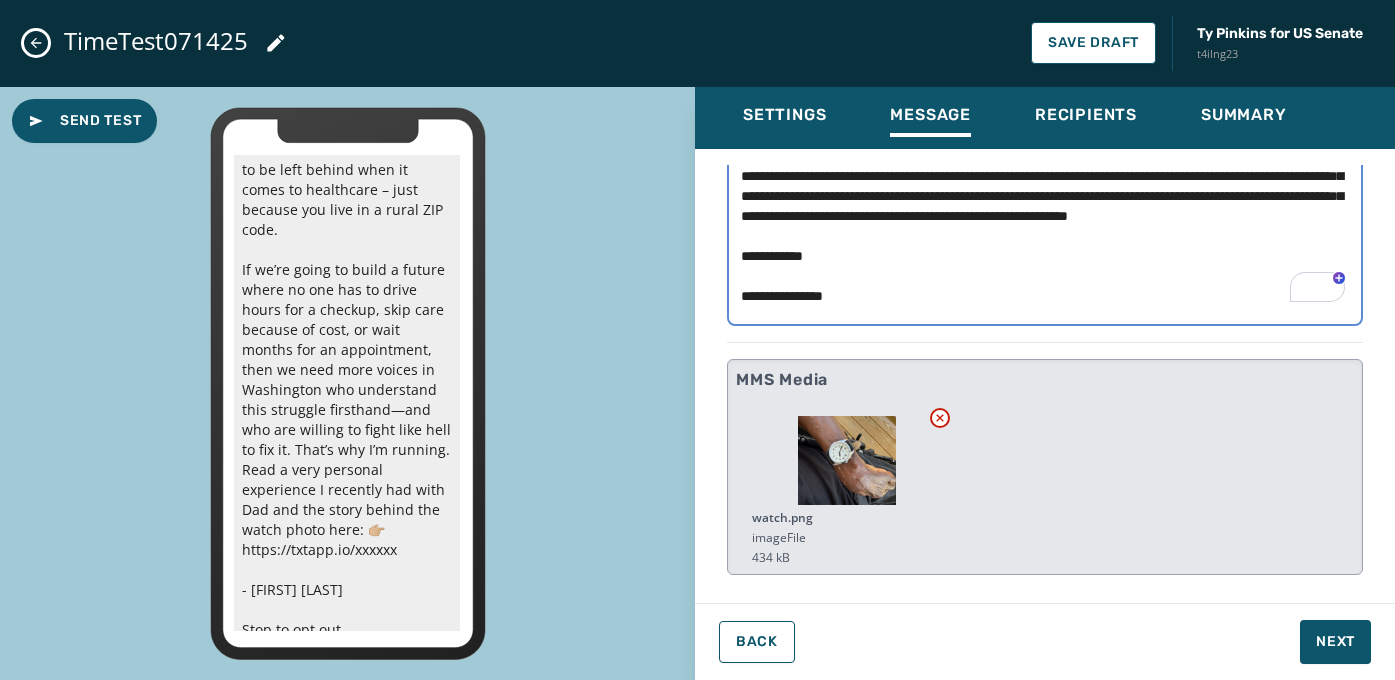 click on "**********" at bounding box center (1045, 236) 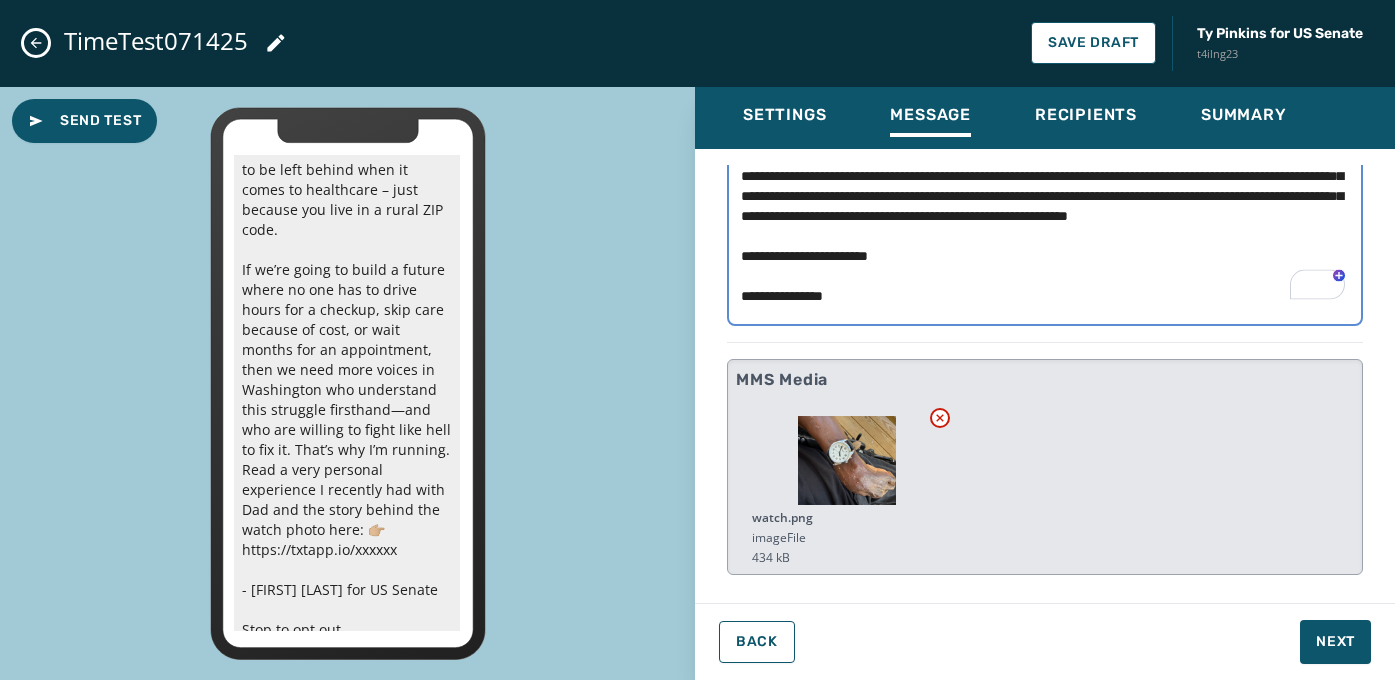scroll, scrollTop: 285, scrollLeft: 0, axis: vertical 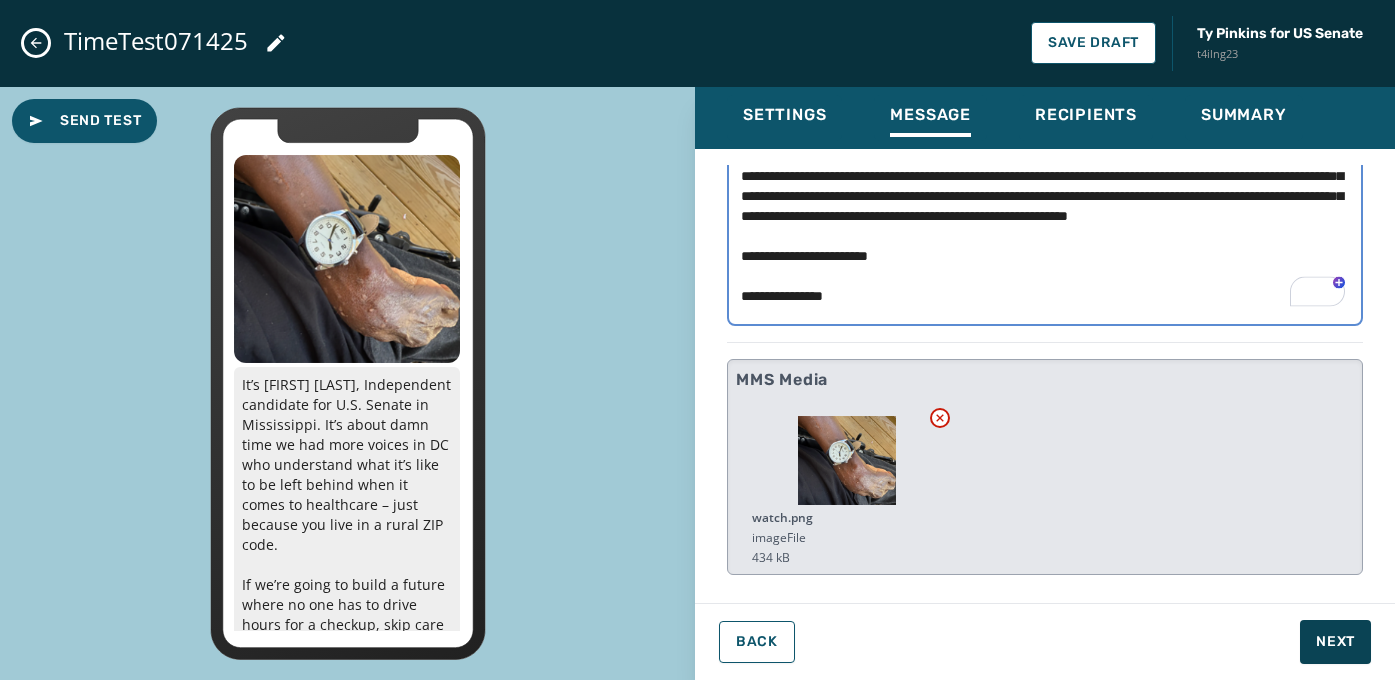 type on "**********" 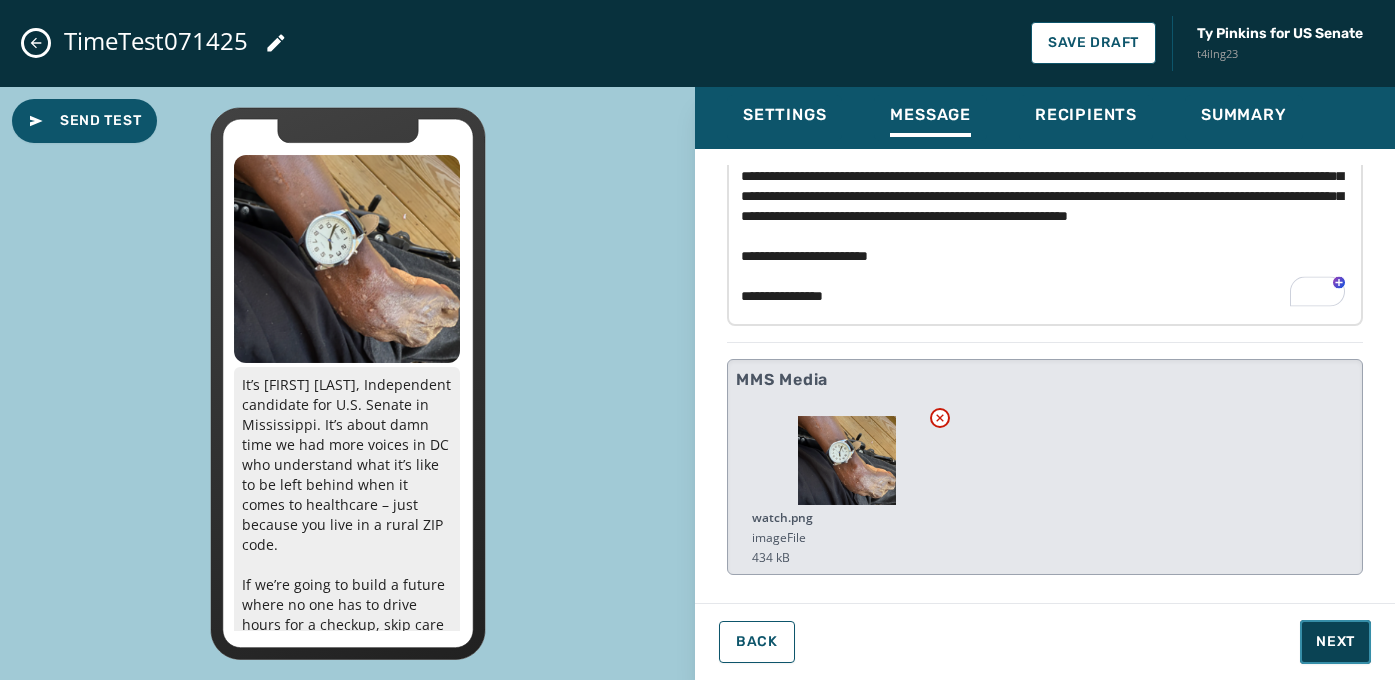 click on "Next" at bounding box center [1335, 642] 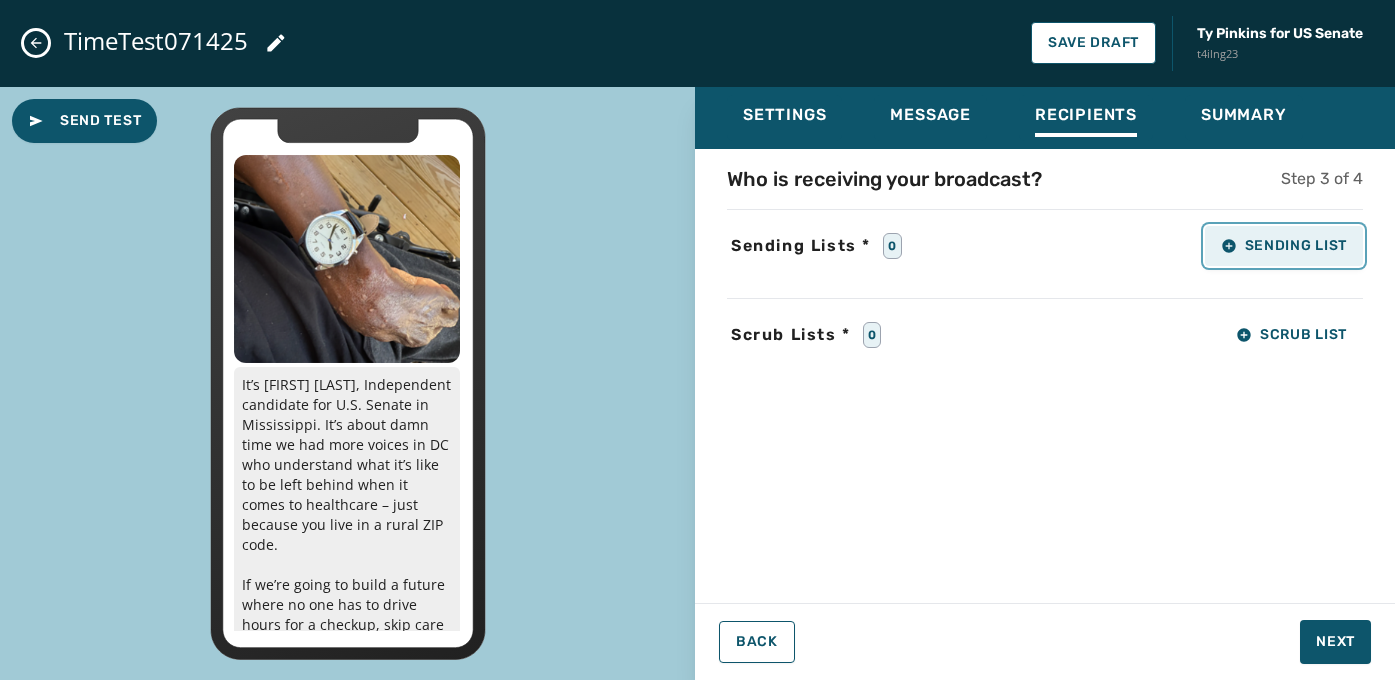 click 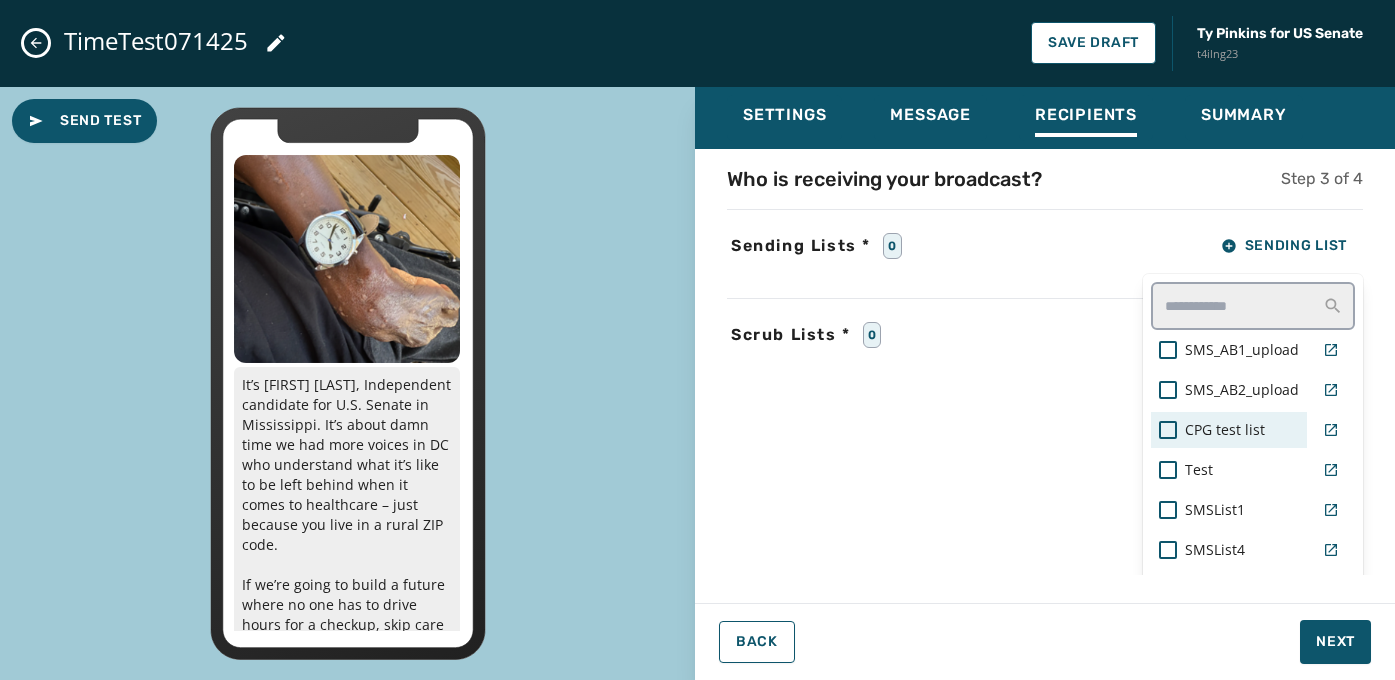 drag, startPoint x: 1168, startPoint y: 428, endPoint x: 1181, endPoint y: 431, distance: 13.341664 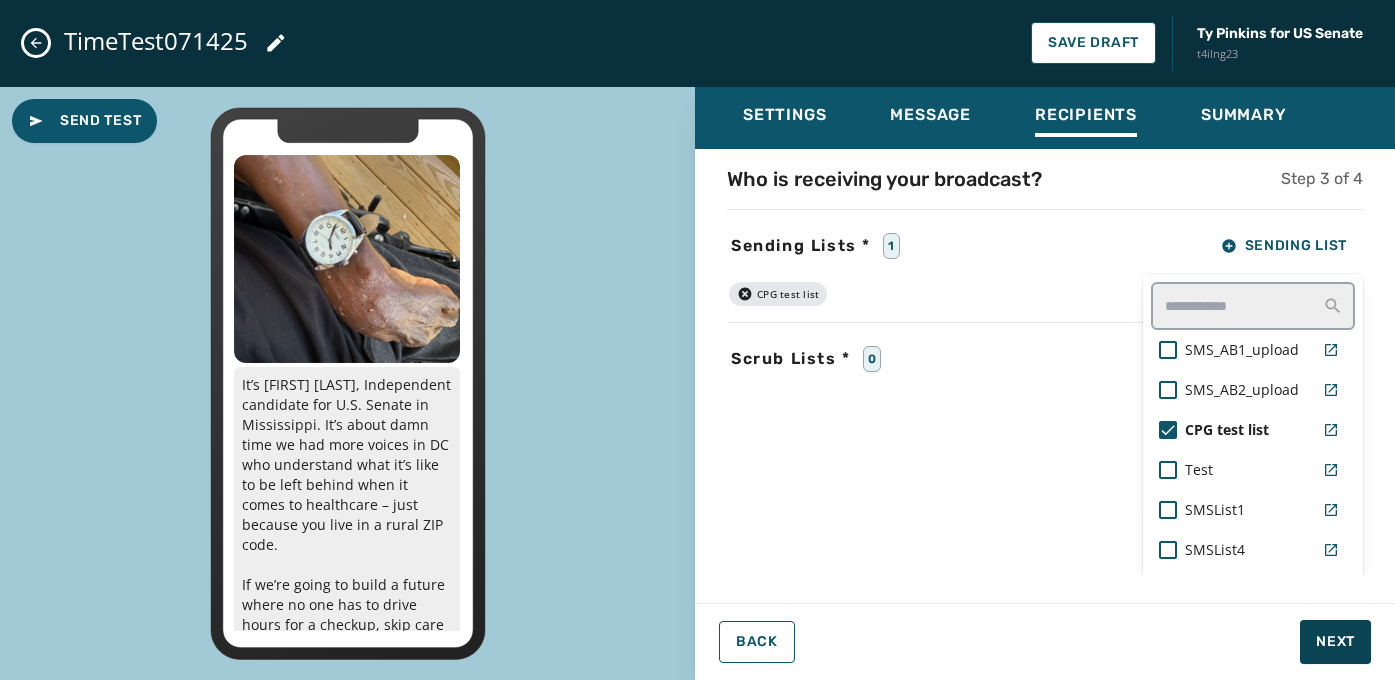 click on "Settings Message Recipients Summary Who is receiving your broadcast? Step 3 of 4 Sending Lists * 1 Sending List SMS_AB1_upload SMS_AB2_upload CPG test list Test SMSList1 SMSList4 SMS_AB3 SMS_AB4 SMSList2 SMSList3 SMSList5 SMSList6 SMSList7 Manage Send Lists CPG test list Scrub Lists * 0 Scrub List Back Next" at bounding box center (1045, 376) 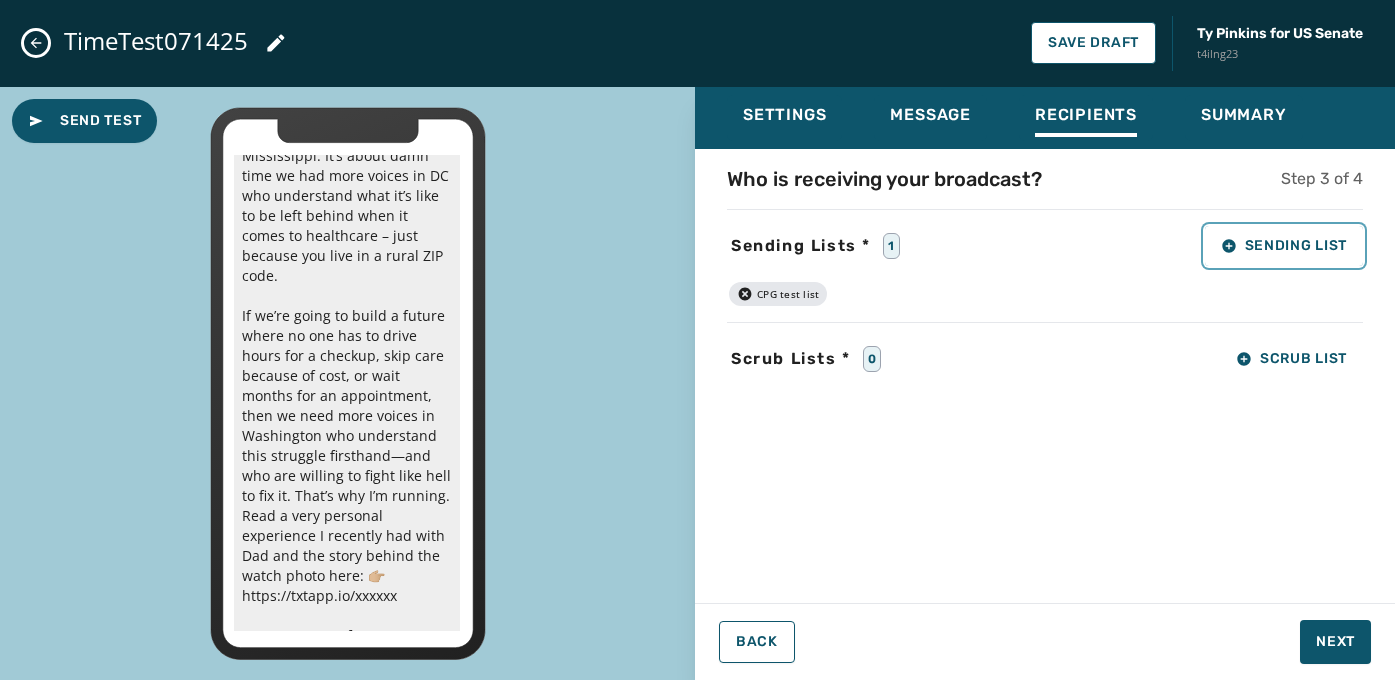 scroll, scrollTop: 315, scrollLeft: 0, axis: vertical 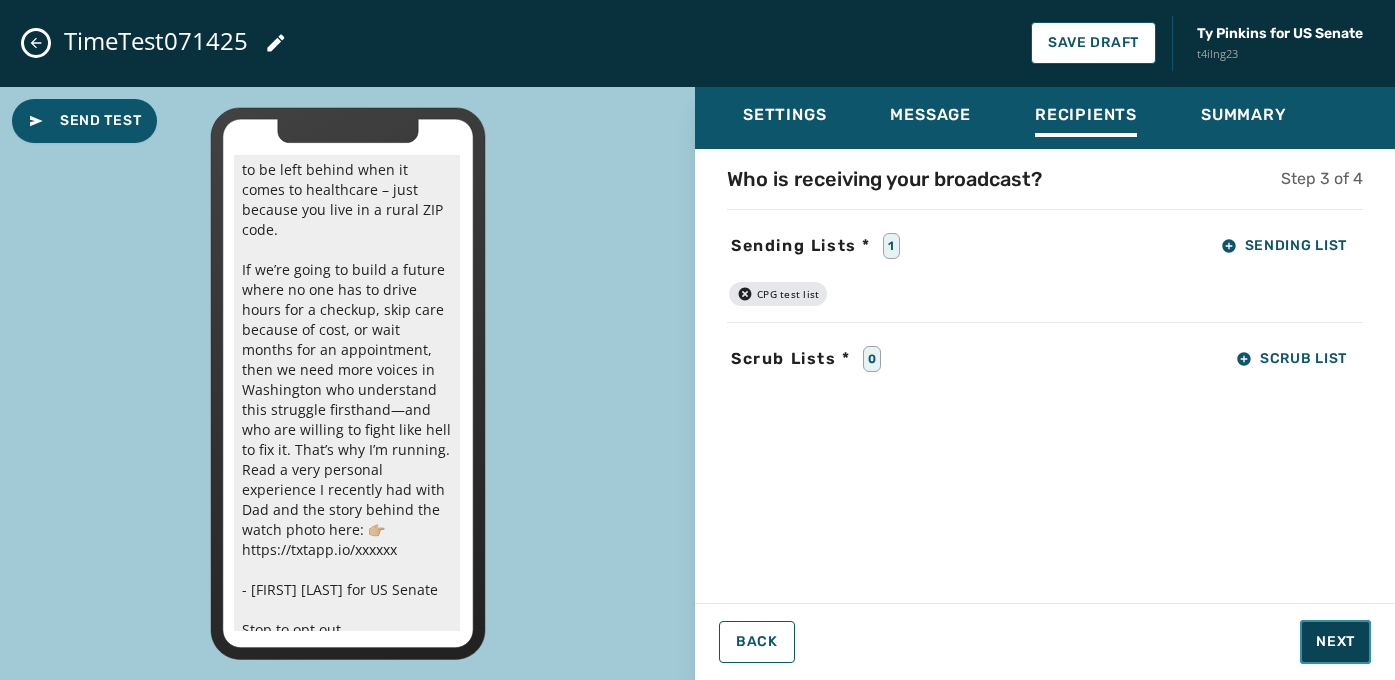 click on "Next" at bounding box center [1335, 642] 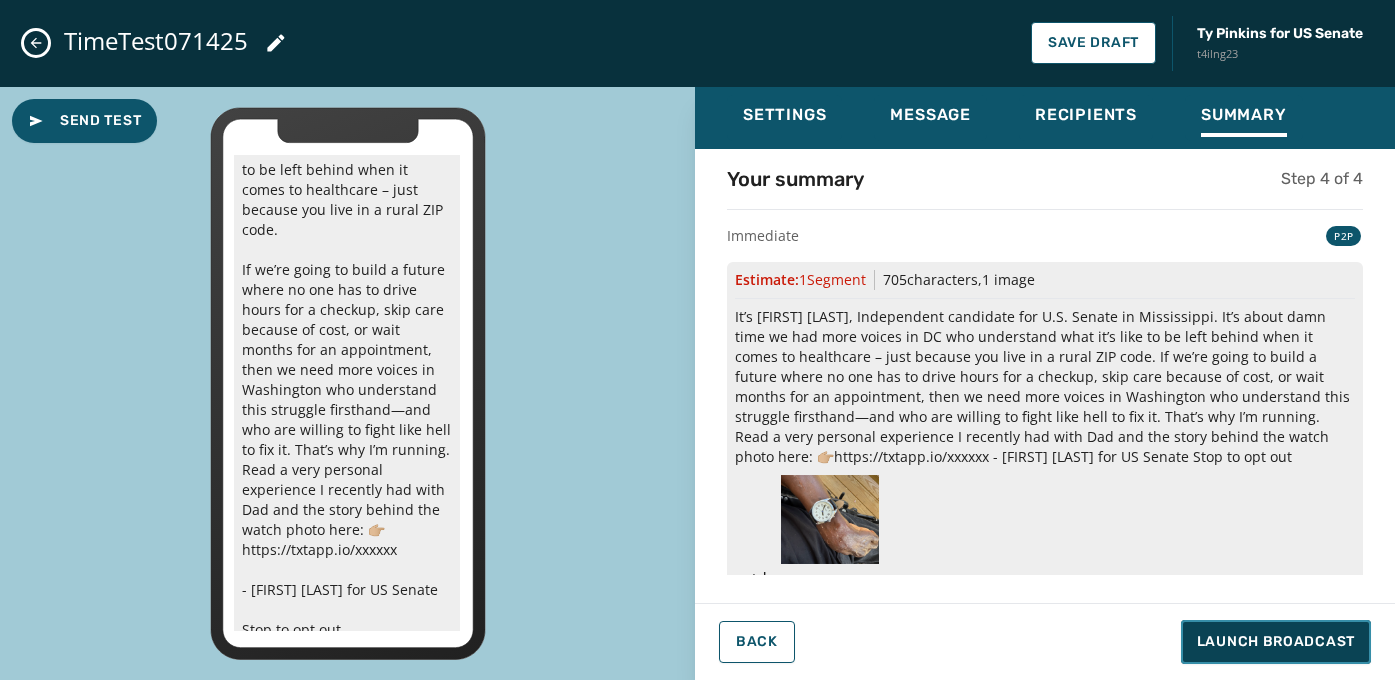 click on "Launch Broadcast" at bounding box center (1276, 642) 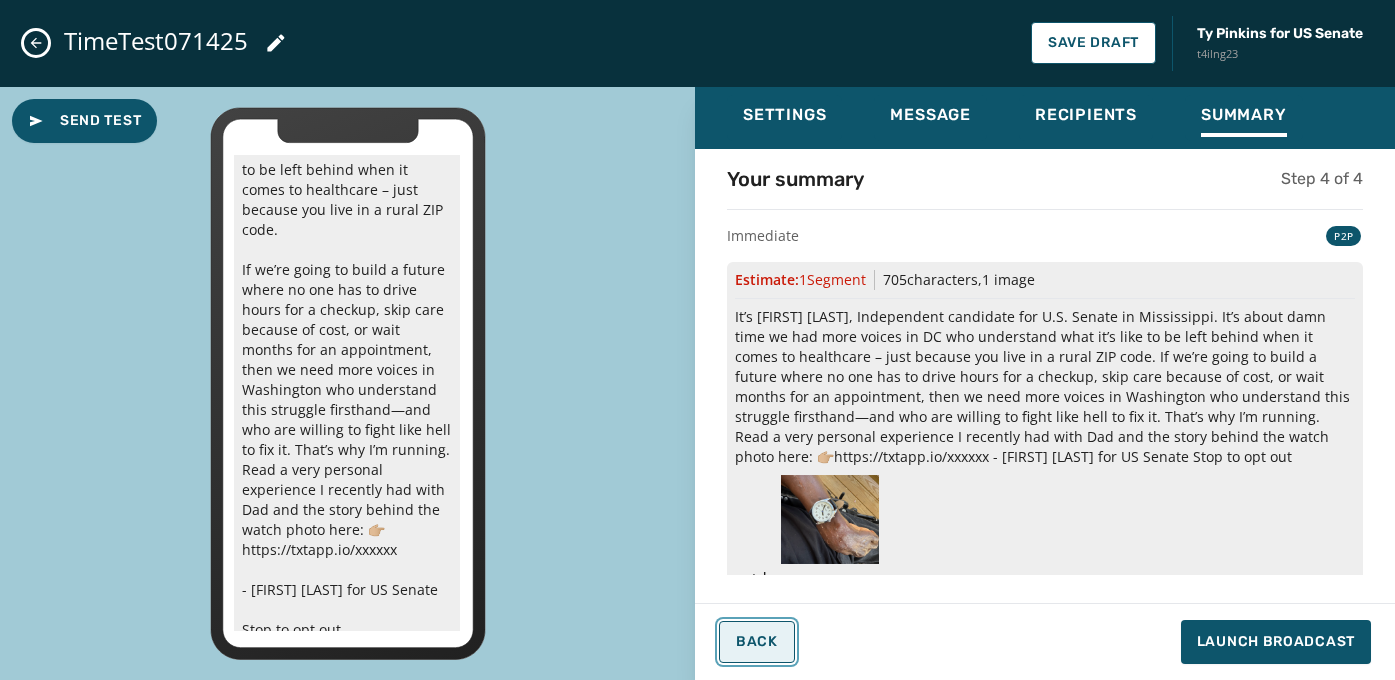 click on "Back" at bounding box center (757, 642) 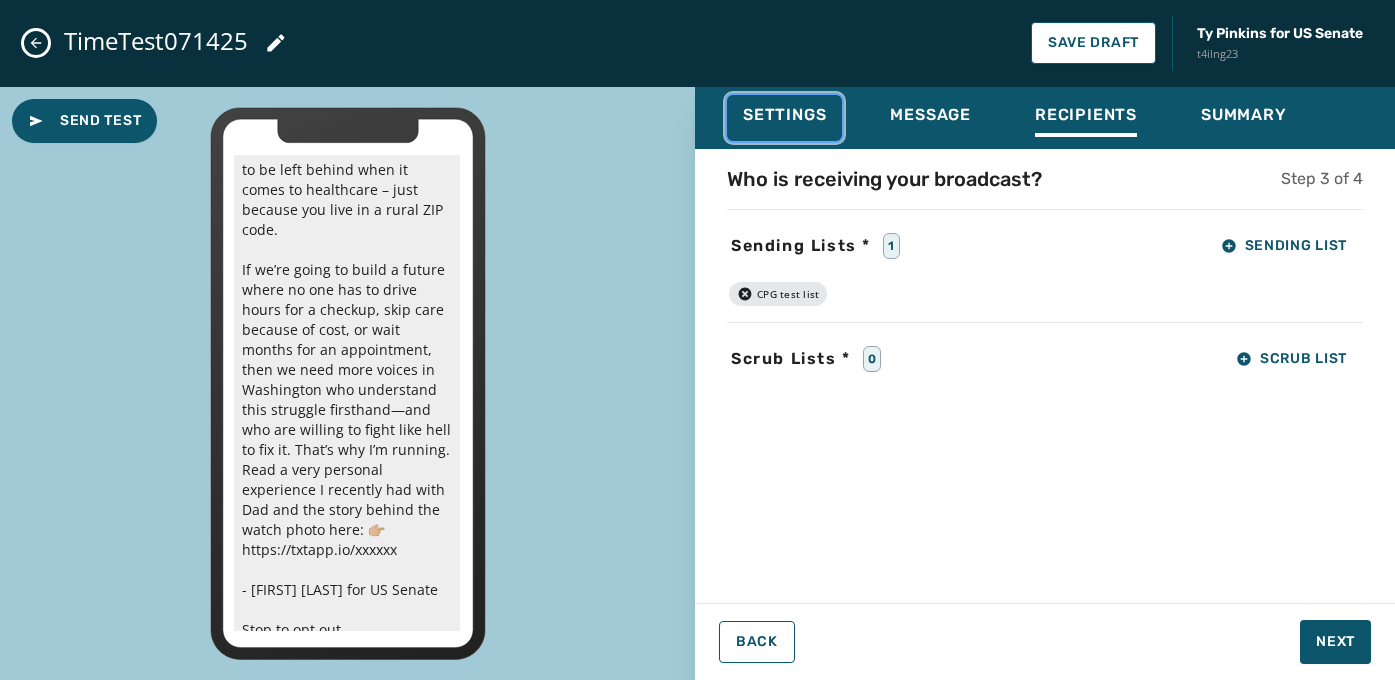 click on "Settings" at bounding box center (784, 115) 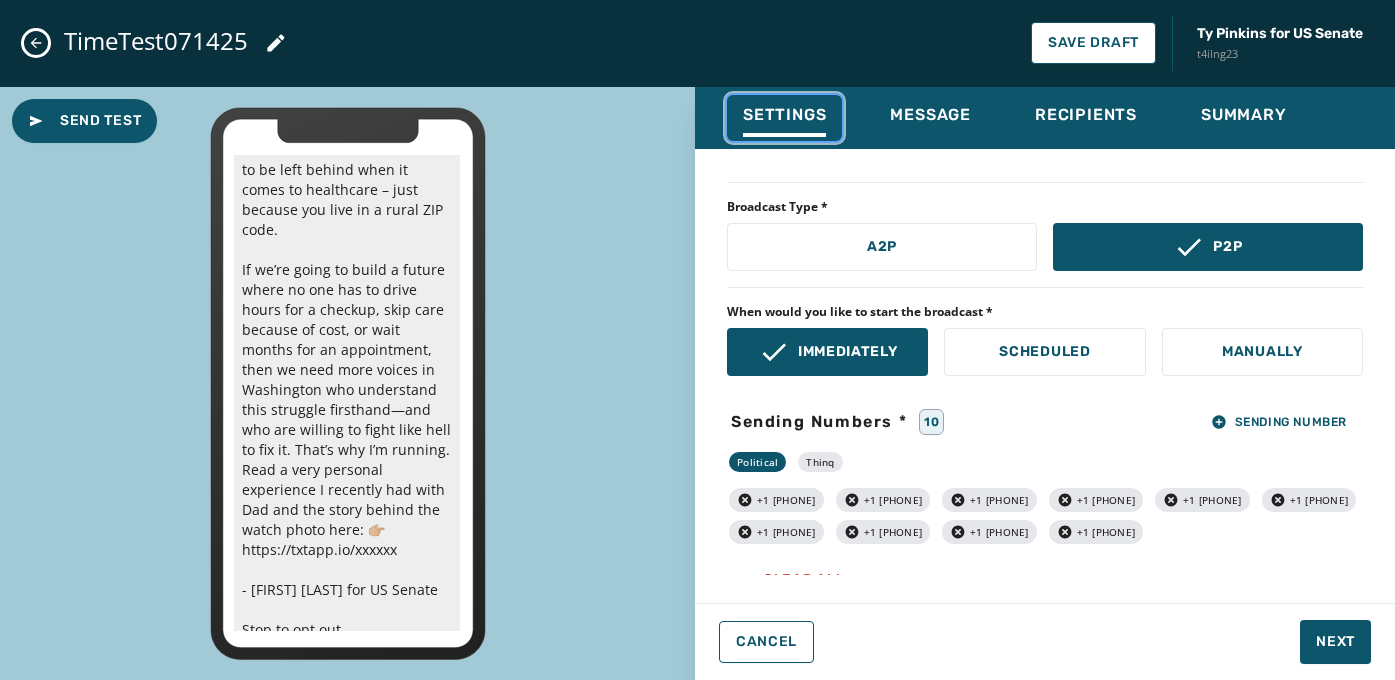 scroll, scrollTop: 20, scrollLeft: 0, axis: vertical 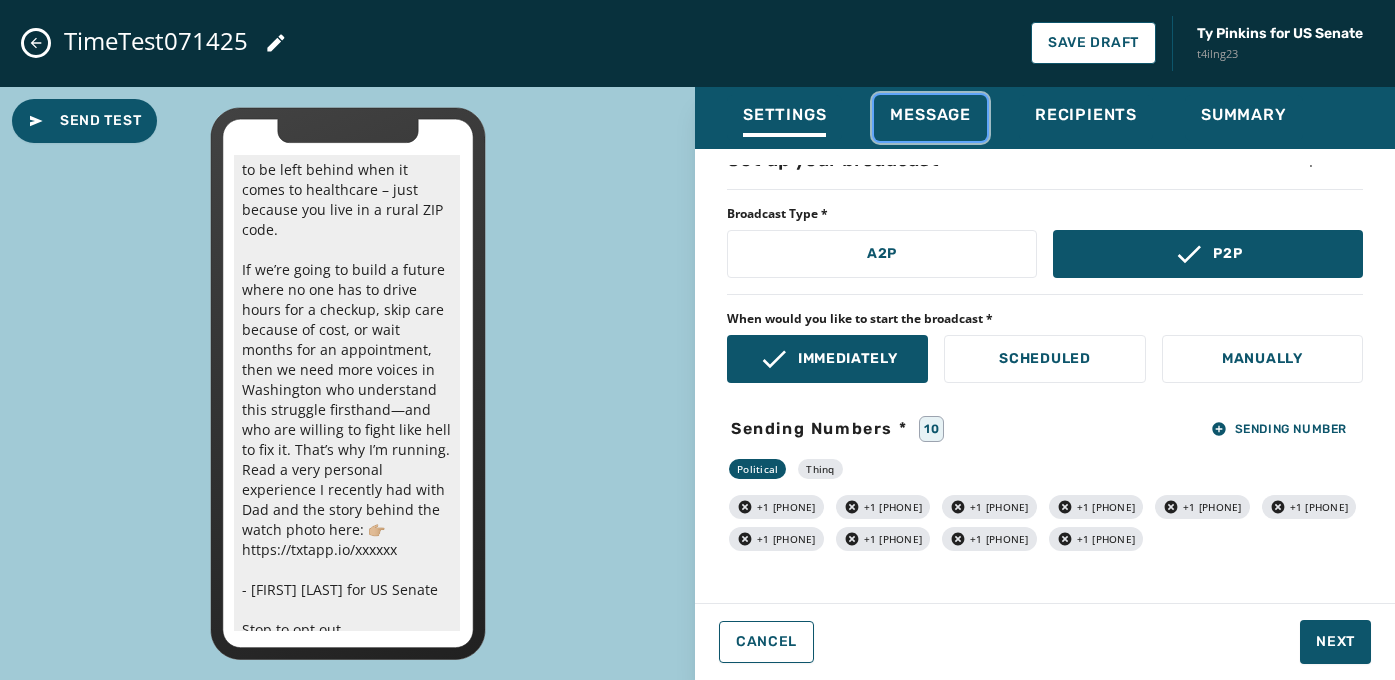 click on "Message" at bounding box center [930, 115] 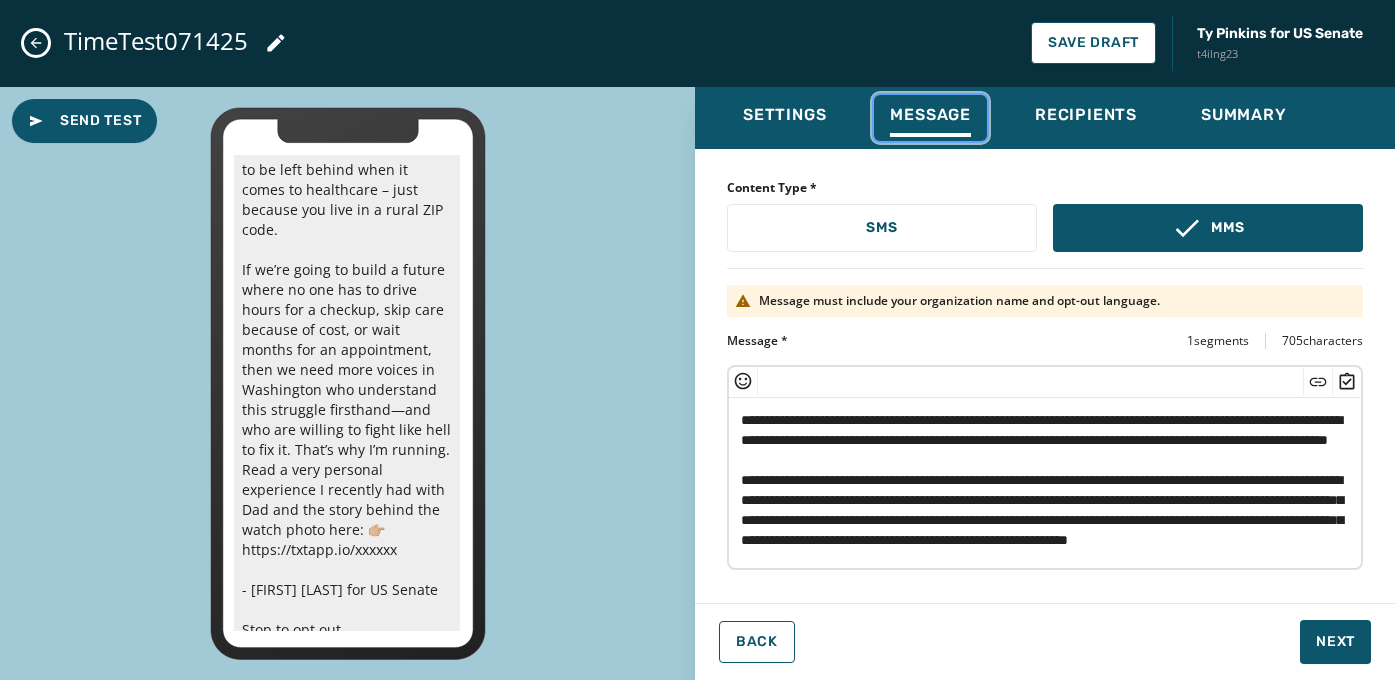 scroll, scrollTop: 290, scrollLeft: 0, axis: vertical 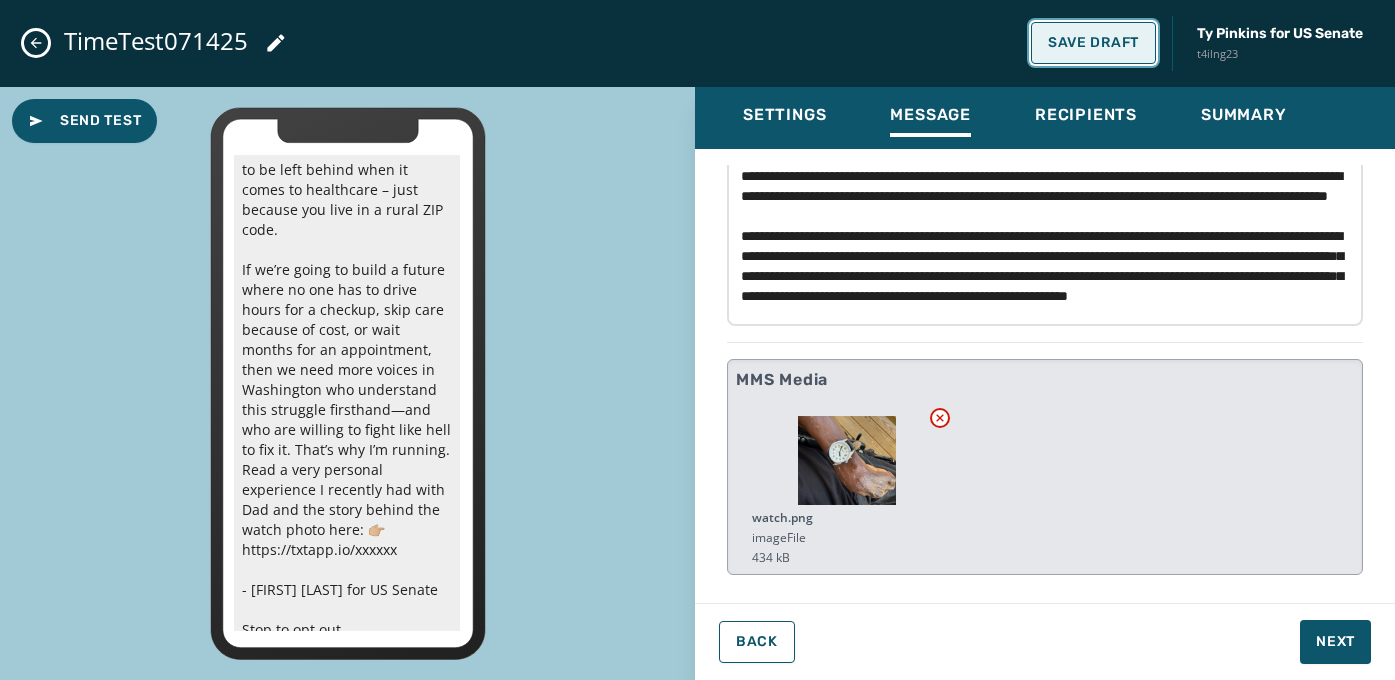 click on "Save Draft" at bounding box center (1093, 43) 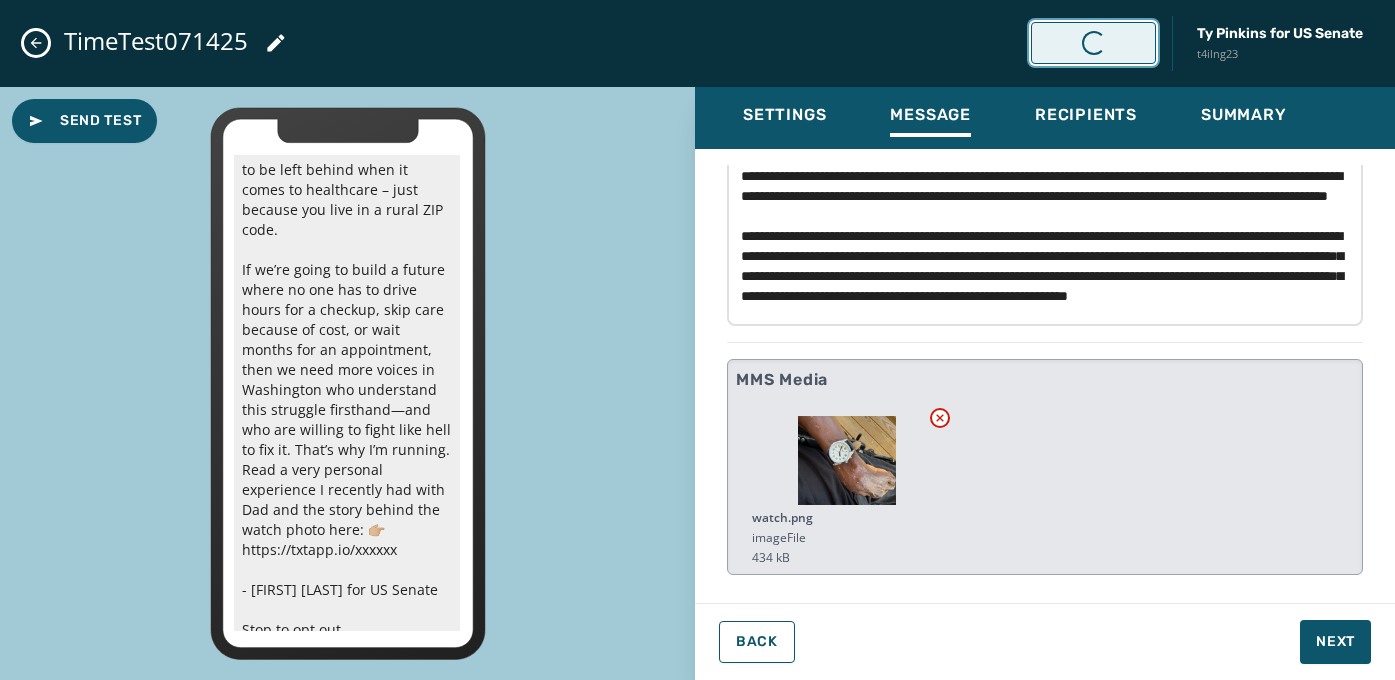 type on "**********" 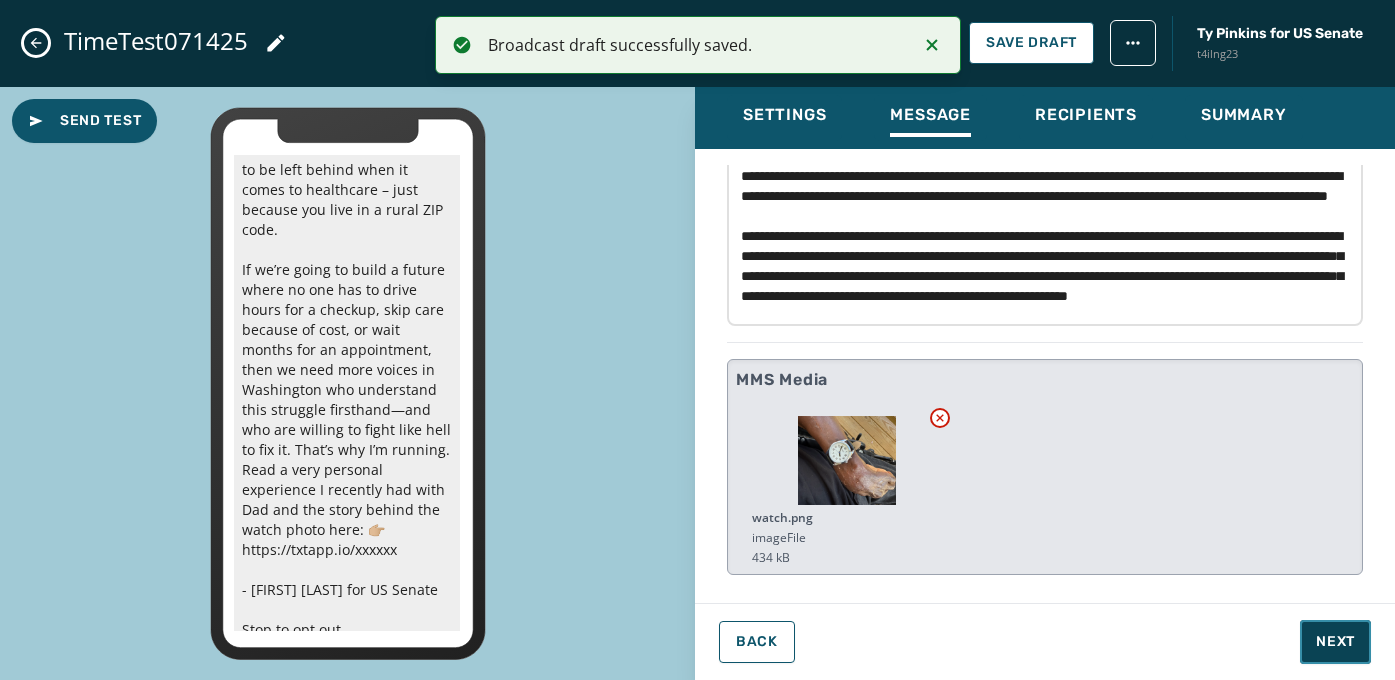 click on "Next" at bounding box center (1335, 642) 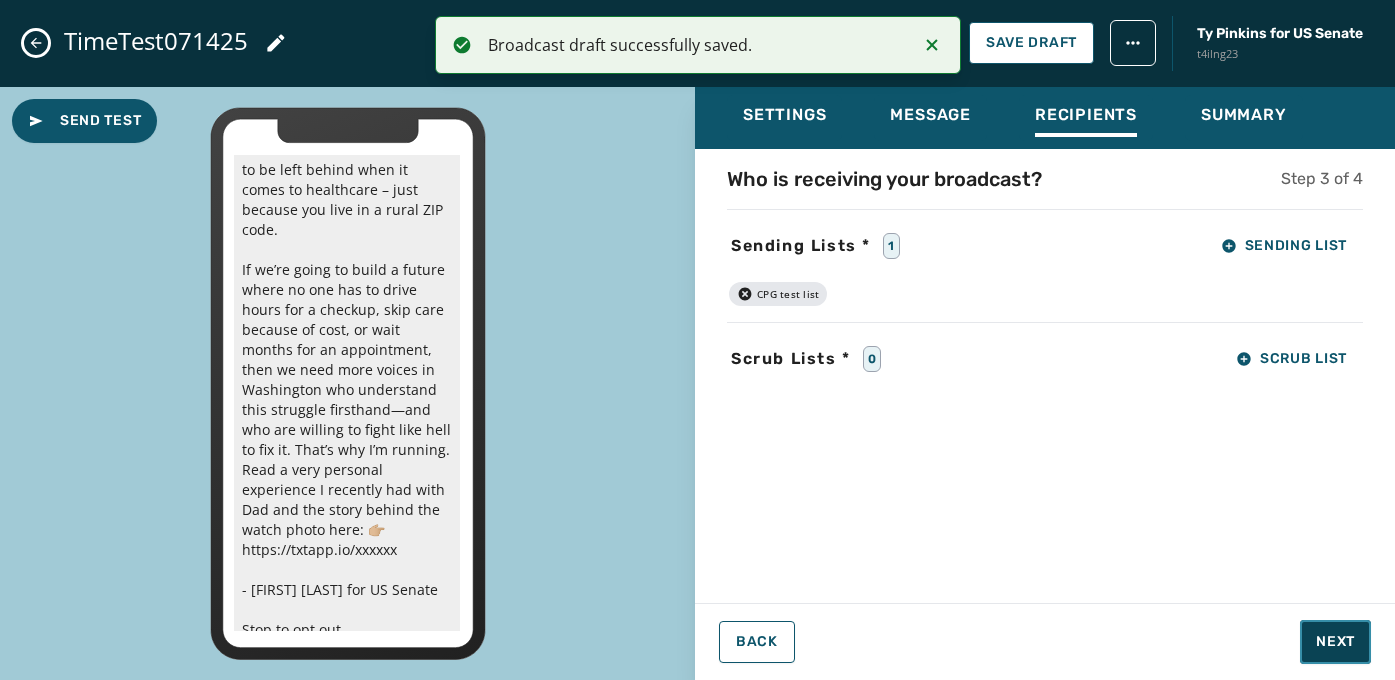 scroll, scrollTop: 0, scrollLeft: 0, axis: both 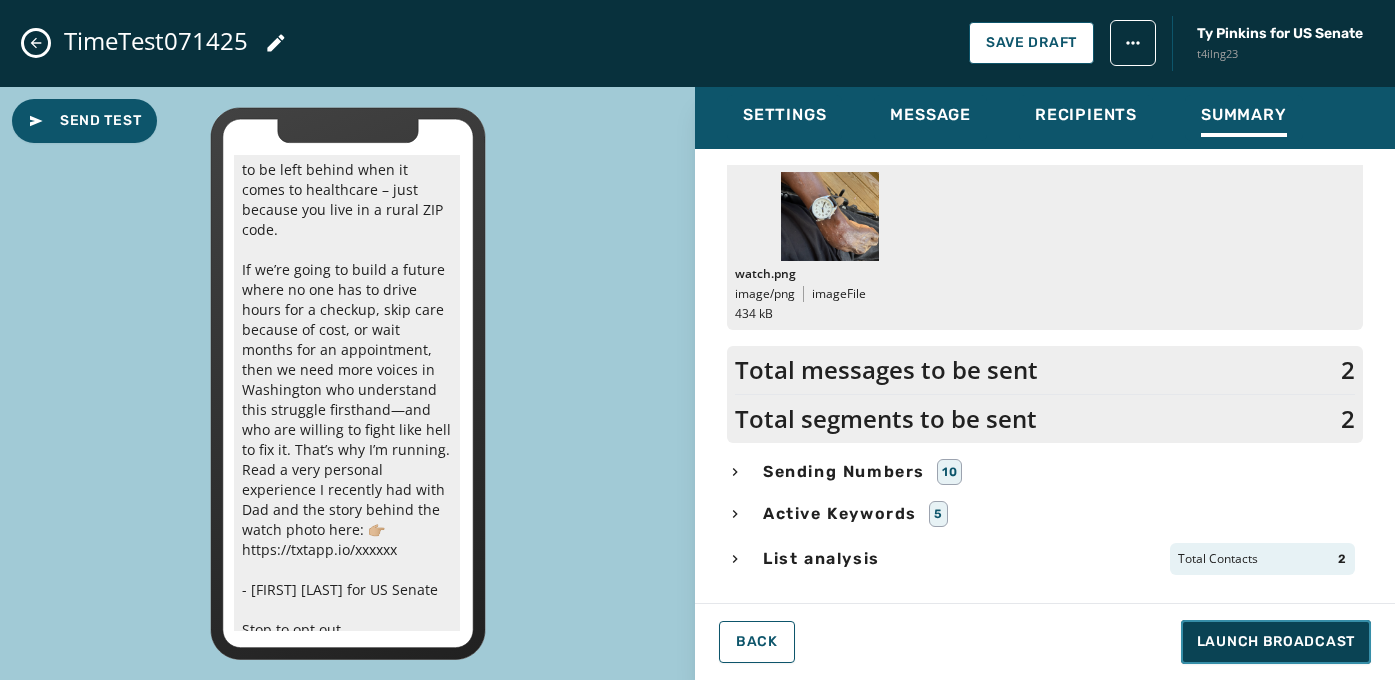 click on "Launch Broadcast" at bounding box center (1276, 642) 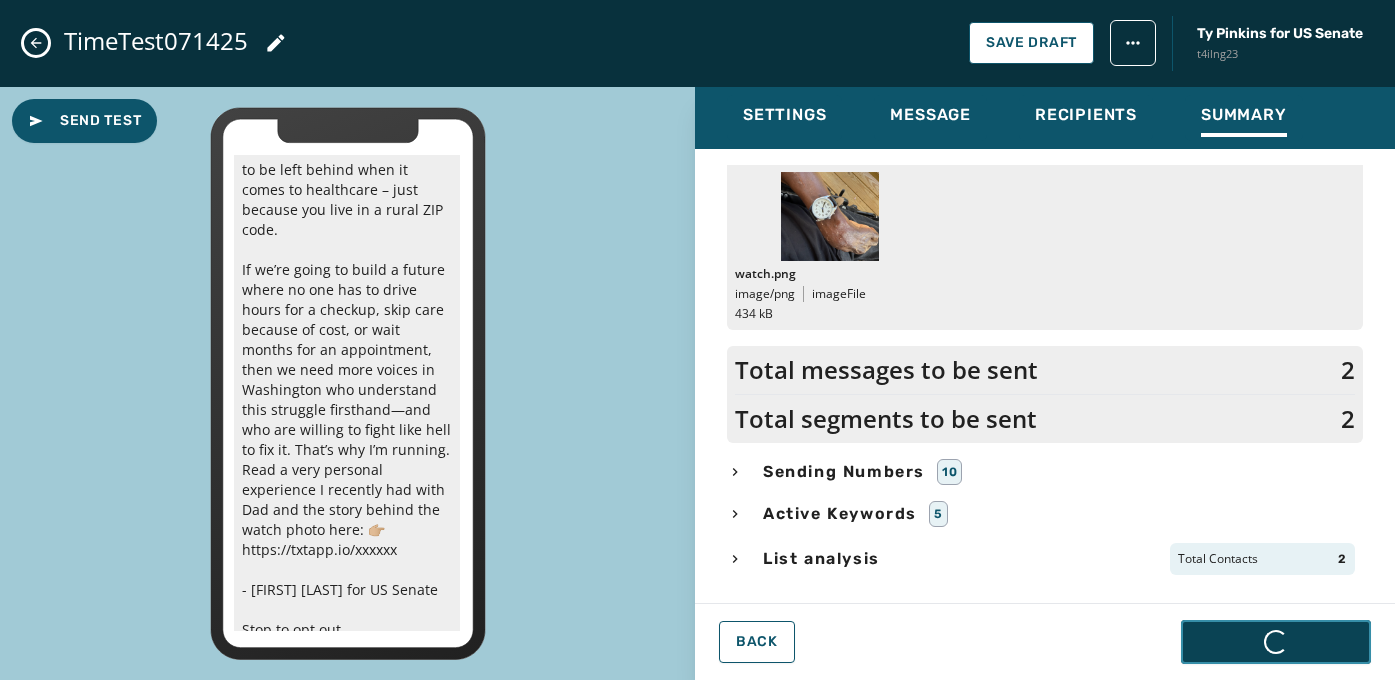 scroll, scrollTop: 0, scrollLeft: 0, axis: both 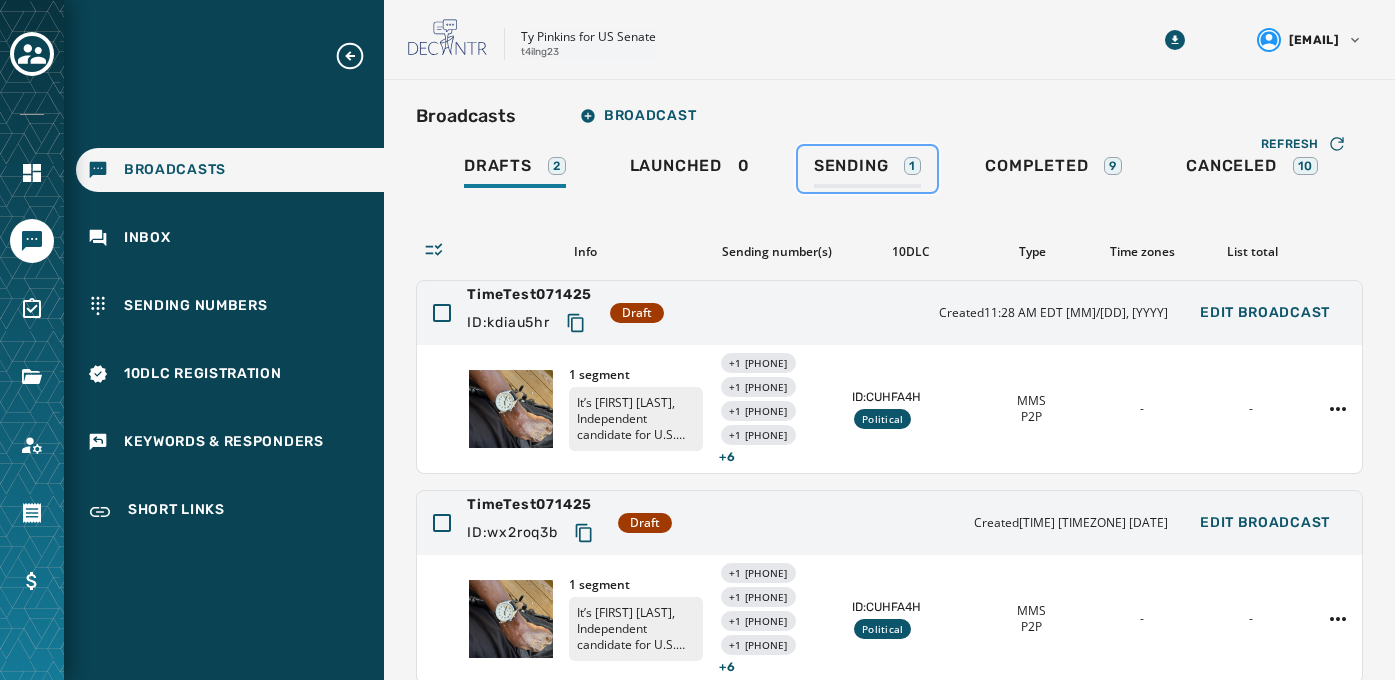 click on "Sending" at bounding box center [851, 166] 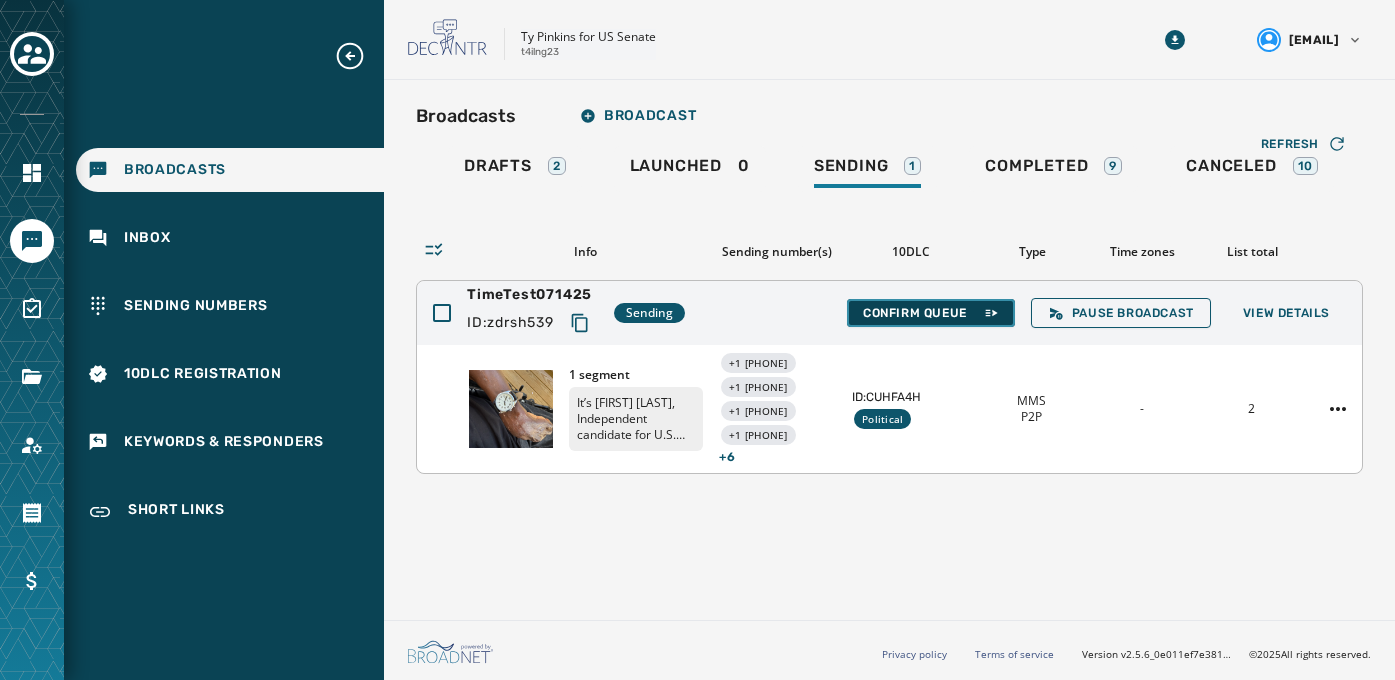 click on "Confirm Queue" at bounding box center (931, 313) 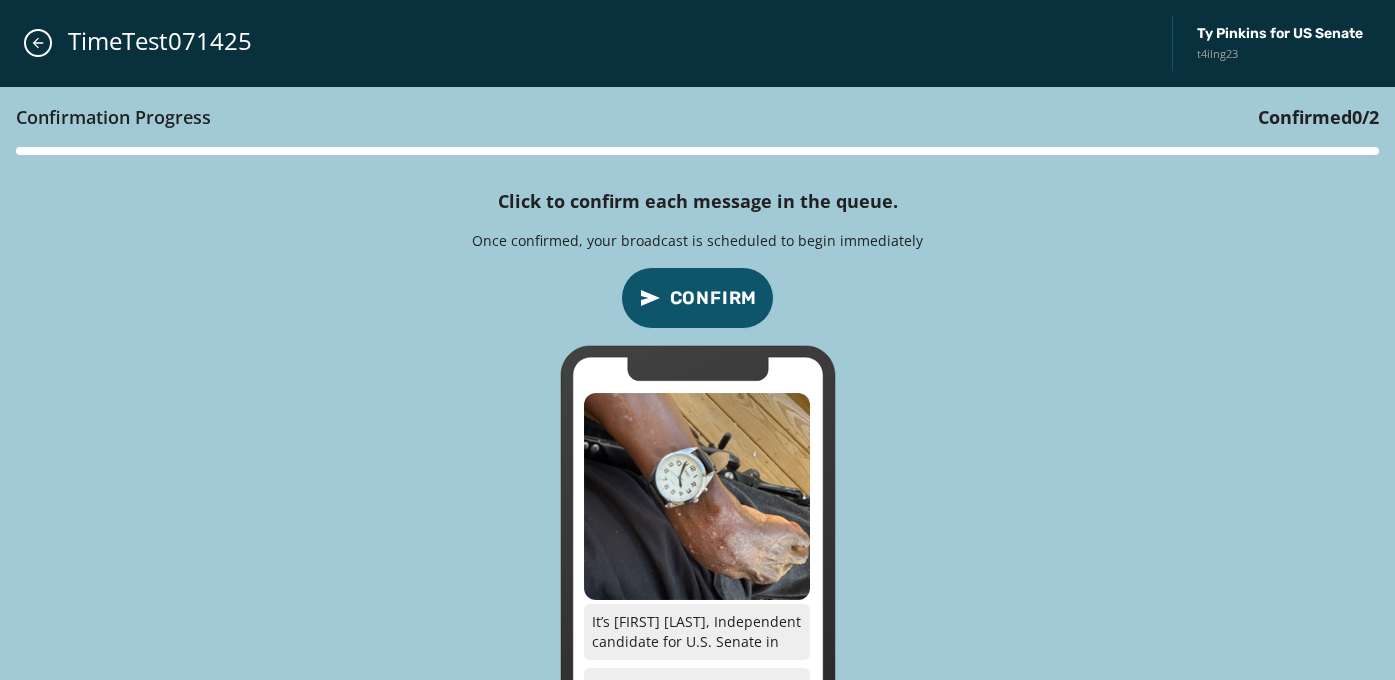click on "Confirm" at bounding box center (714, 298) 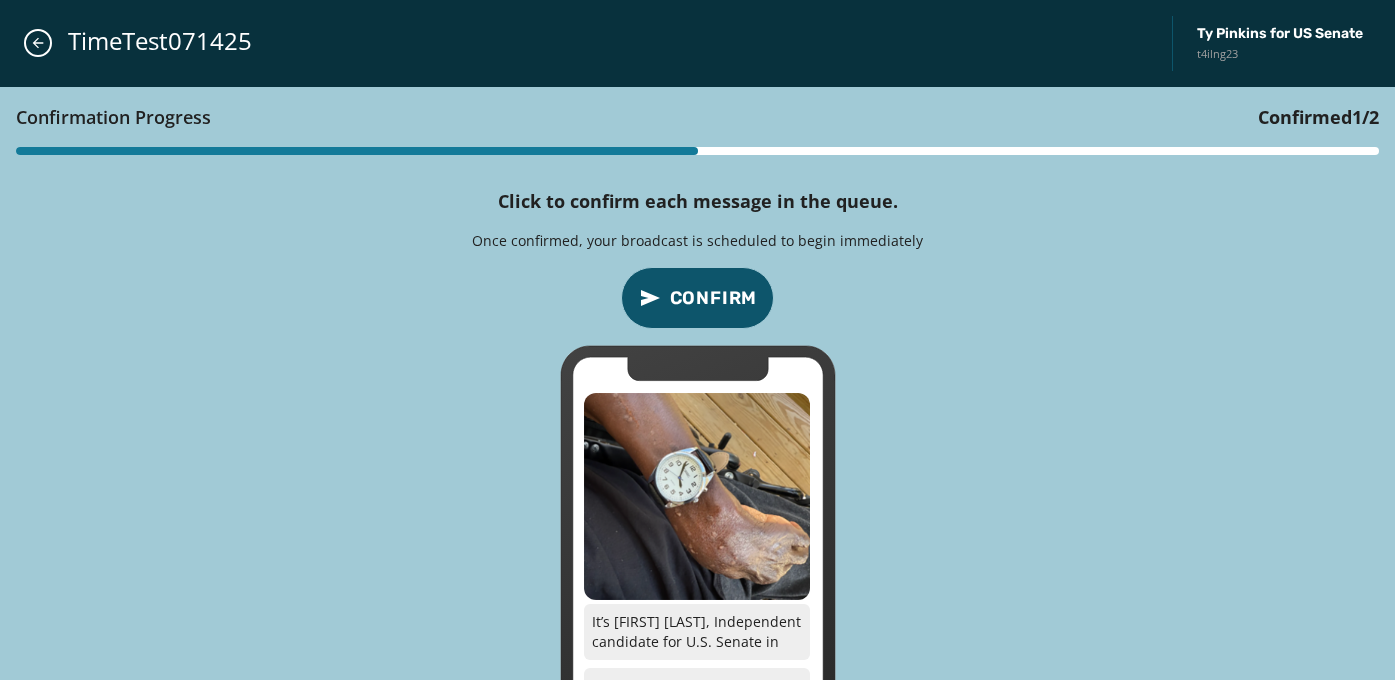 click on "Confirm" at bounding box center [714, 298] 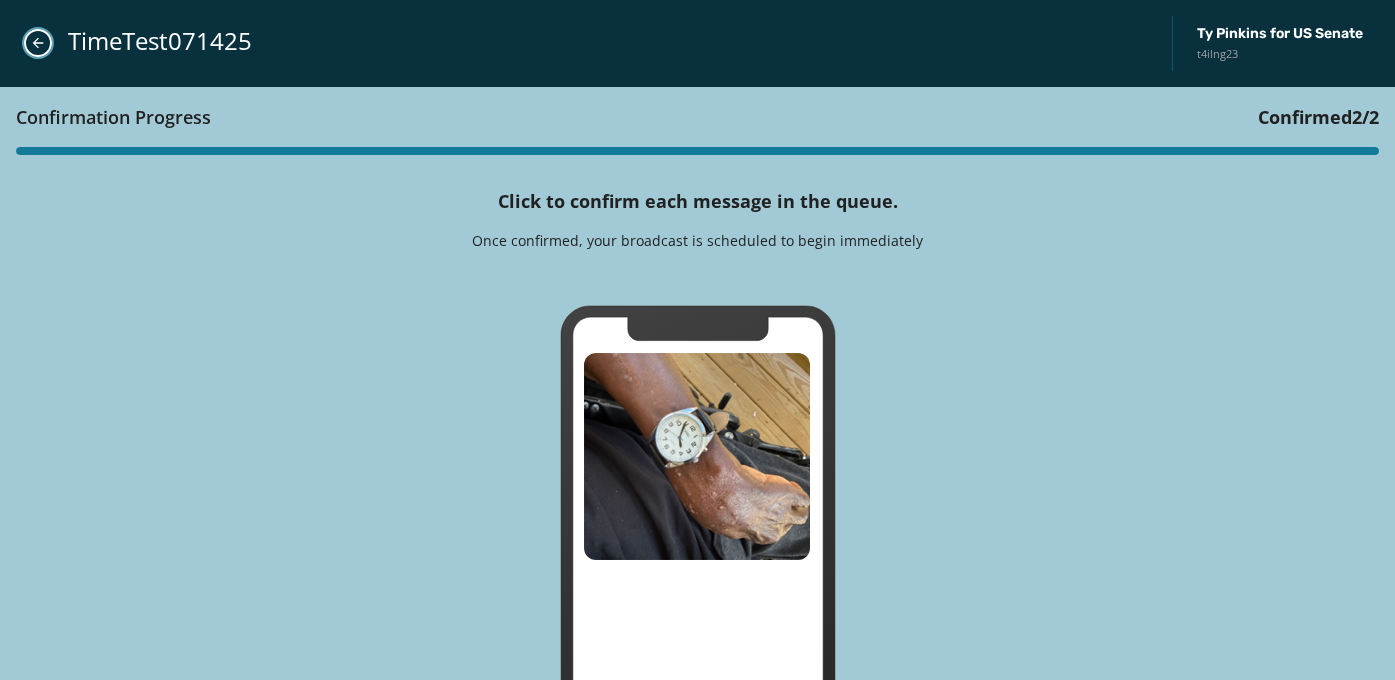 click 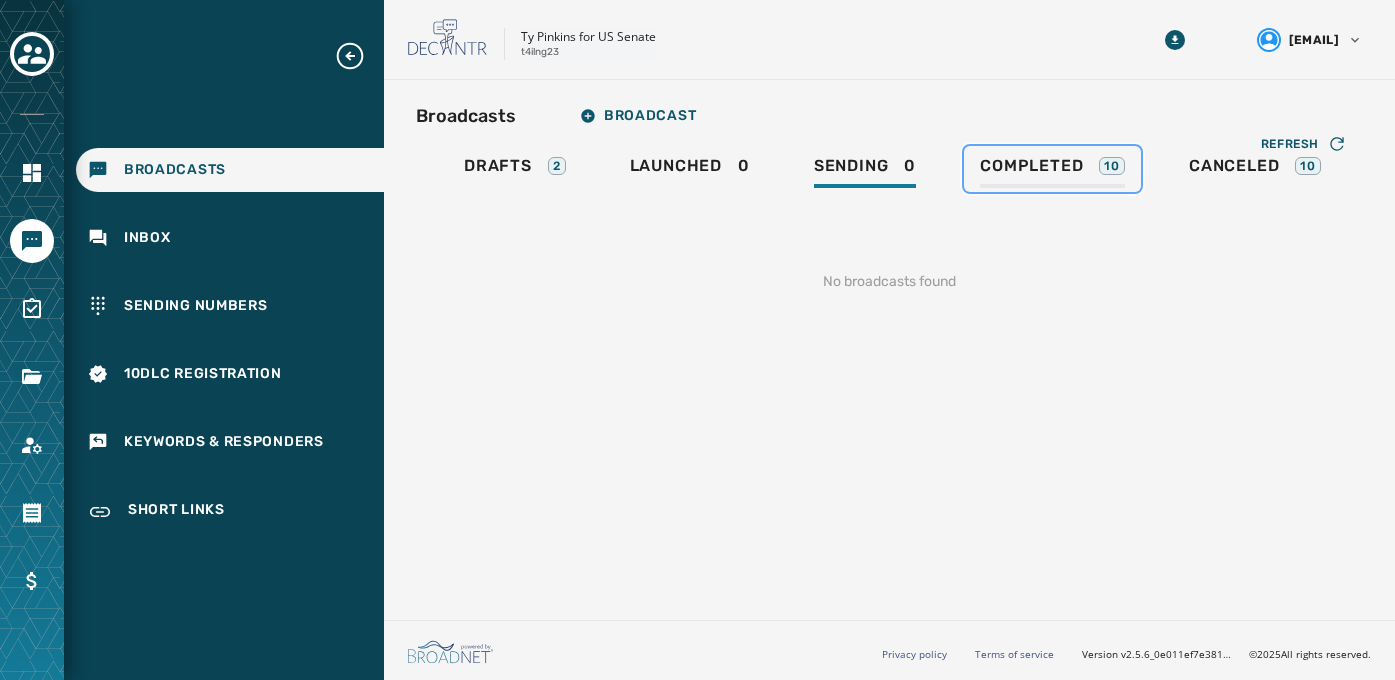 click on "Completed" at bounding box center (1031, 166) 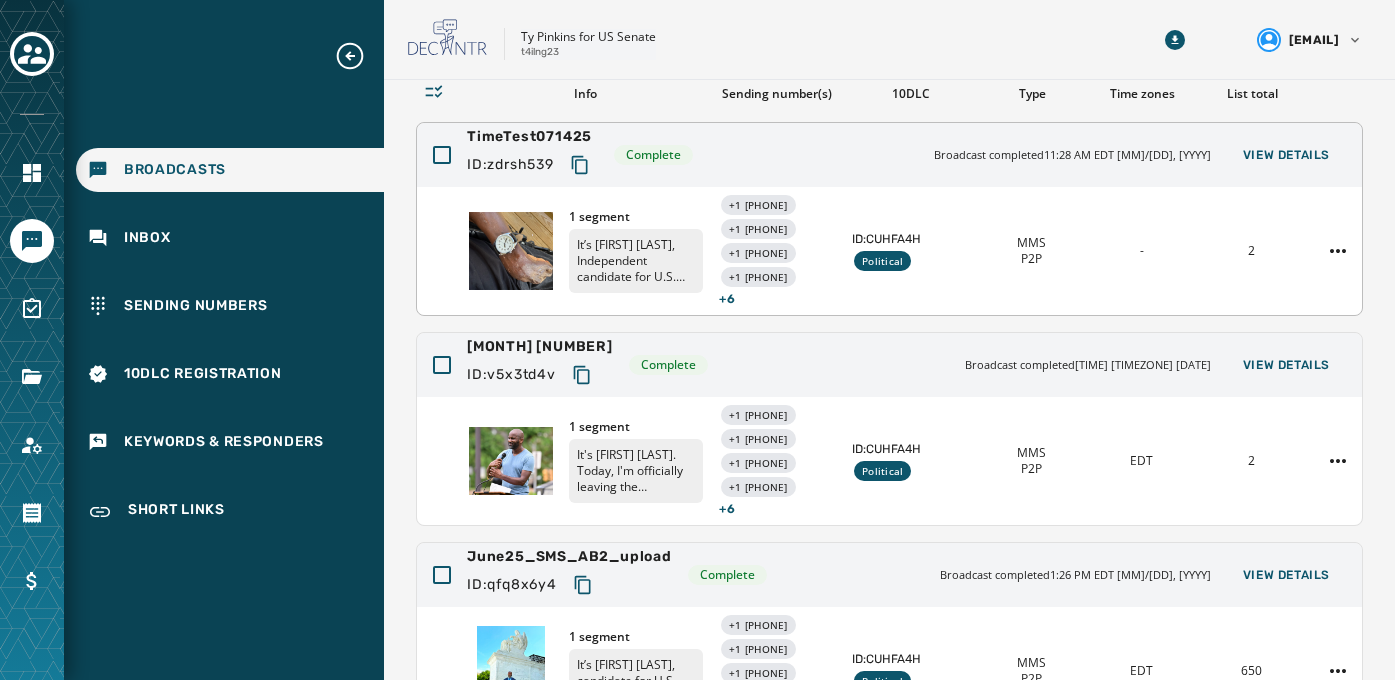 scroll, scrollTop: 157, scrollLeft: 0, axis: vertical 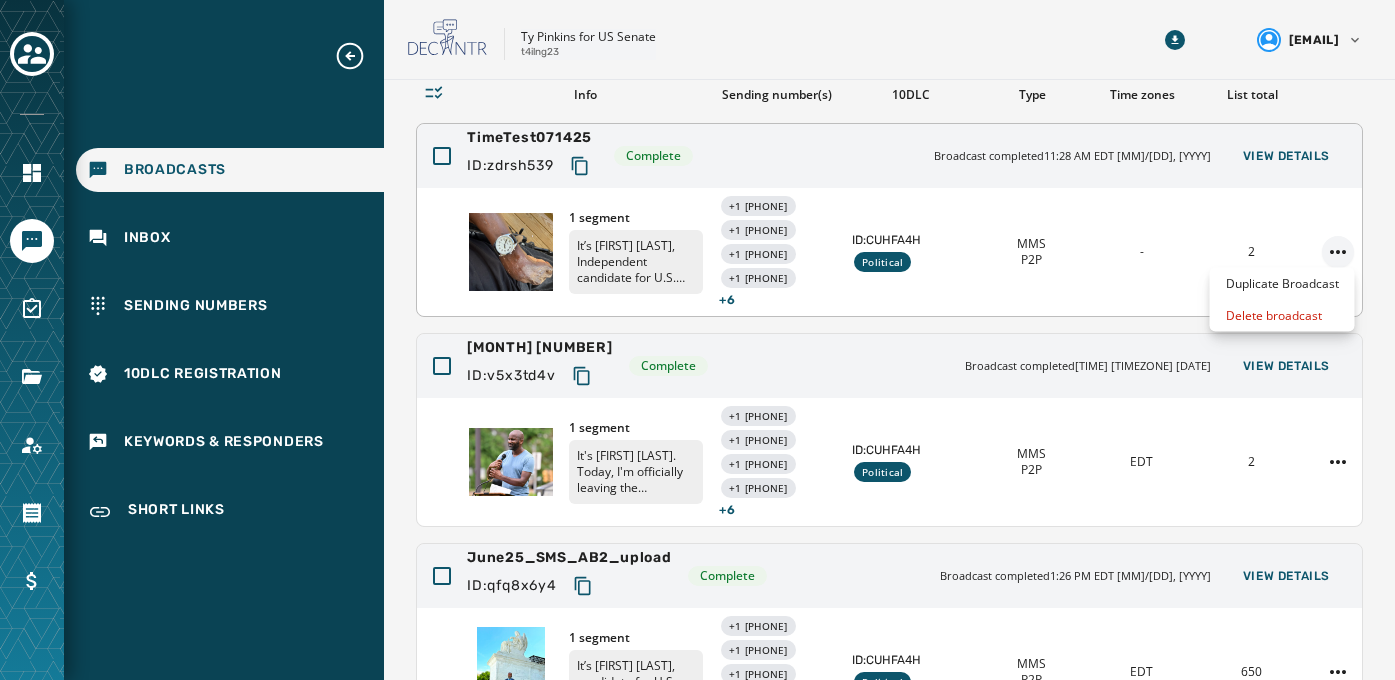 click on "Broadcasts      Inbox      Sending Numbers      10DLC Registration      Keywords & Responders      Short Links Skip To Main Content [FIRST] [LAST] for US Senate t4ilng23 chad@[EXAMPLE.COM] Broadcasts Broadcast Drafts 2 Launched 0 Sending 0 Completed 10 Canceled 10 Refresh Info Sending number(s) 10DLC Type Time zones List total TimeTest071425 ID:  zdrsh539 Complete Broadcast completed  11:28 AM EDT July 14, 2025 View Details   1 segment +1 [PHONE] +1 [PHONE] +1 [PHONE] +1 [PHONE]   + 6 ID:  CUHFA4H Political MMS P2P - 2 July1 Test ID:  v5x3td4v Complete Broadcast completed  2:30 PM EDT July 1, 2025 View Details   1 segment +1 [PHONE] +1 [PHONE] +1 [PHONE] +1 [PHONE]   + 6 ID:  CUHFA4H Political MMS P2P EDT 2 June25_SMS_AB2_upload ID:  qfq8x6y4 Complete Broadcast completed  1:26 PM EDT June 25, 2025 View Details   1 segment +1 [PHONE] +1 [PHONE] +1 [PHONE] +1 [PHONE]   + 6 ID:  CUHFA4H Political MMS P2P EDT 650 ID:" at bounding box center (697, 340) 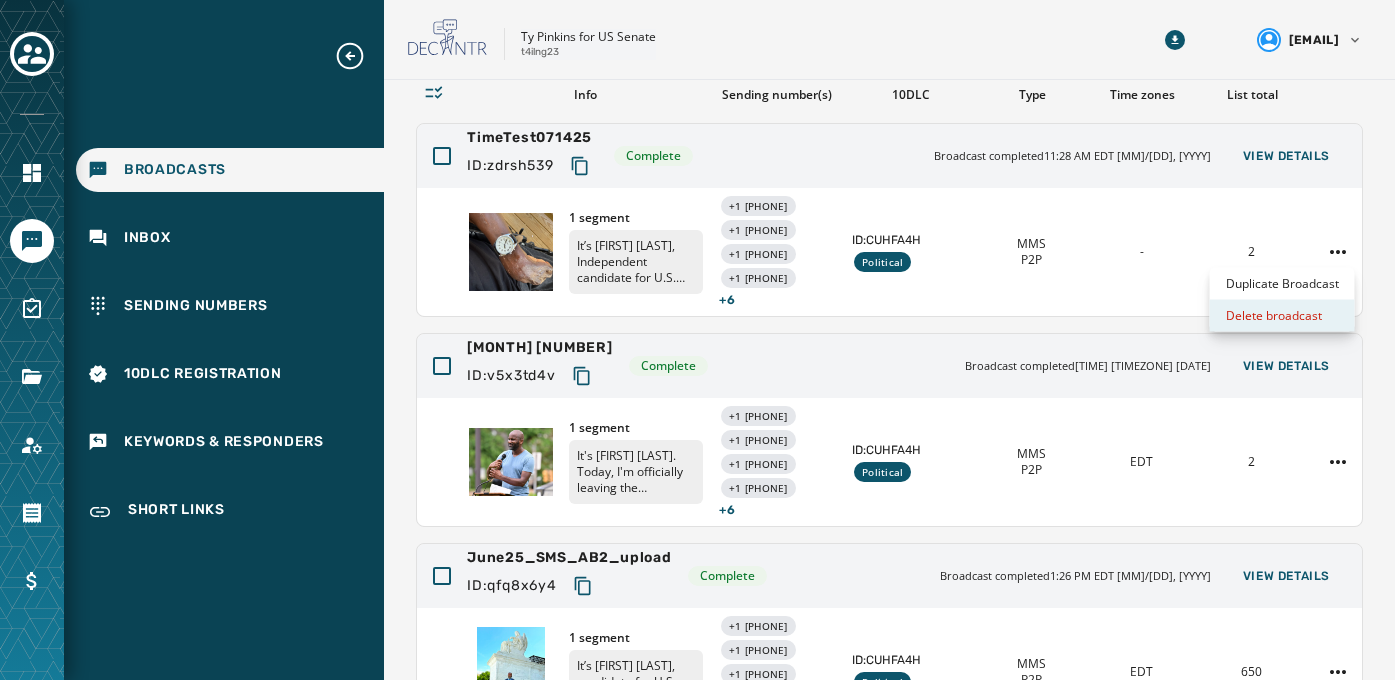 click on "Delete broadcast" at bounding box center (1282, 316) 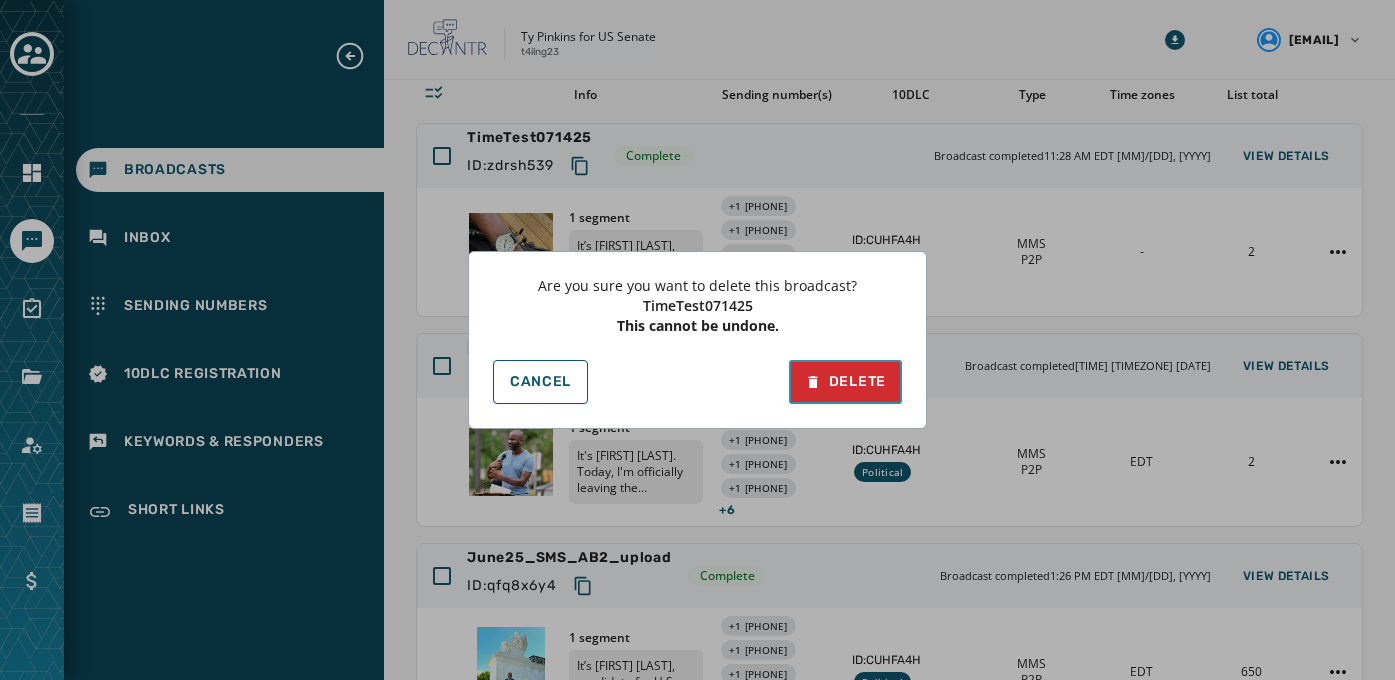 drag, startPoint x: 861, startPoint y: 380, endPoint x: 878, endPoint y: 377, distance: 17.262676 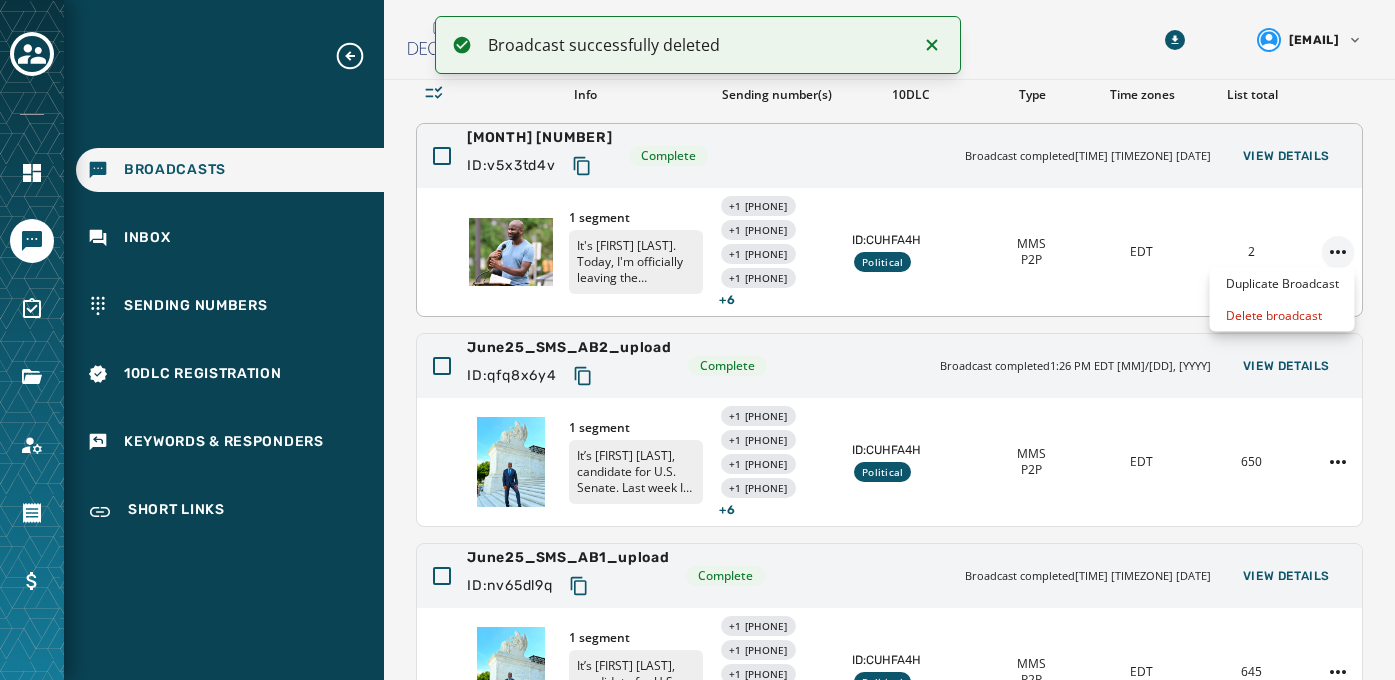 click on "Broadcast successfully deleted      Broadcasts      Inbox      Sending Numbers      10DLC Registration      Keywords & Responders      Short Links Skip To Main Content [FIRST] [LAST] for US Senate t4ilng23 [EMAIL] Broadcasts Broadcast Drafts 2 Launched 0 Sending 0 Completed 9 Canceled 10 Refresh Info Sending number(s) 10DLC Type Time zones List total [MONTH][DAY] Test ID:  v5x3td4v Complete Broadcast completed  [TIME] [TIMEZONE] [DATE] View Details   1 segment +1 [PHONE] +1 [PHONE] +1 [PHONE] +1 [PHONE]   + 6 ID:  CUHFA4H Political MMS P2P [TIMEZONE] [DATE]_SMS_AB2_upload ID:  qfq8x6y4 Complete Broadcast completed  [TIME] [TIMEZONE] [DATE] View Details   1 segment +1 [PHONE] +1 [PHONE] +1 [PHONE] +1 [PHONE]   + 6 ID:  CUHFA4H Political MMS P2P [TIMEZONE] 650 [DATE]_SMS_AB1_upload ID:  nv65dl9q Complete Broadcast completed  [TIME] [TIMEZONE] [DATE] View Details   1 segment +1 [PHONE] +1 [PHONE] +1 [PHONE] +1 [PHONE]   + 6 ID:" at bounding box center [697, 340] 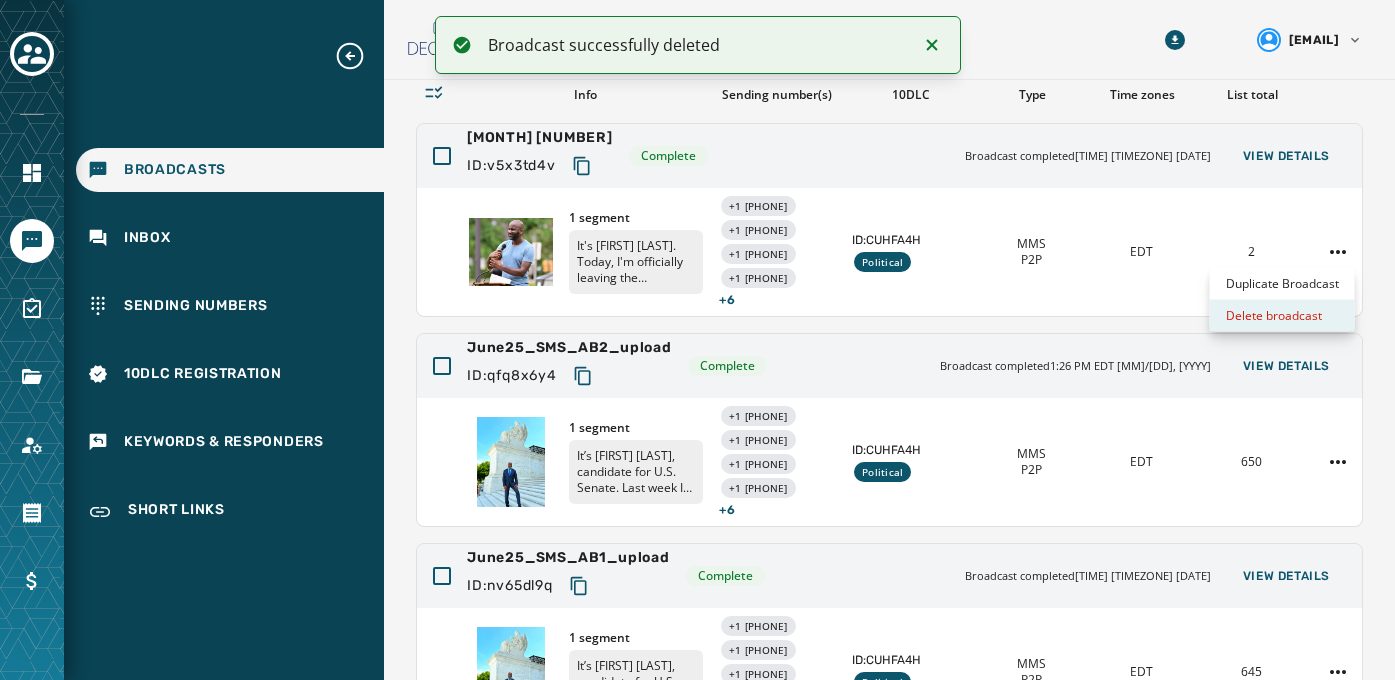 click on "Delete broadcast" at bounding box center (1282, 316) 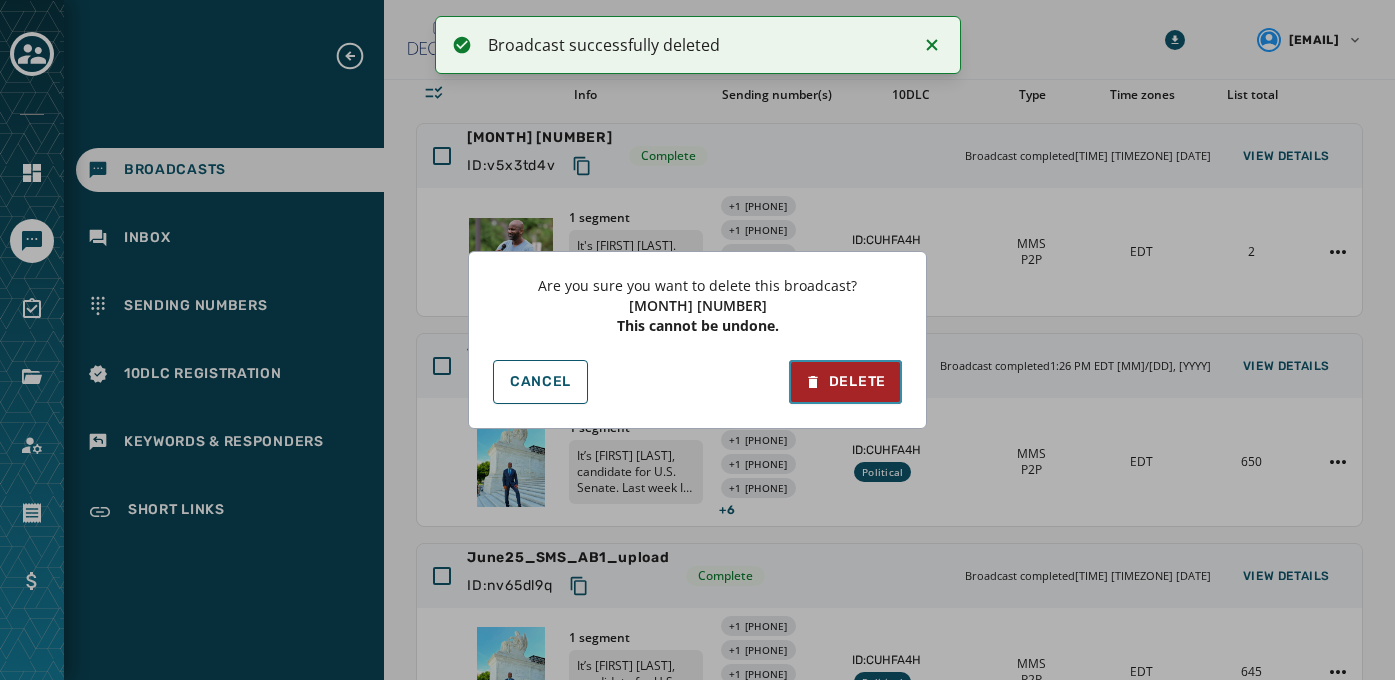 click on "Delete" at bounding box center [845, 382] 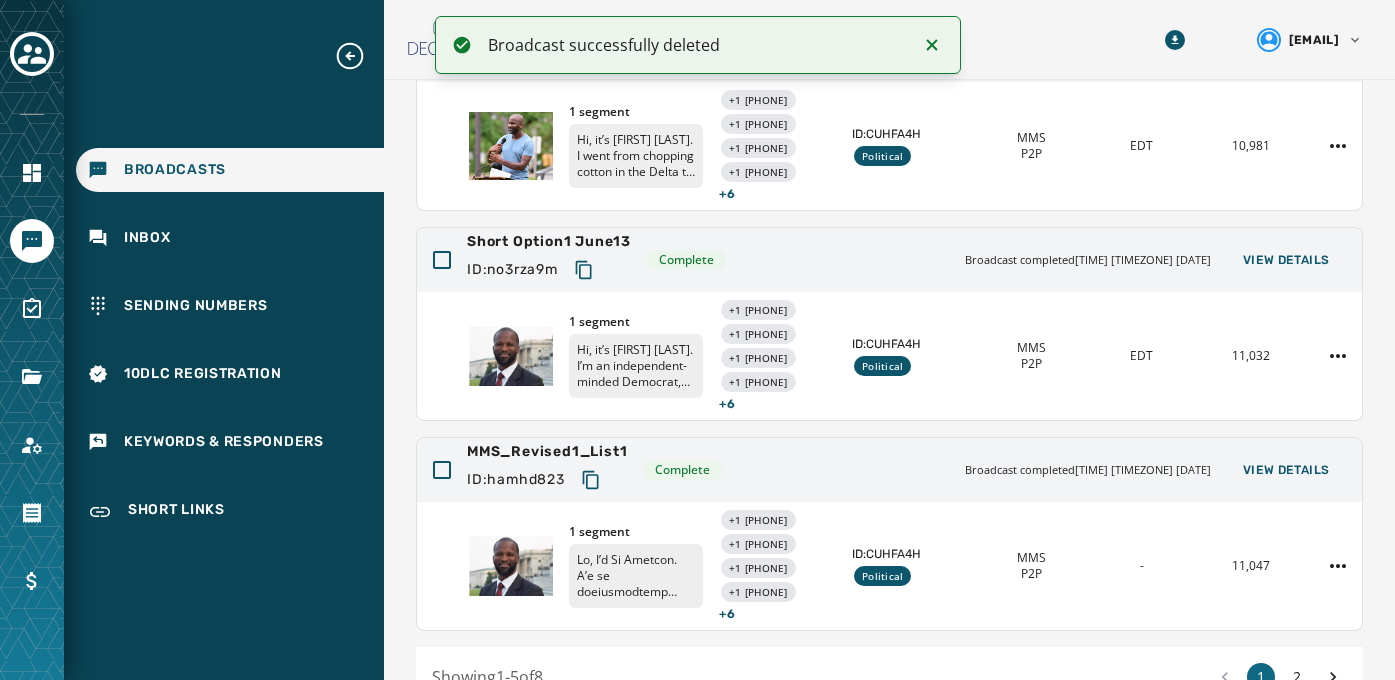 scroll, scrollTop: 793, scrollLeft: 0, axis: vertical 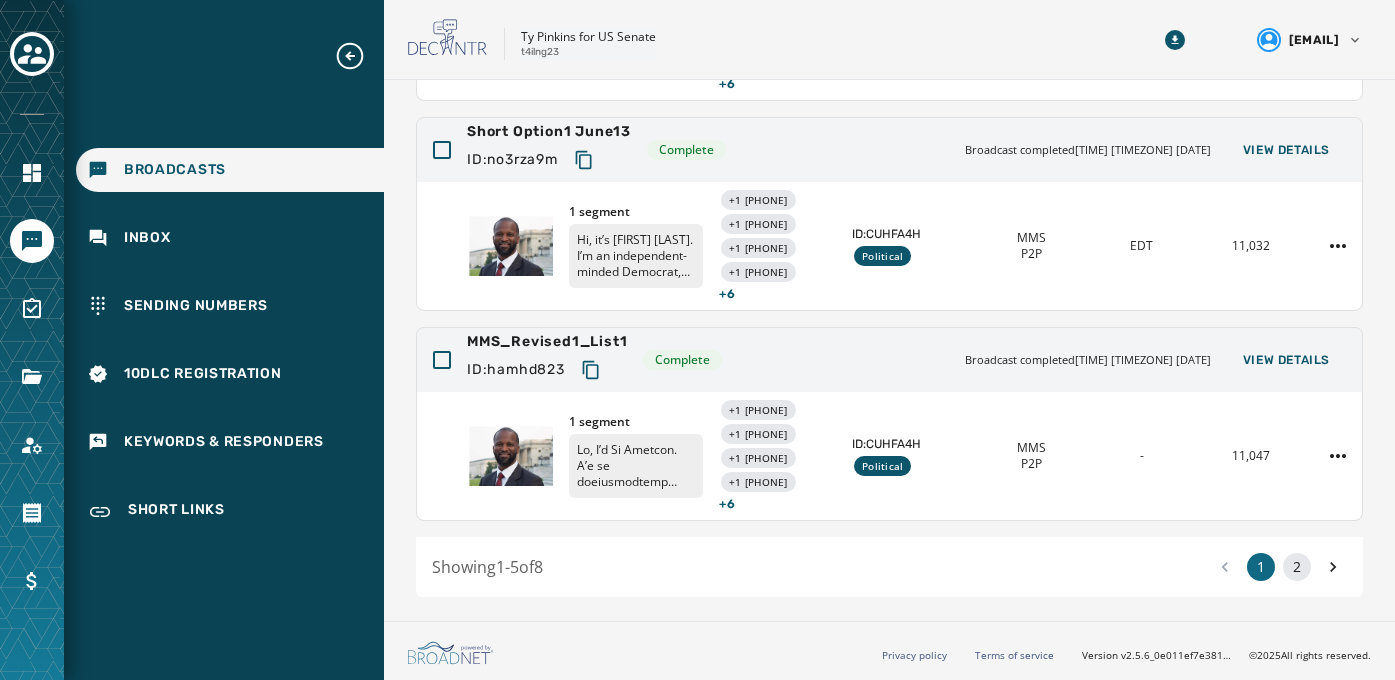 click on "2" at bounding box center (1297, 567) 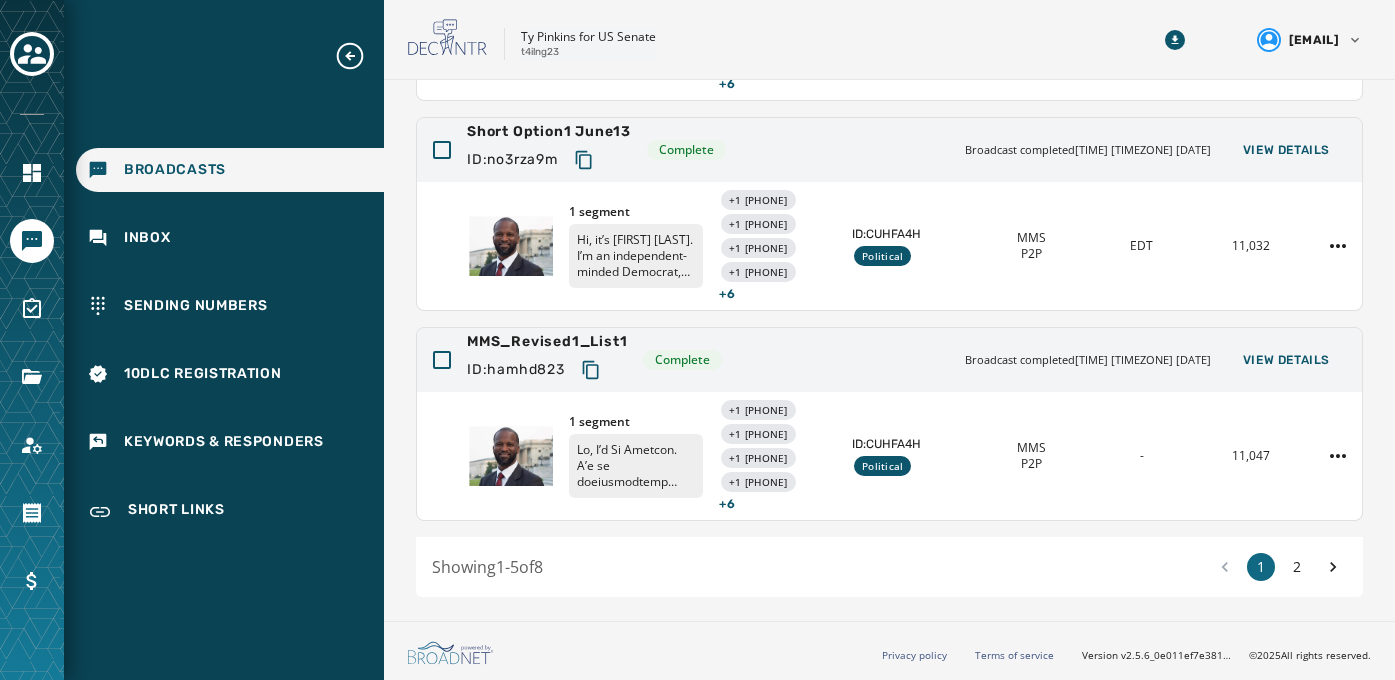 scroll, scrollTop: 373, scrollLeft: 0, axis: vertical 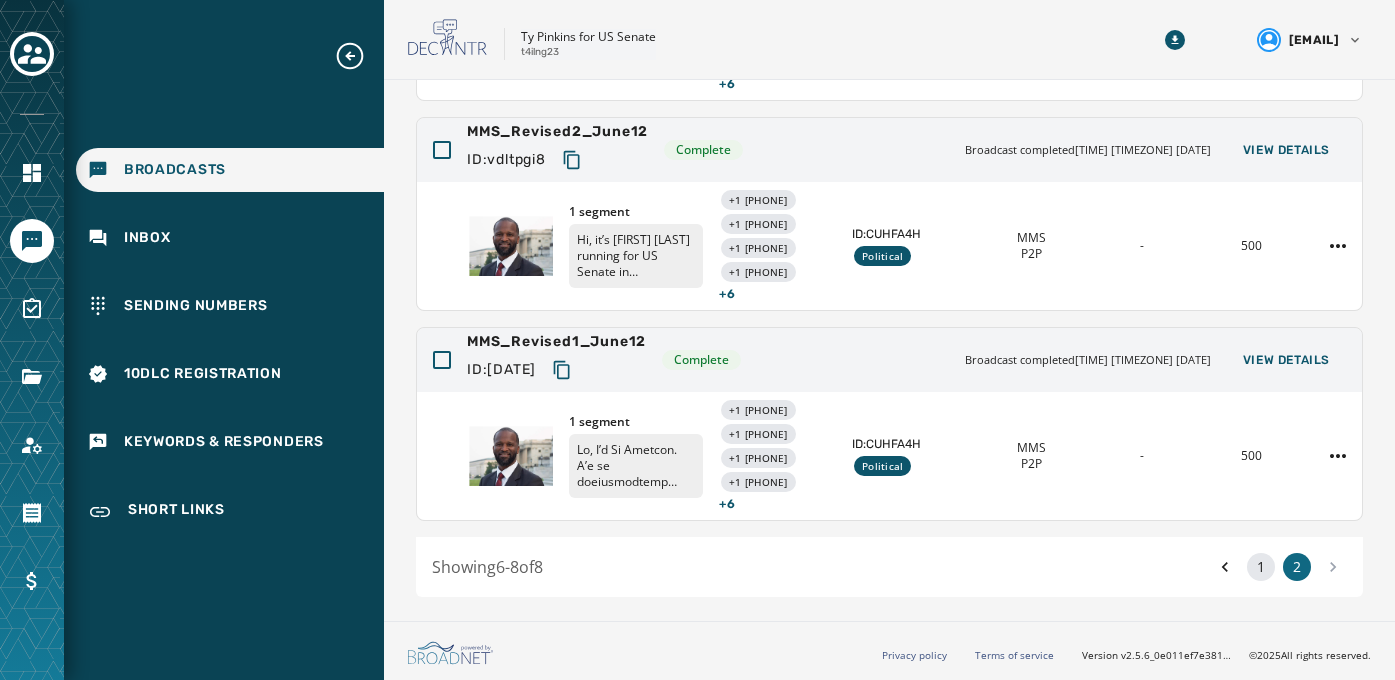 click on "1" at bounding box center [1261, 567] 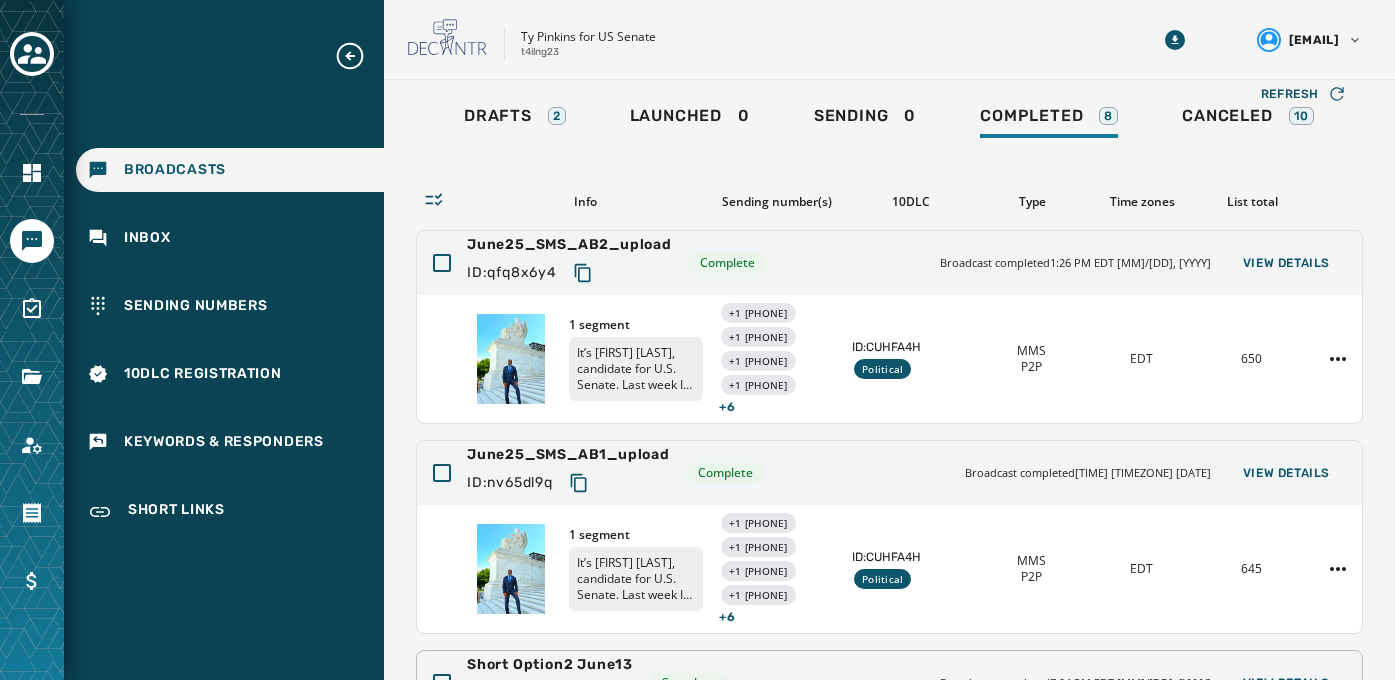 scroll, scrollTop: 0, scrollLeft: 0, axis: both 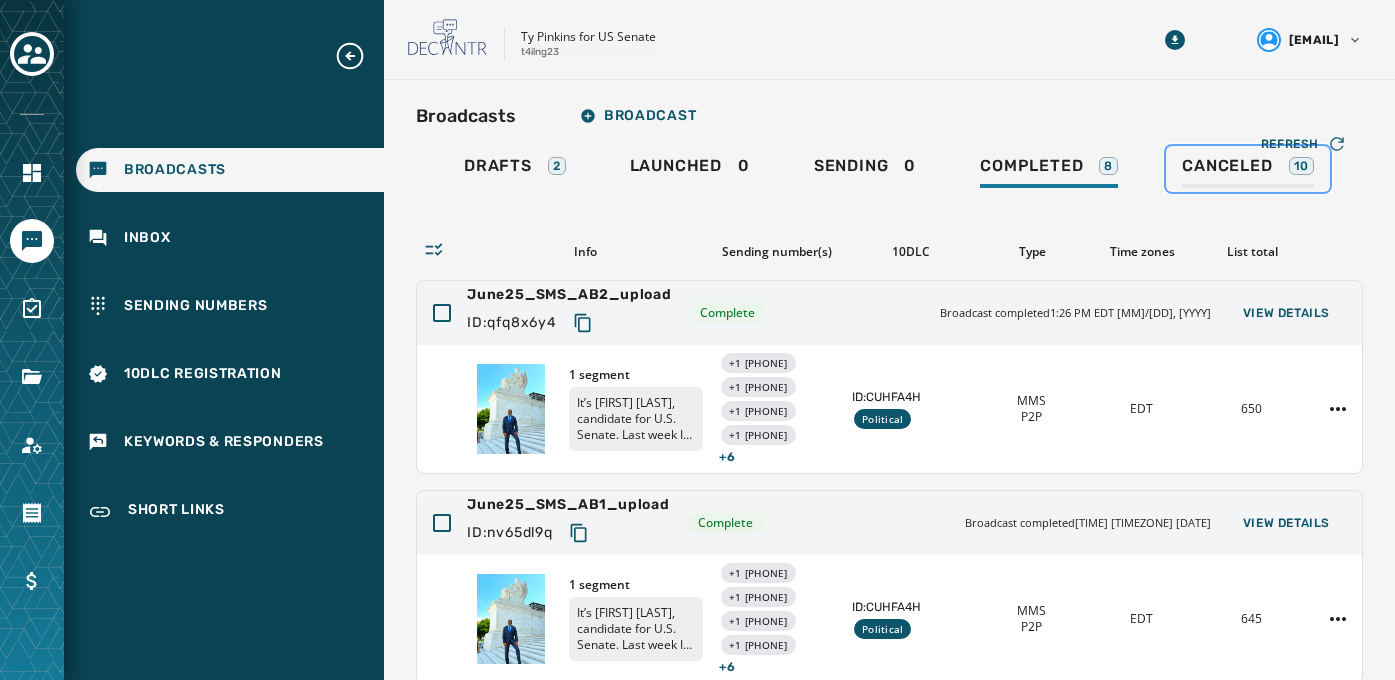 click on "Canceled" at bounding box center [1227, 166] 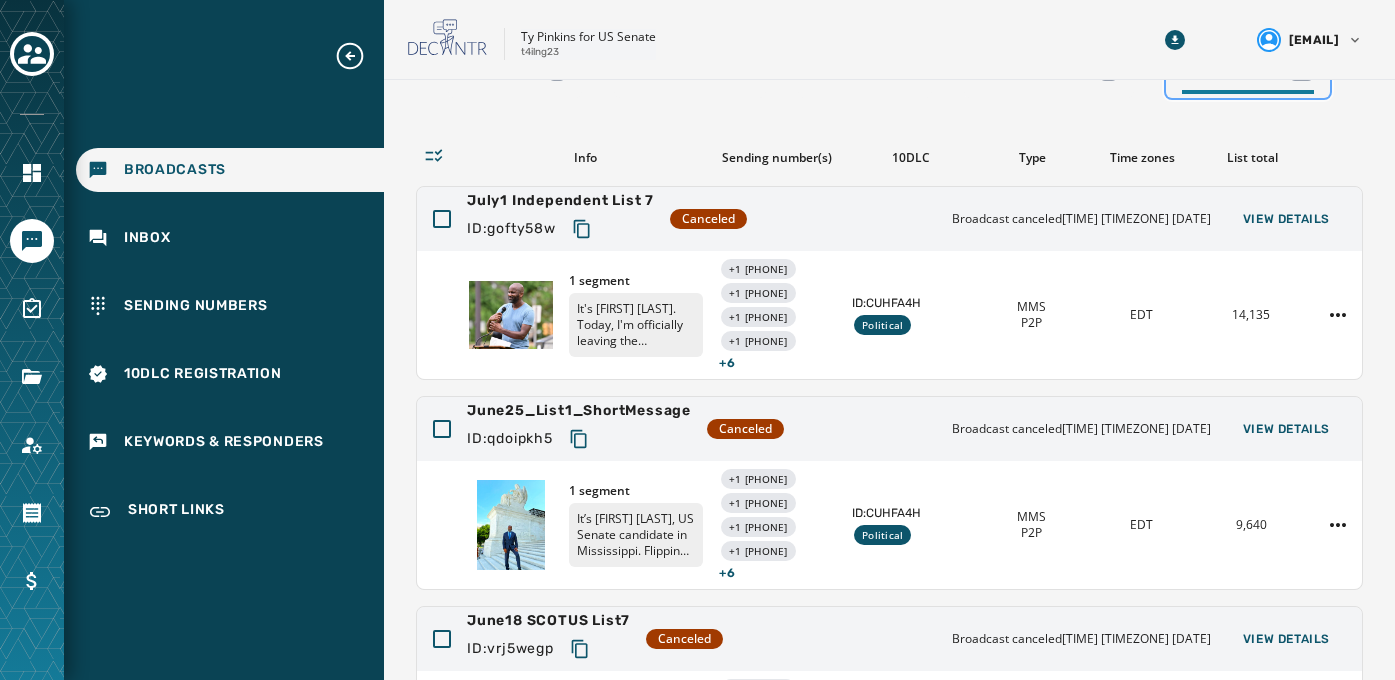 scroll, scrollTop: 0, scrollLeft: 0, axis: both 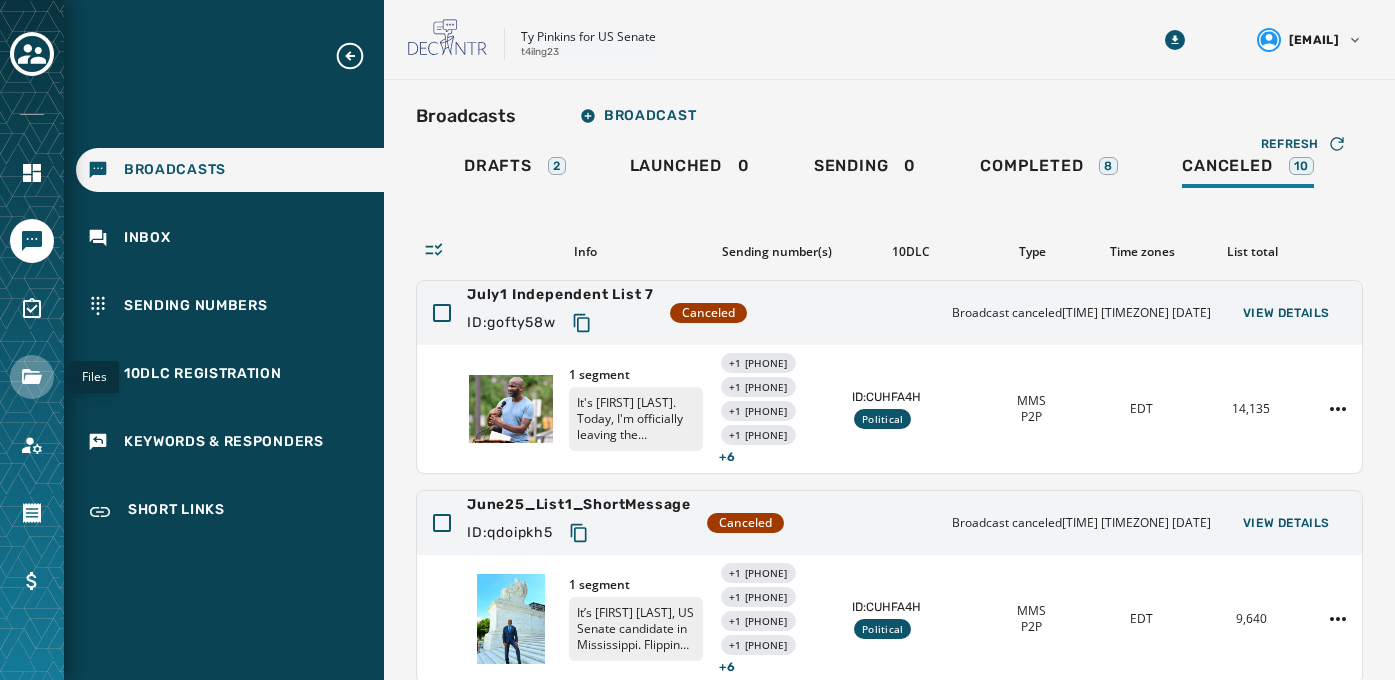click 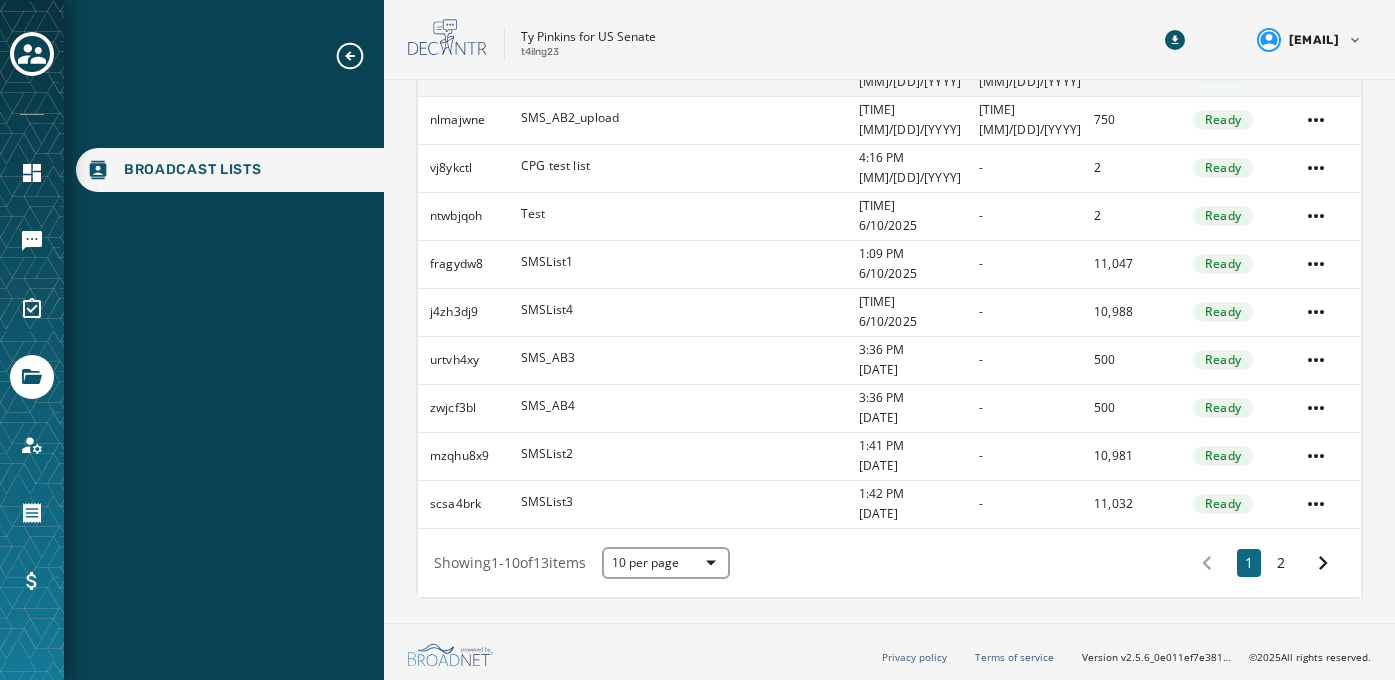 scroll, scrollTop: 298, scrollLeft: 0, axis: vertical 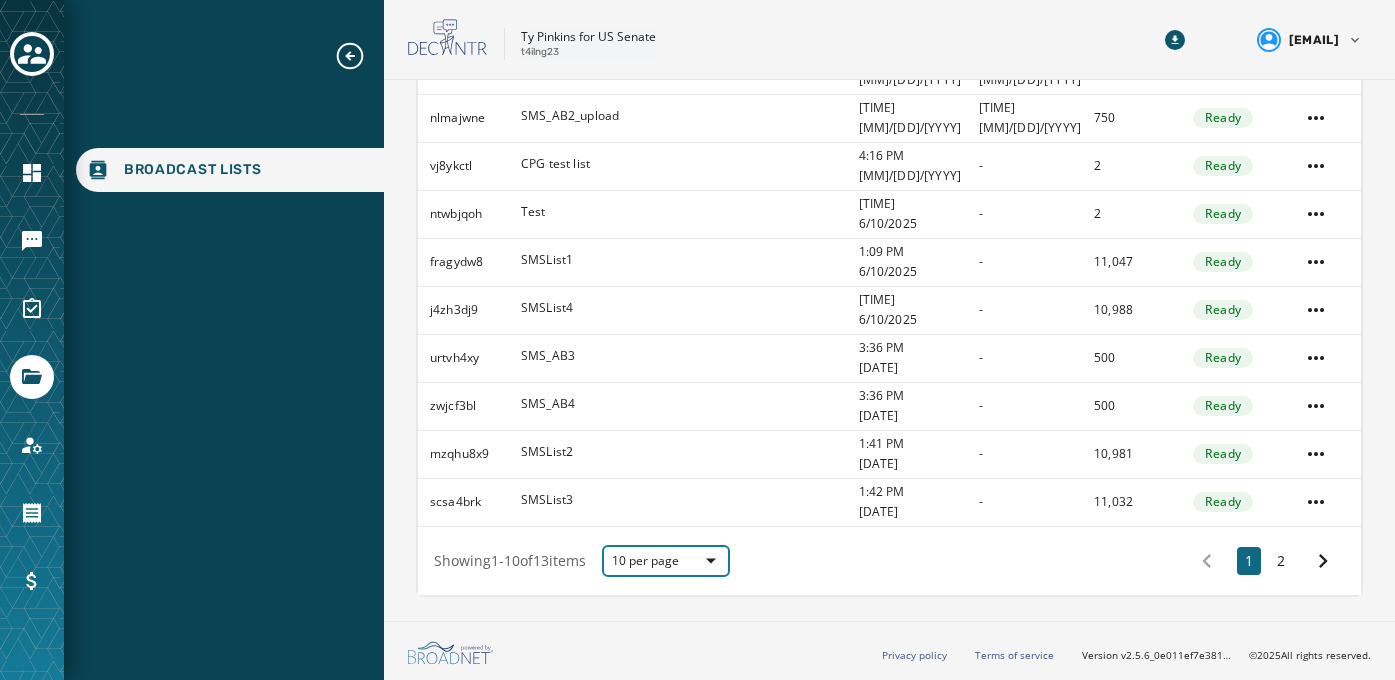 click at bounding box center [704, 561] 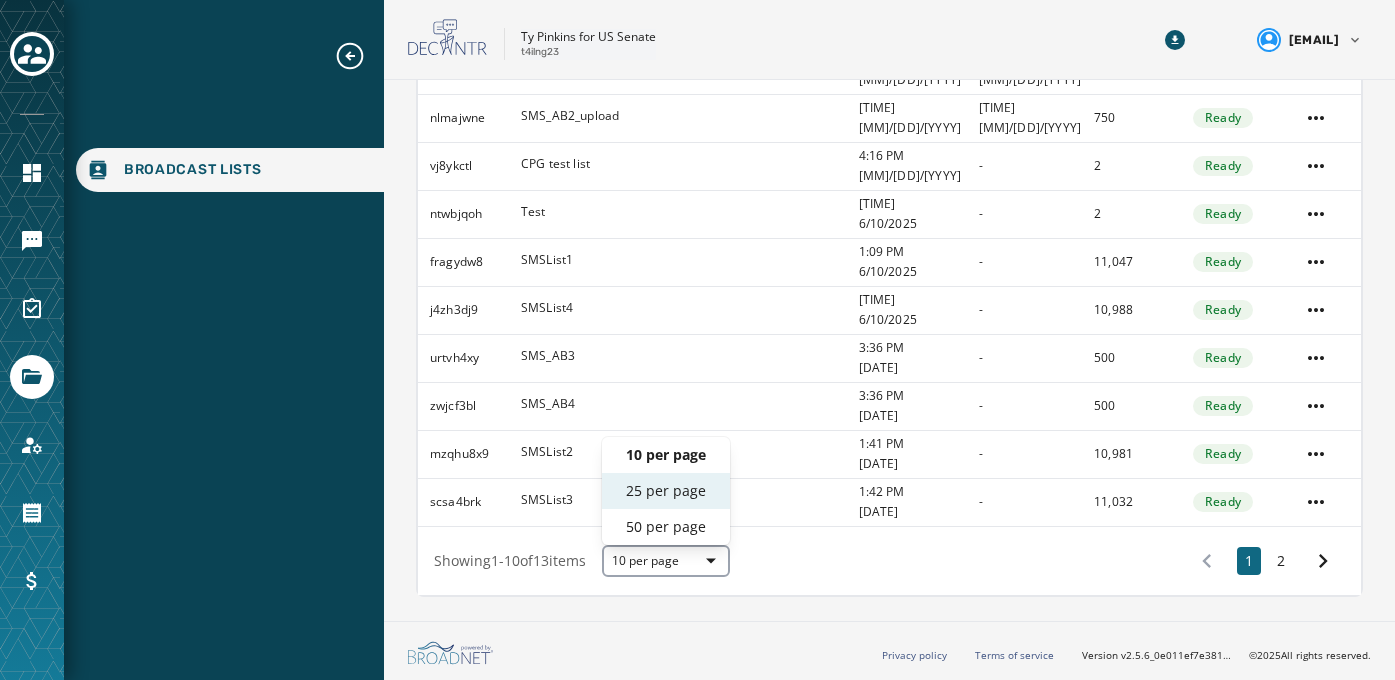 click on "25 per page" at bounding box center [666, 491] 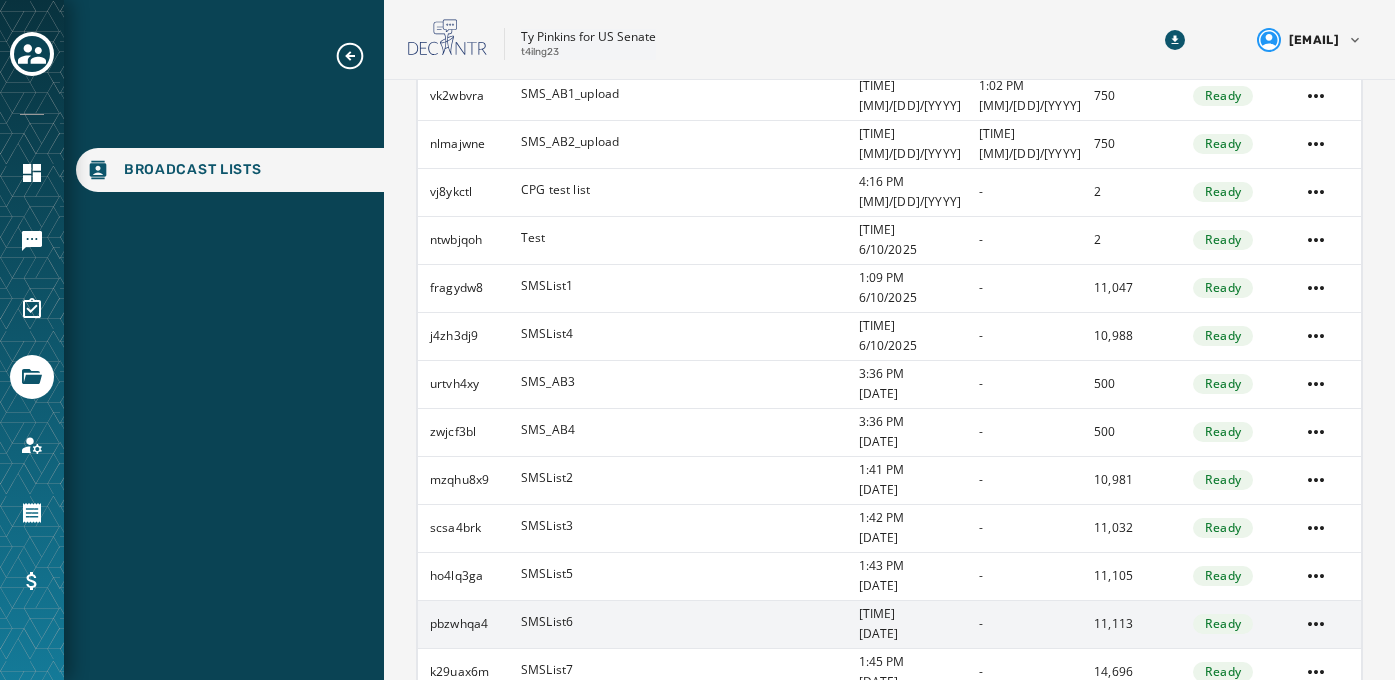 scroll, scrollTop: 267, scrollLeft: 0, axis: vertical 